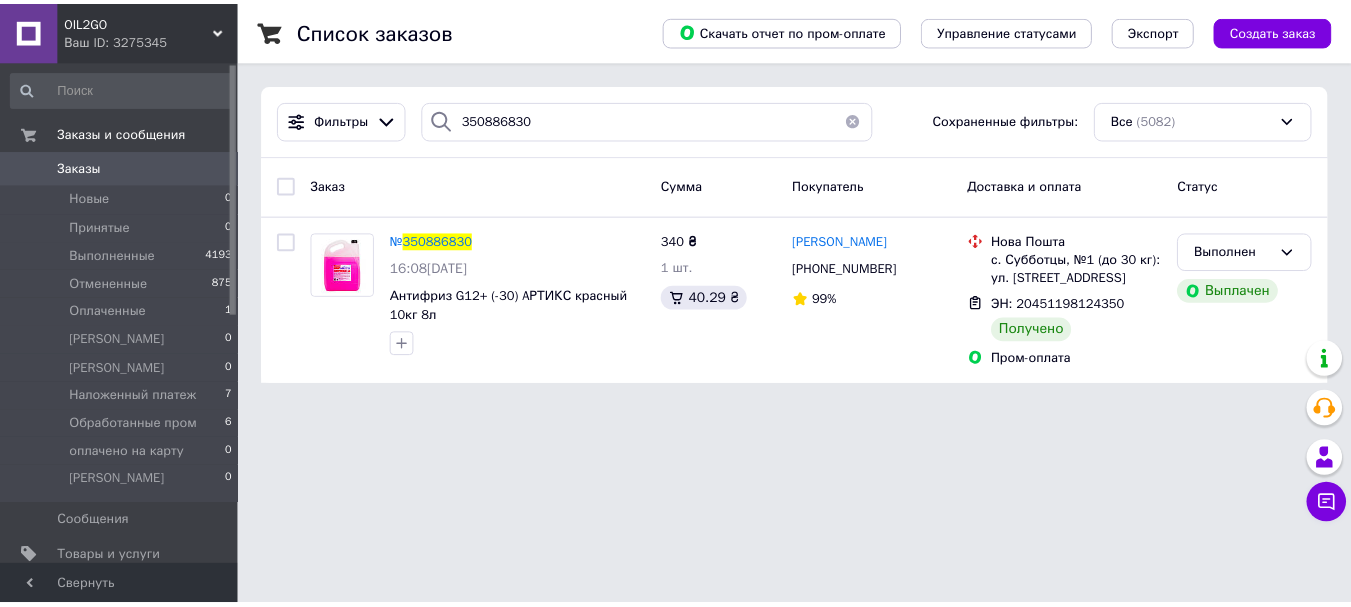 scroll, scrollTop: 0, scrollLeft: 0, axis: both 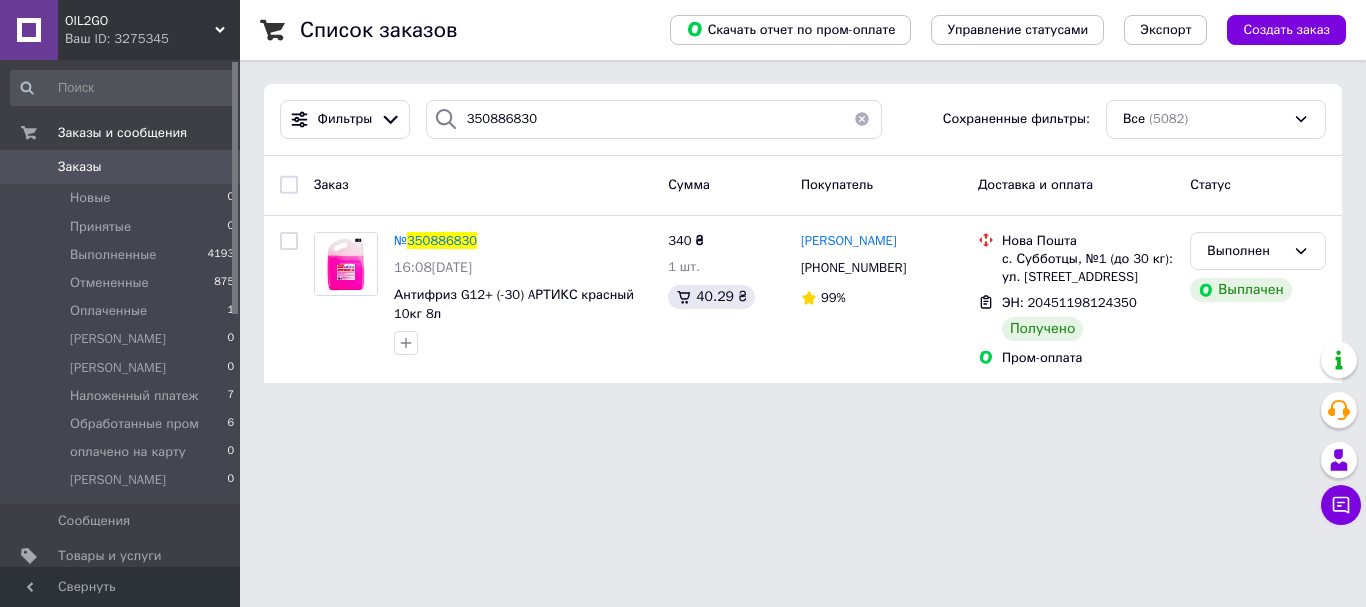 click on "Заказы" at bounding box center [80, 167] 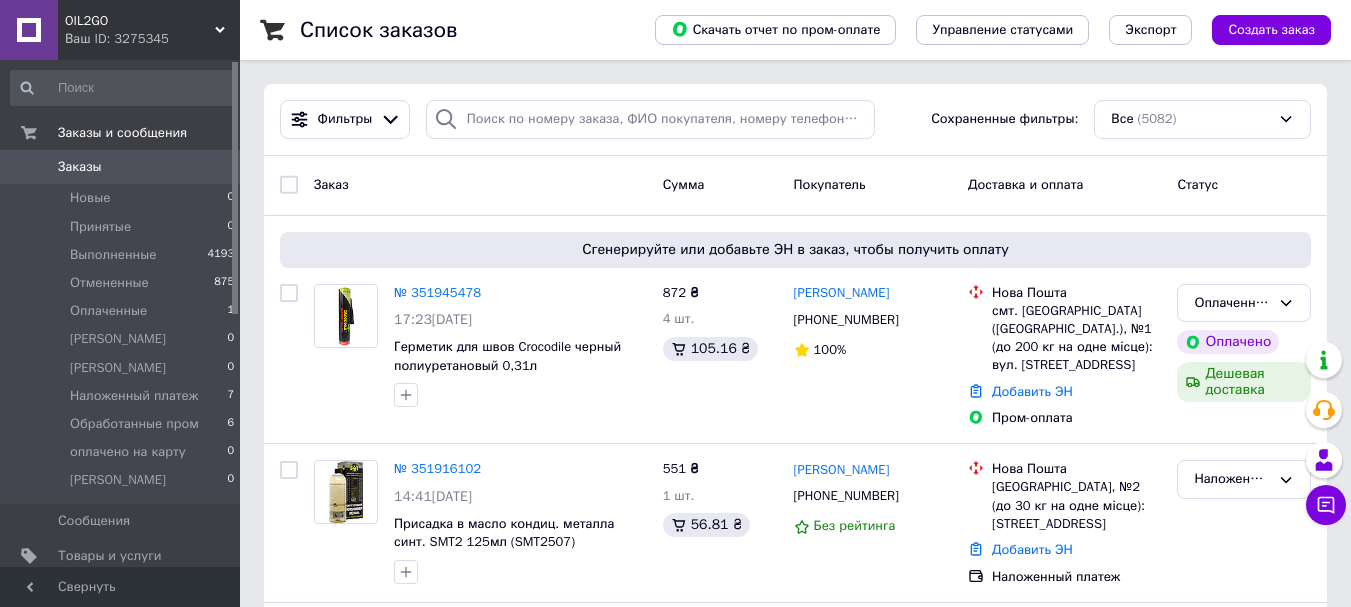drag, startPoint x: 128, startPoint y: 19, endPoint x: 119, endPoint y: 120, distance: 101.4002 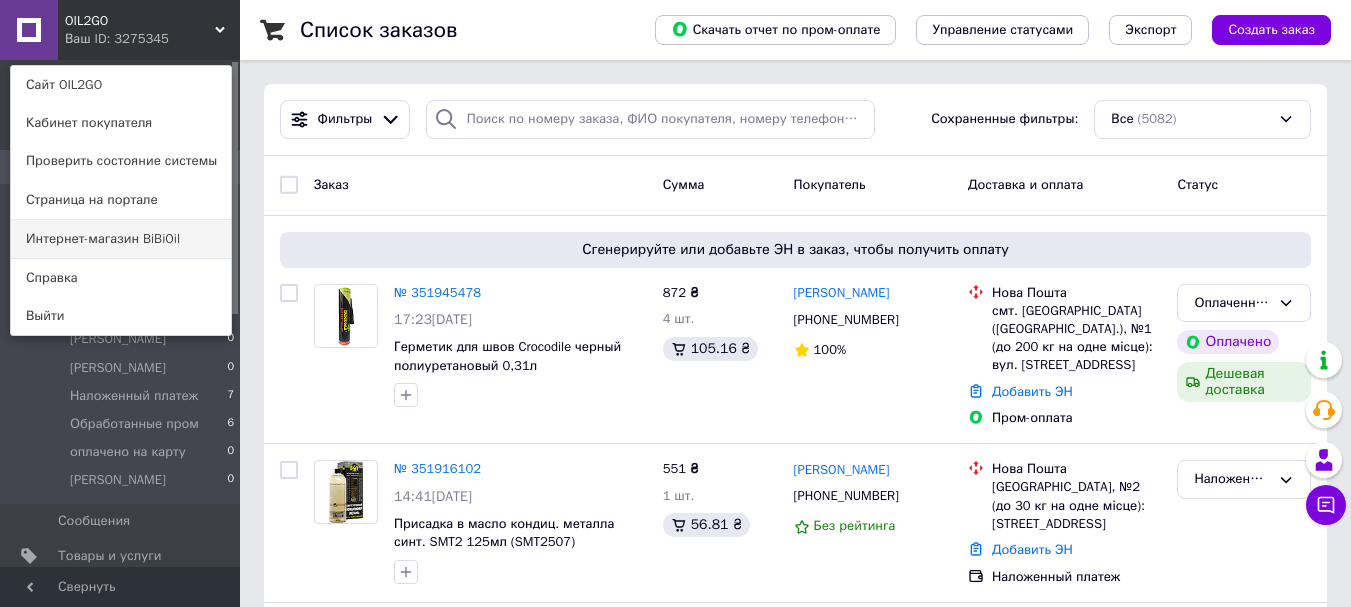 click on "Интернет-магазин BiBiOil" at bounding box center [121, 239] 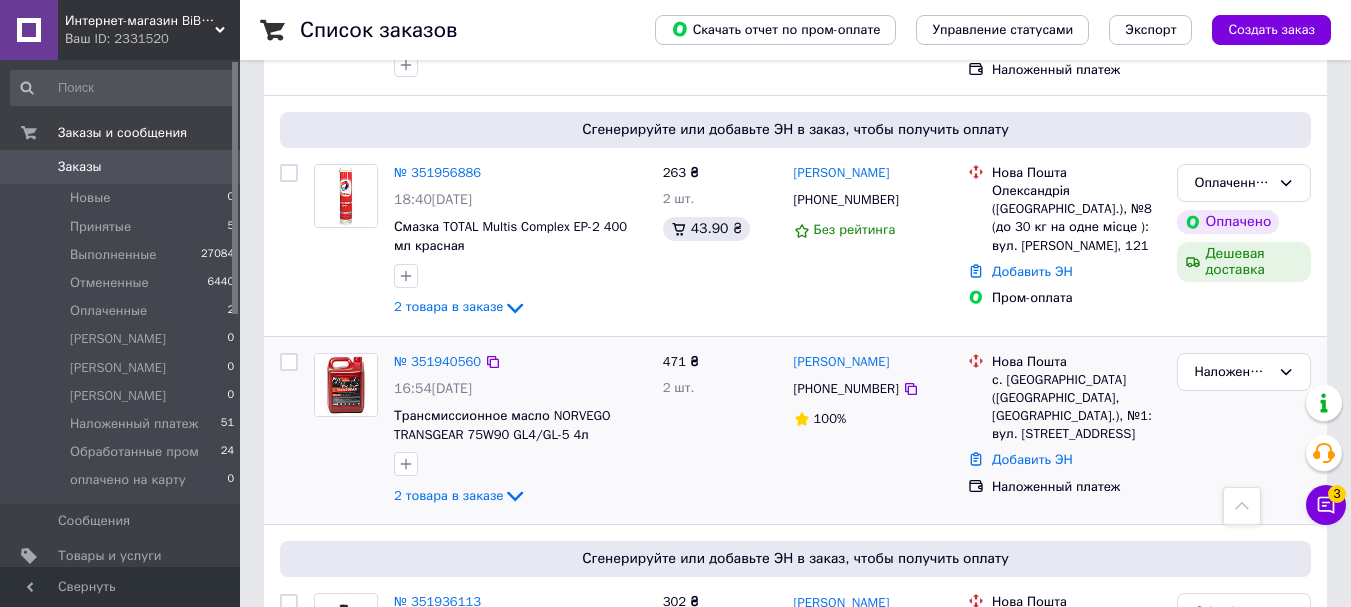 scroll, scrollTop: 1400, scrollLeft: 0, axis: vertical 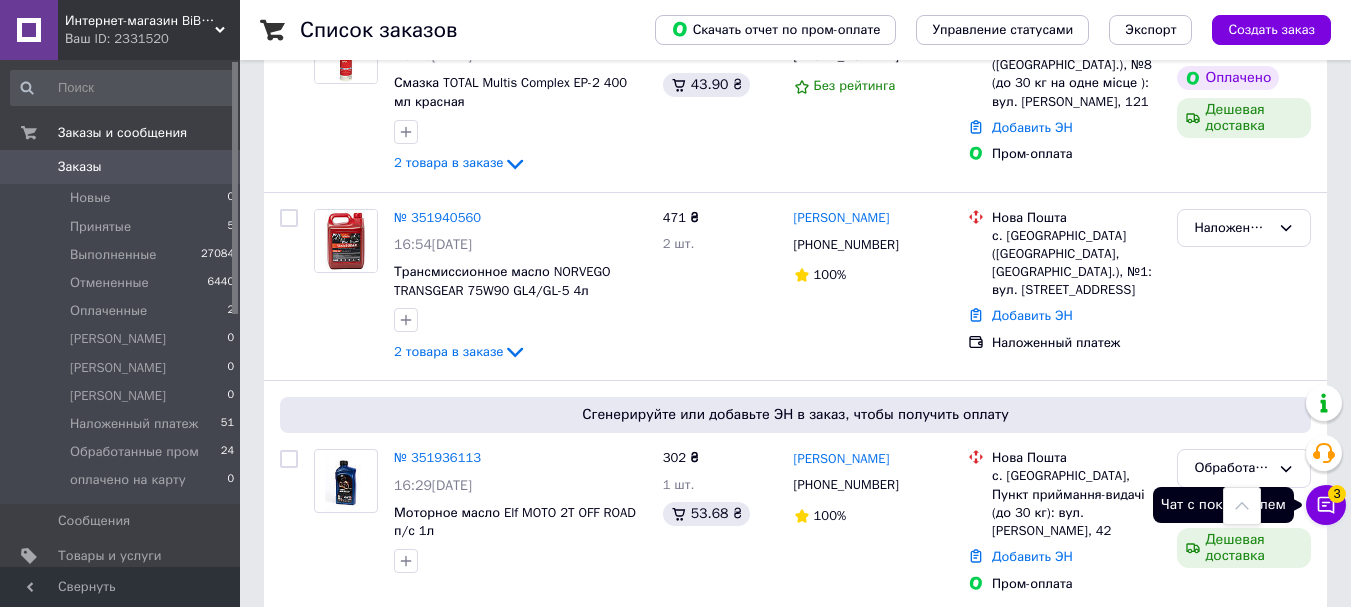 click 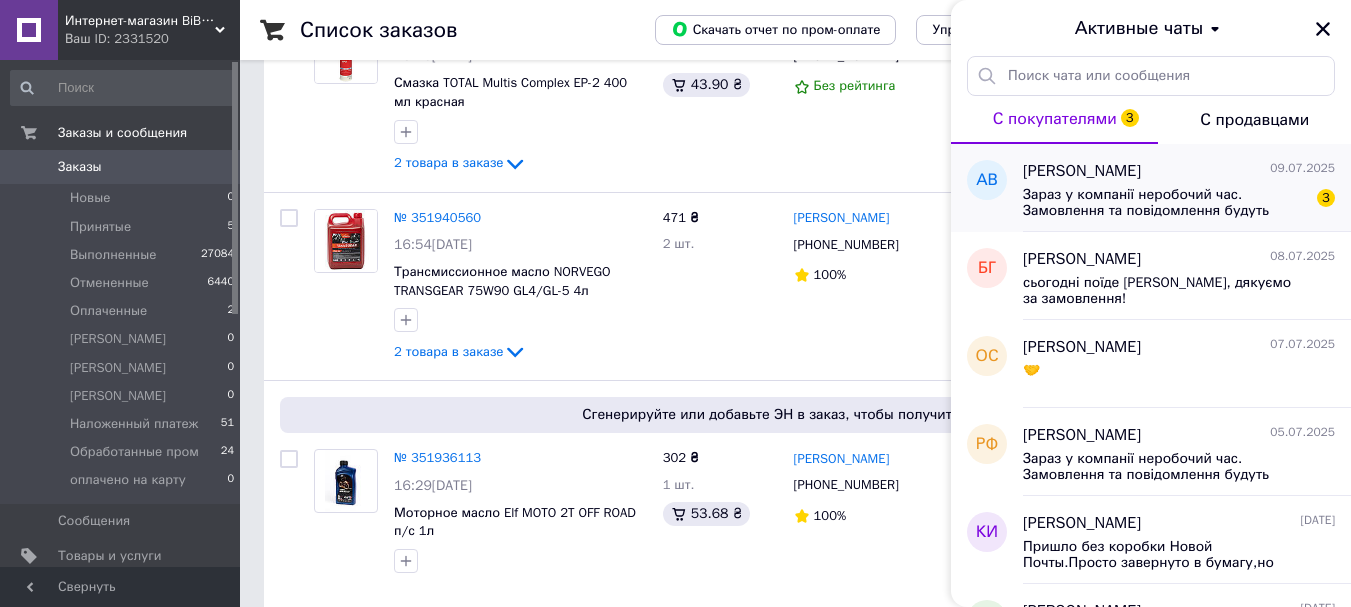 click on "Анастасия Волкова 09.07.2025" at bounding box center [1179, 171] 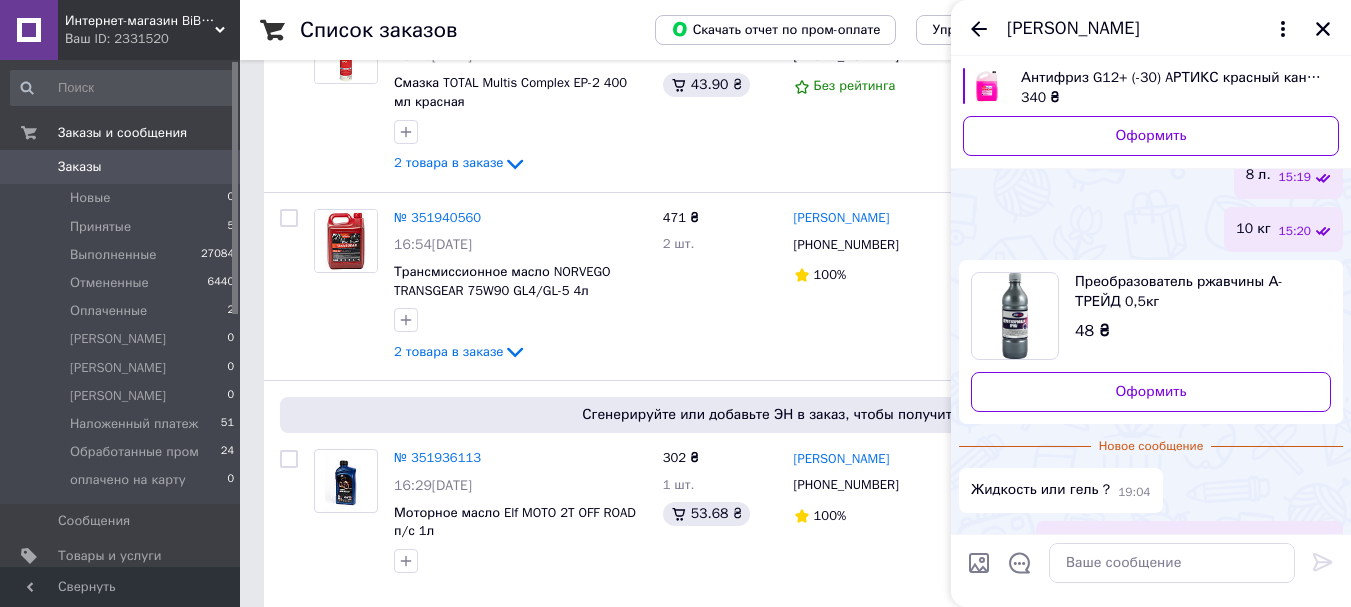 scroll, scrollTop: 228, scrollLeft: 0, axis: vertical 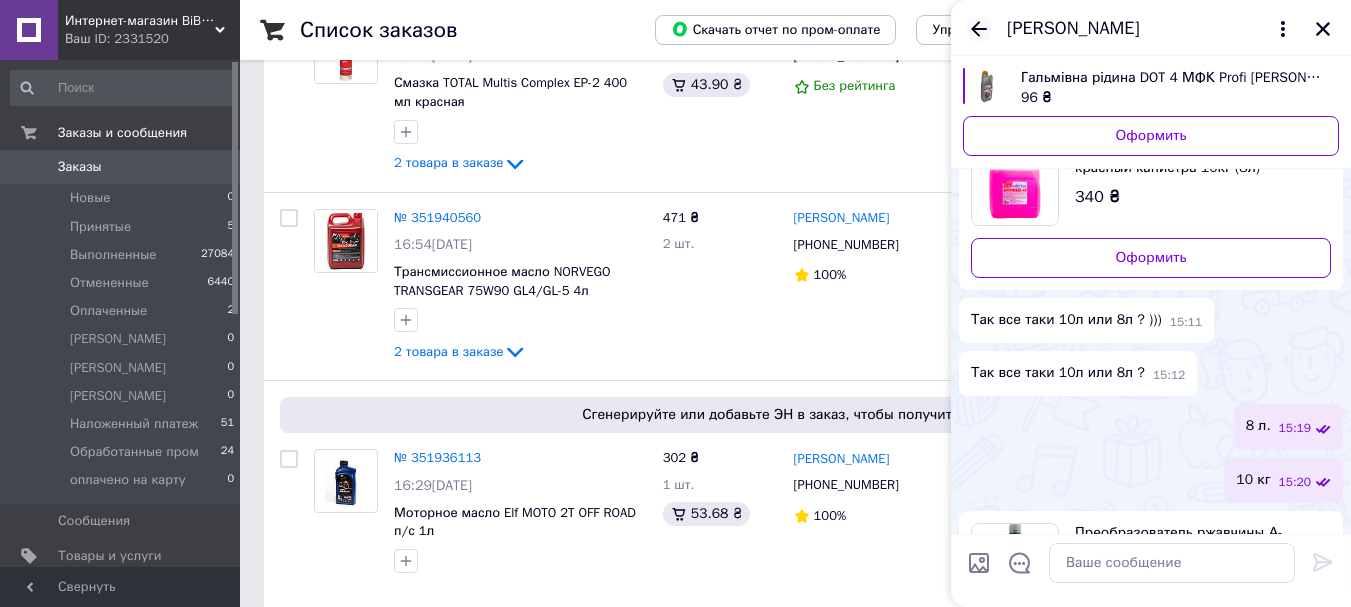 click 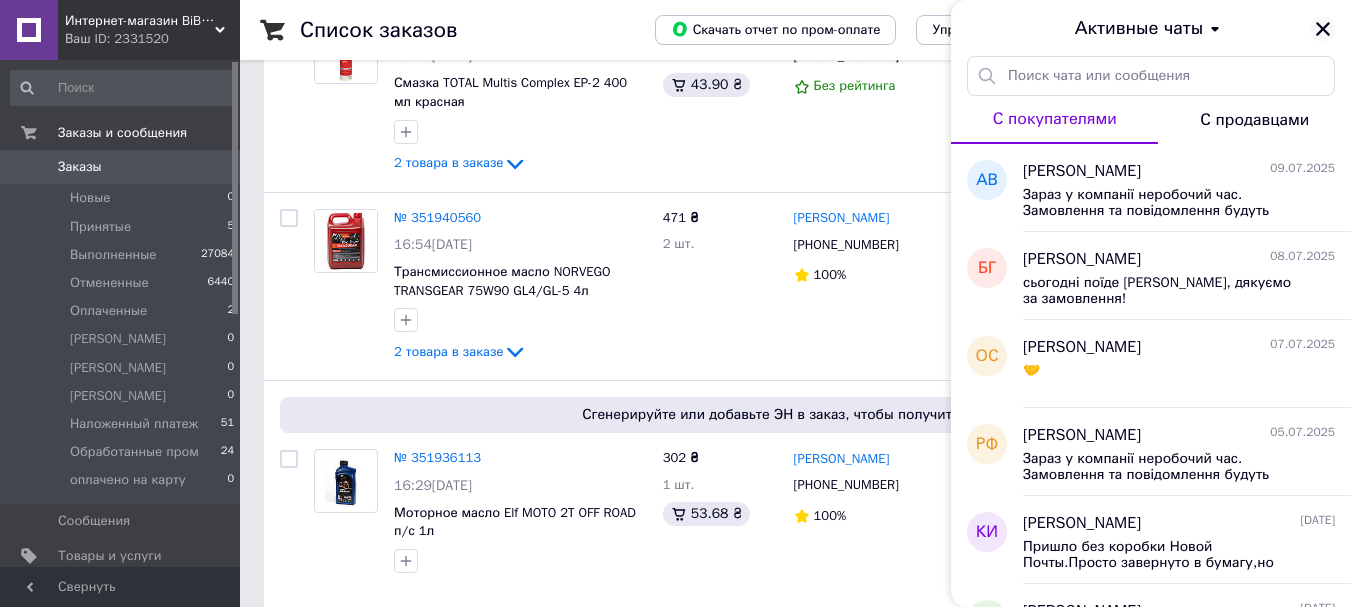 click 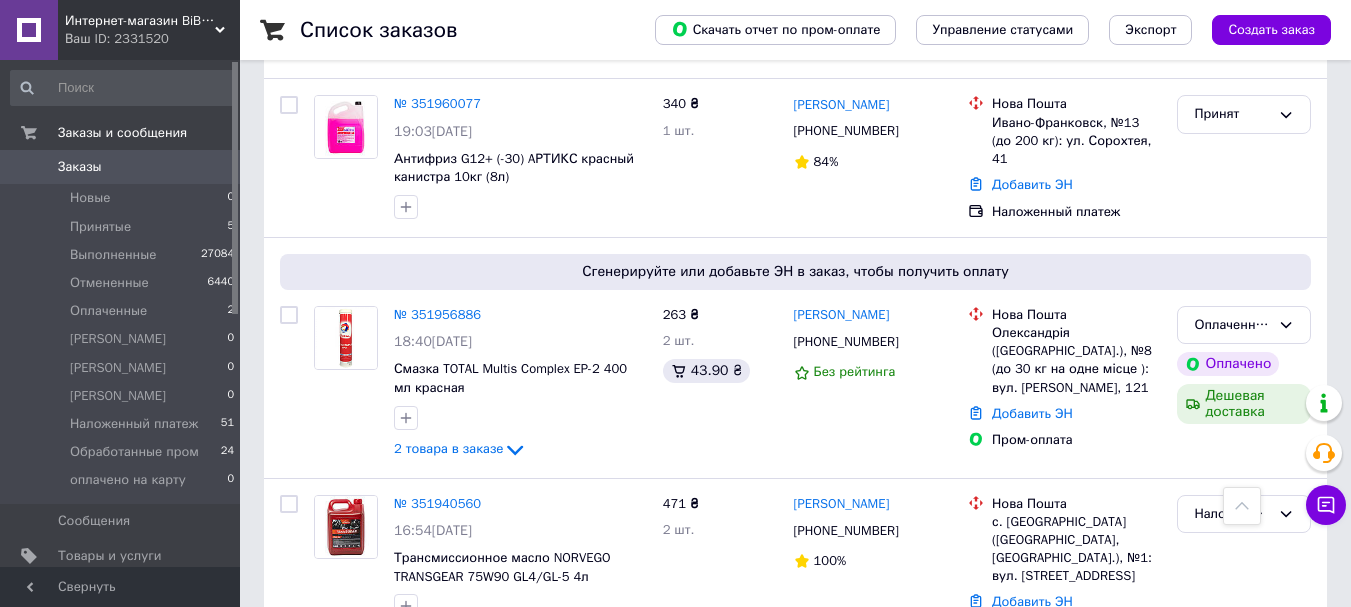 scroll, scrollTop: 1000, scrollLeft: 0, axis: vertical 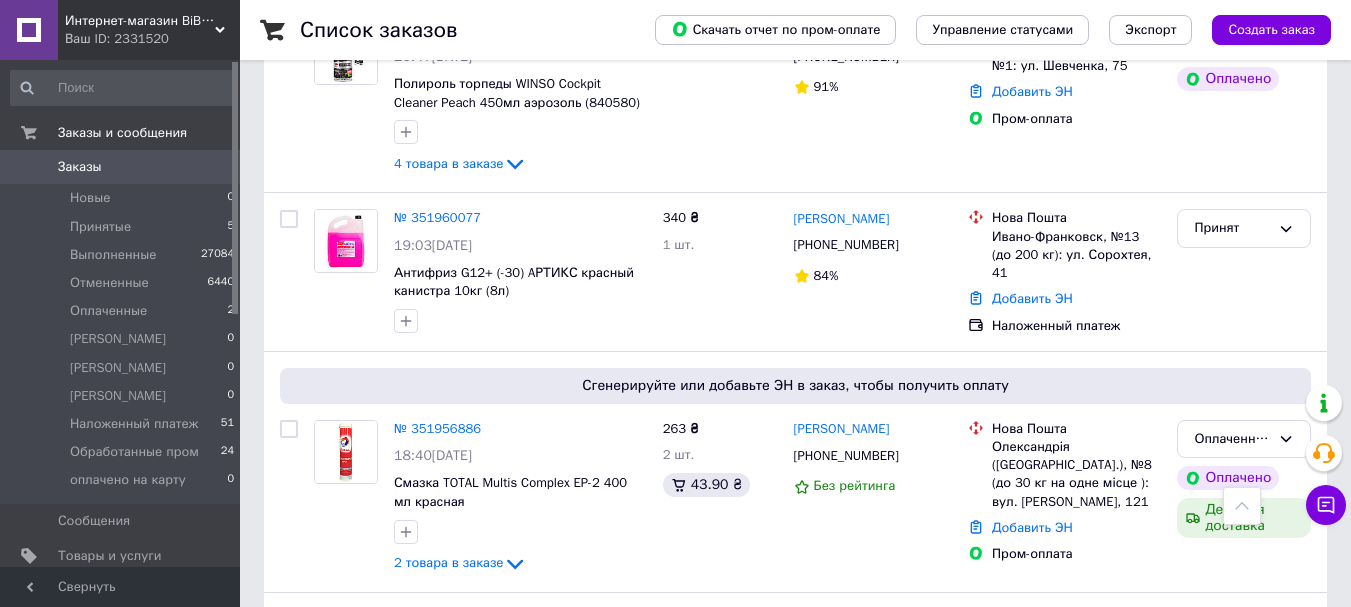 click on "Заказы" at bounding box center [80, 167] 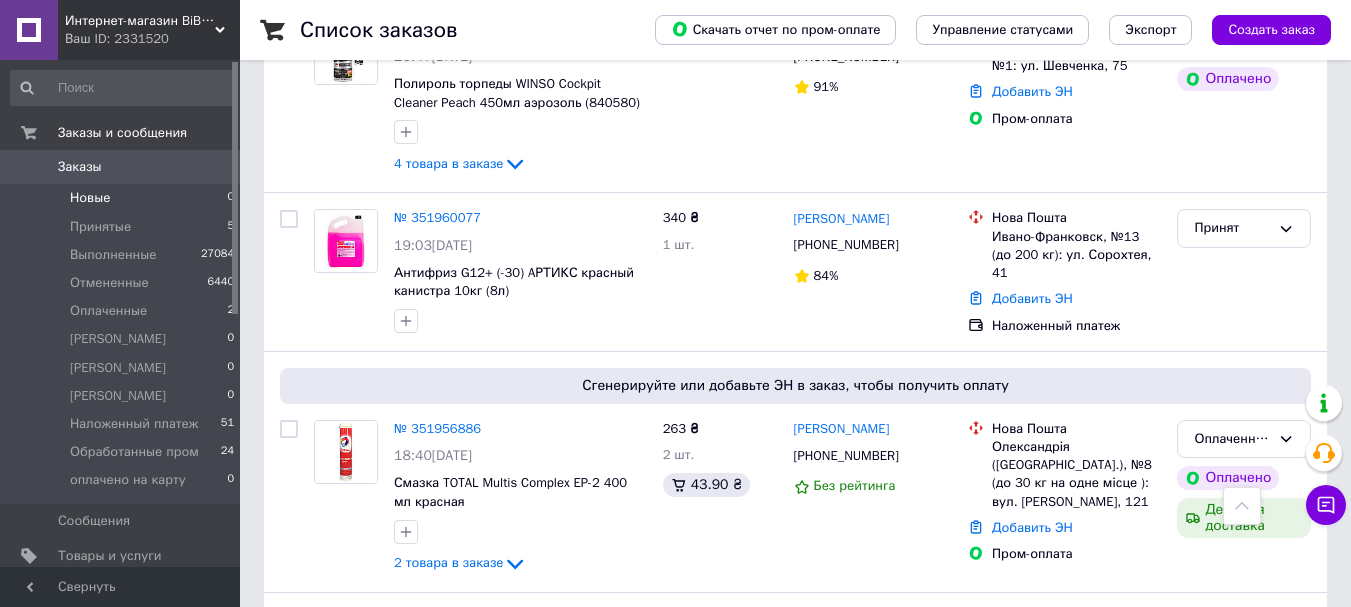 scroll, scrollTop: 0, scrollLeft: 0, axis: both 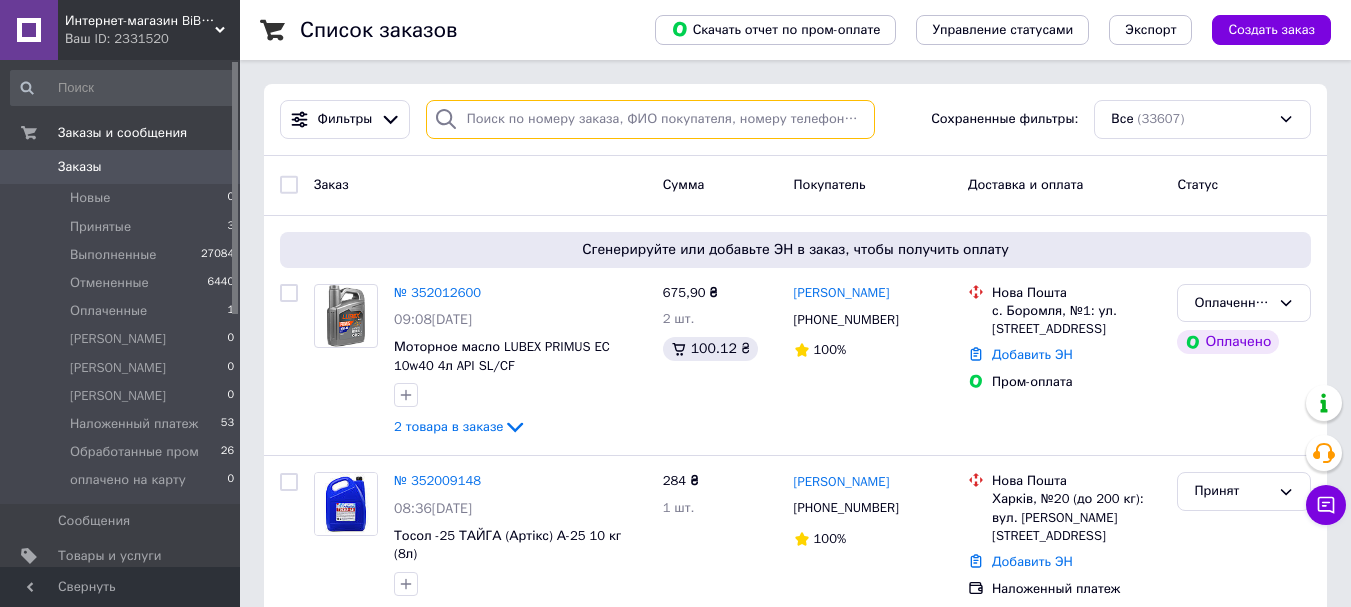 click at bounding box center (650, 119) 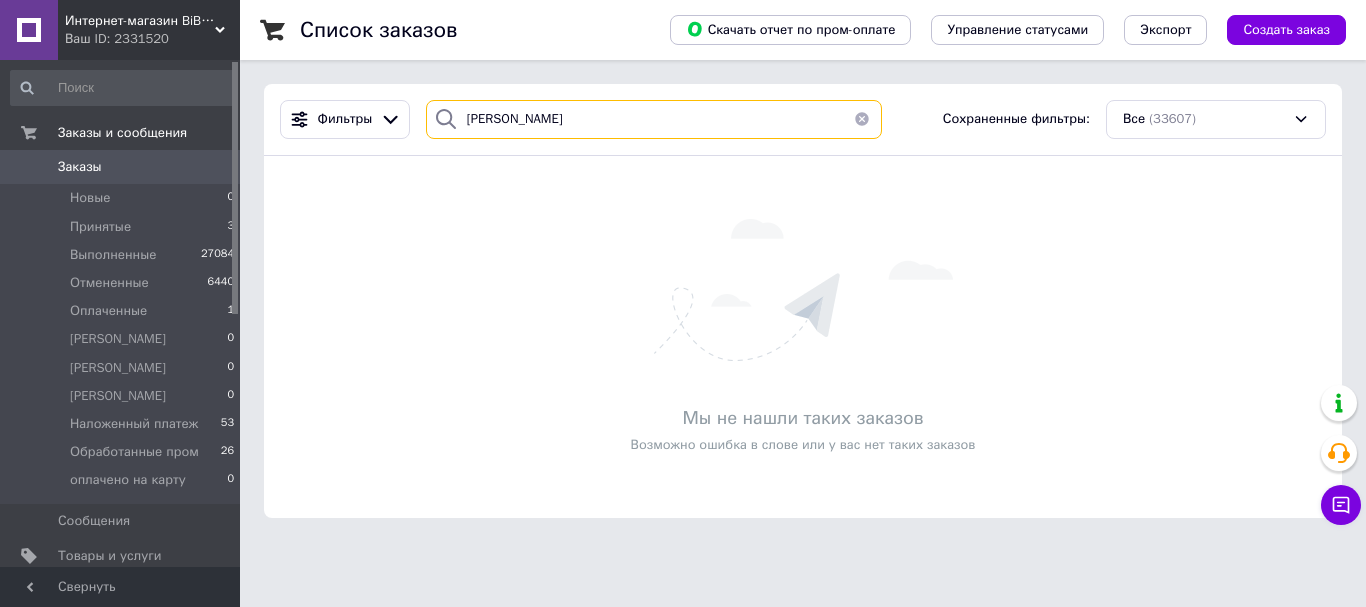type on "ходорченко" 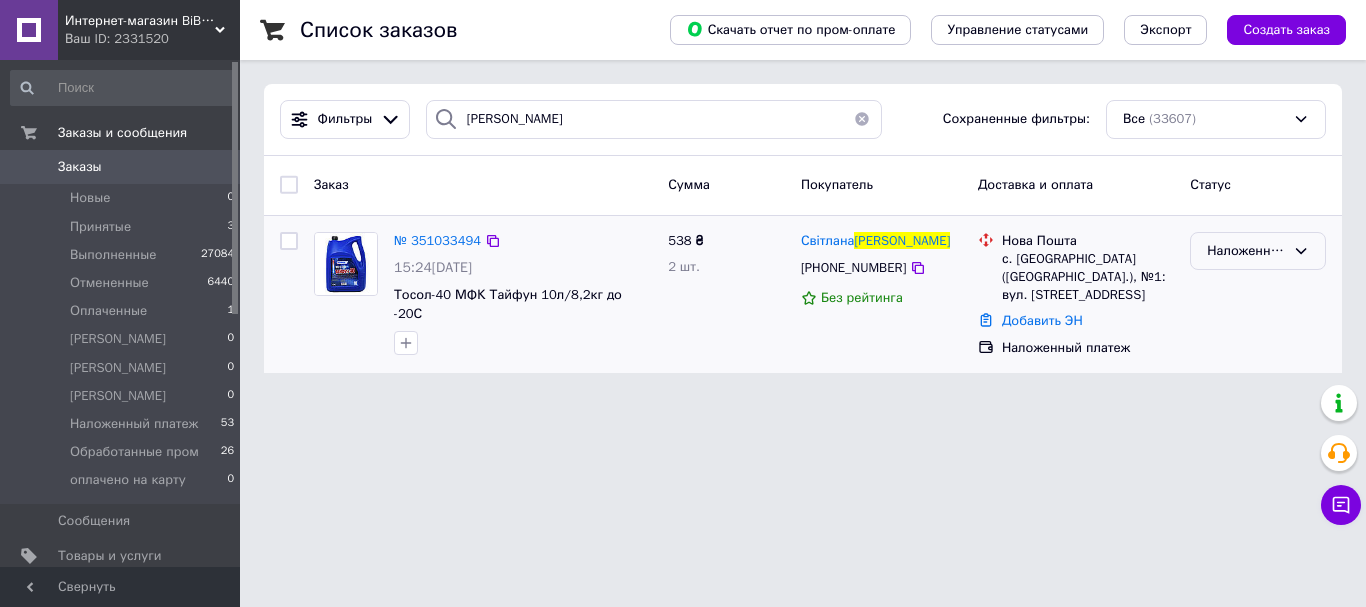 click on "Наложенный платеж" at bounding box center (1246, 251) 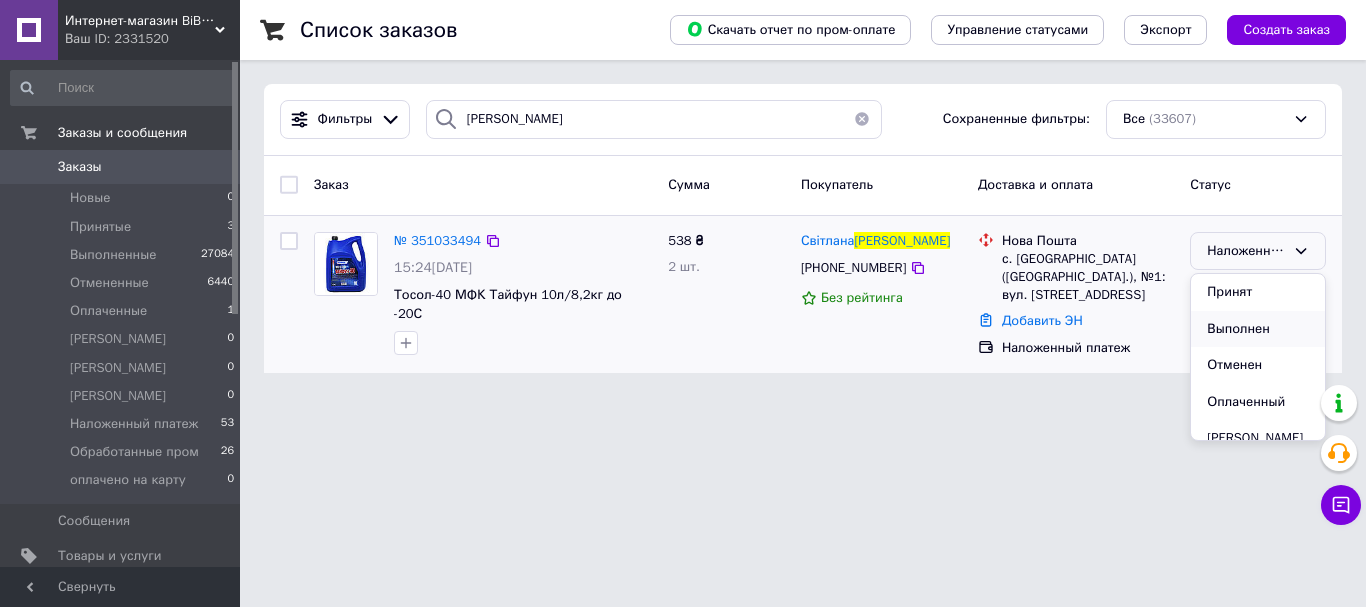 click on "Выполнен" at bounding box center [1258, 329] 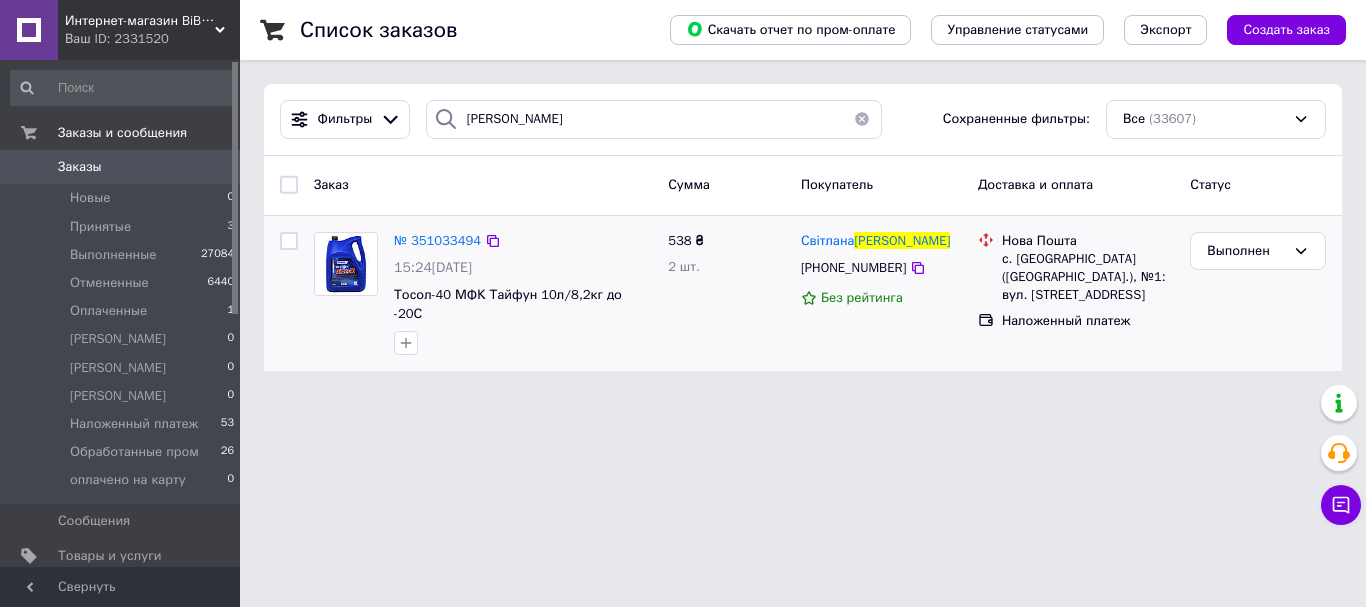 click on "Заказы" at bounding box center [80, 167] 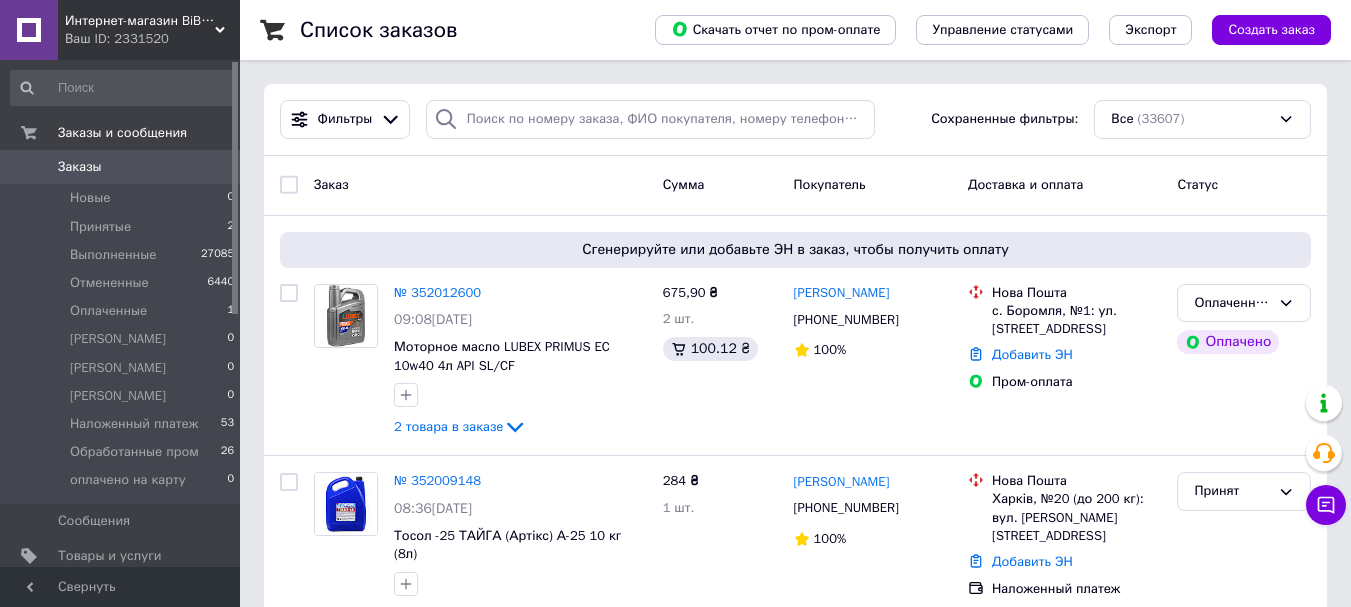 click on "Интернет-магазин BiBiOil" at bounding box center (140, 21) 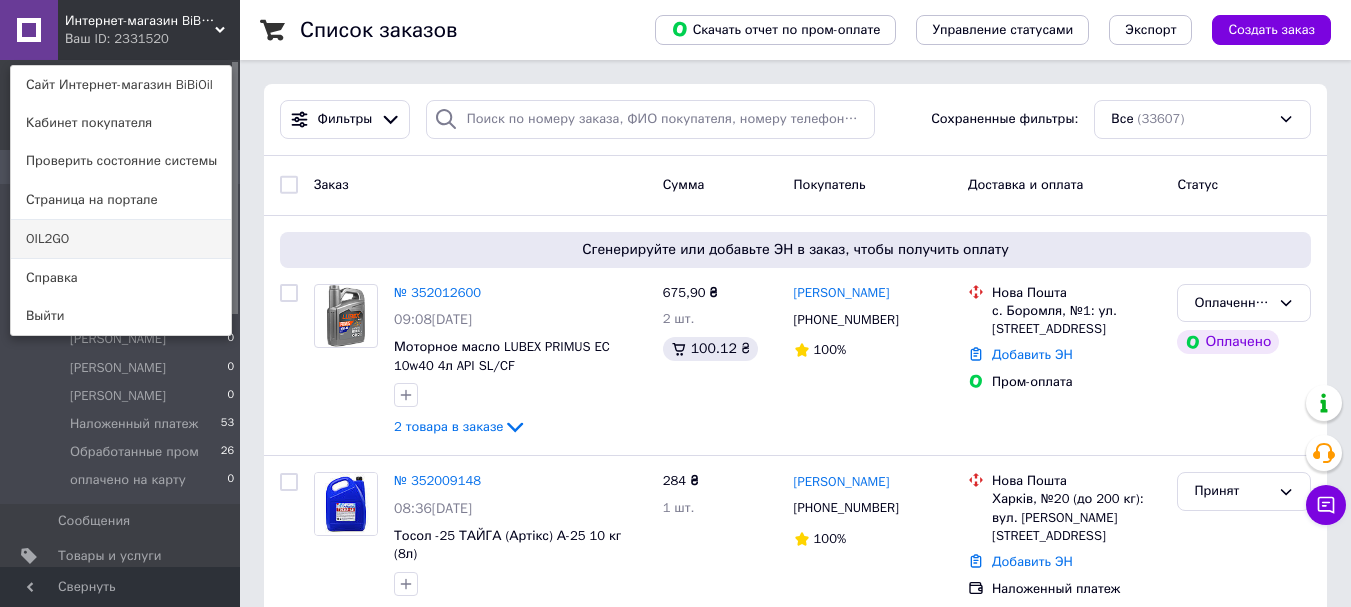 click on "OIL2GO" at bounding box center [121, 239] 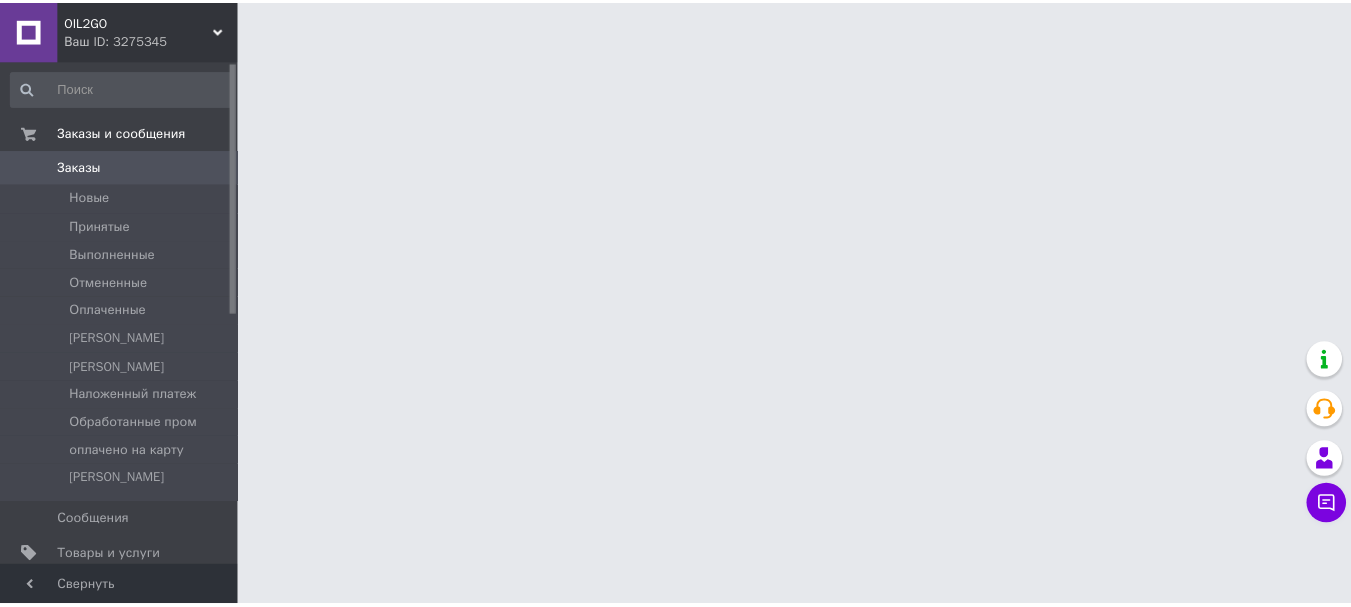 scroll, scrollTop: 0, scrollLeft: 0, axis: both 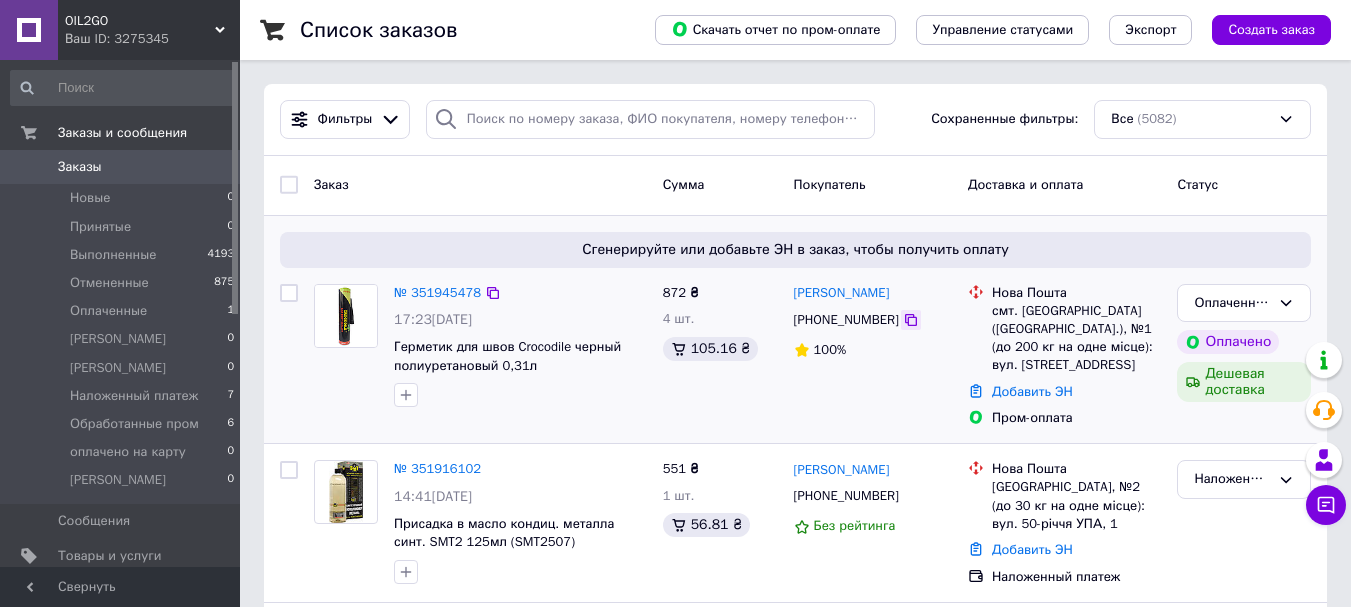 click 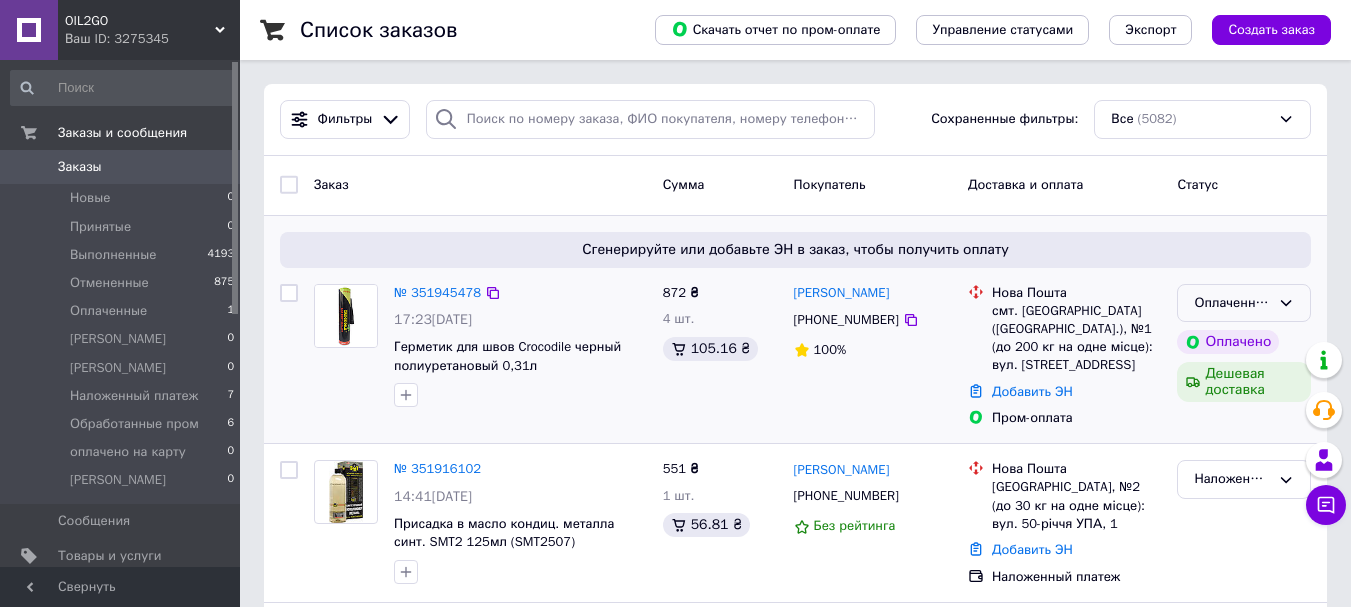 click 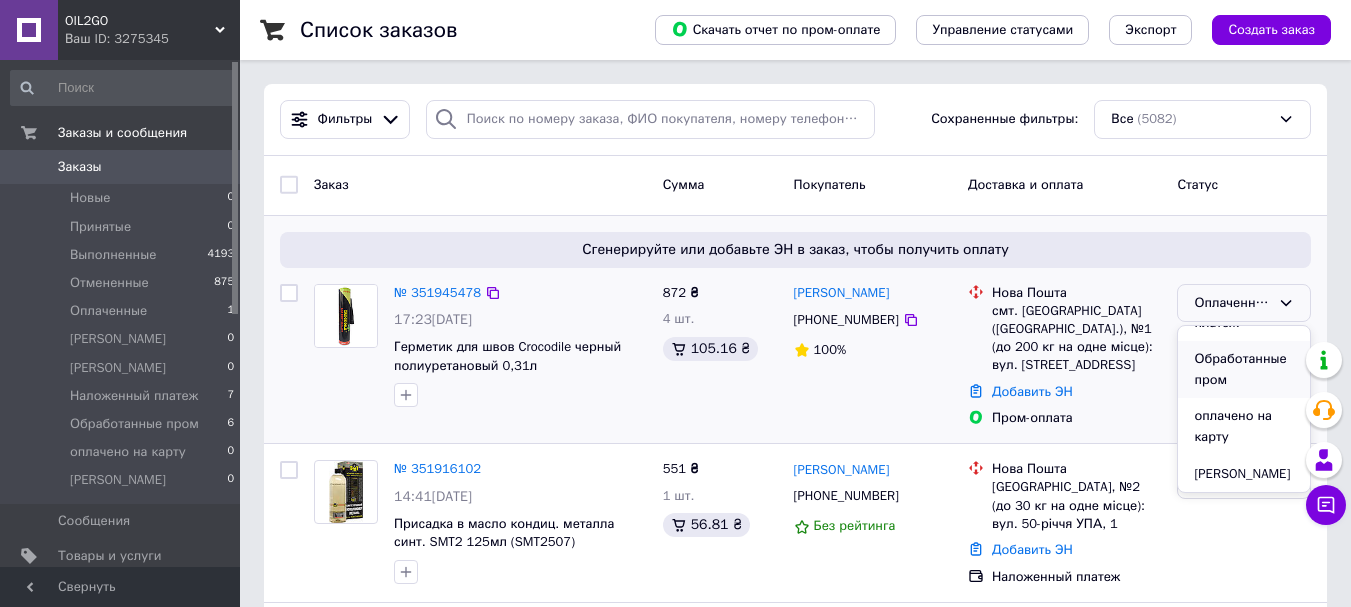 scroll, scrollTop: 287, scrollLeft: 0, axis: vertical 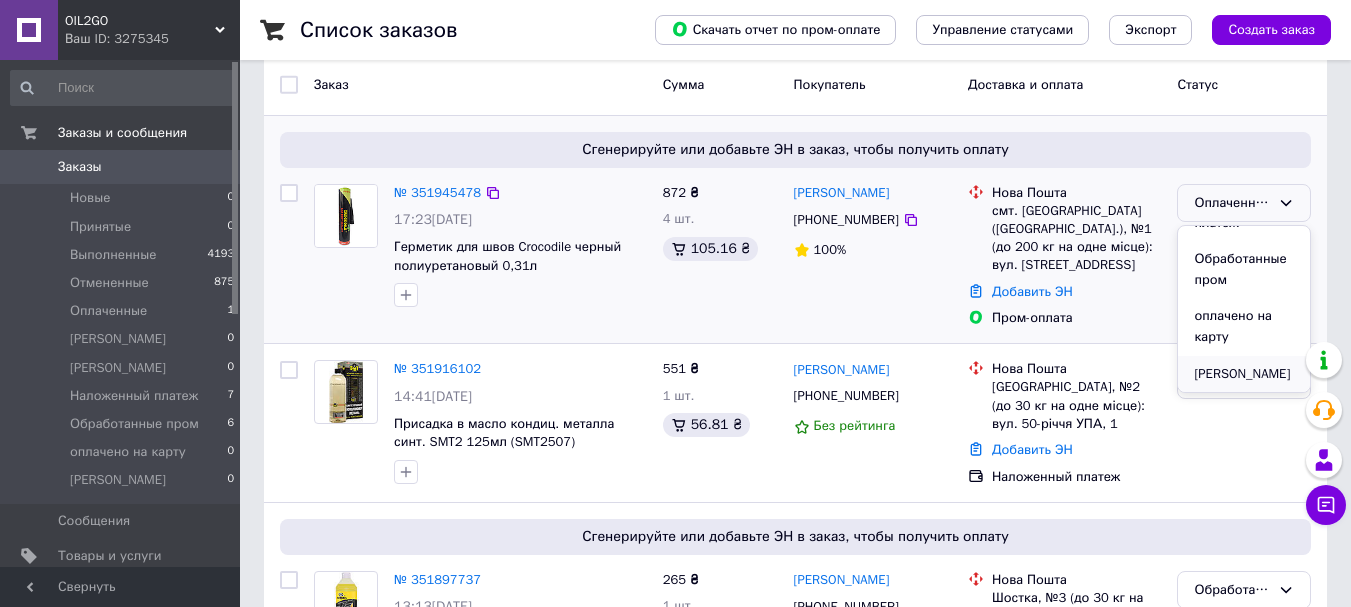 click on "Скачкова Марина" at bounding box center [1244, 374] 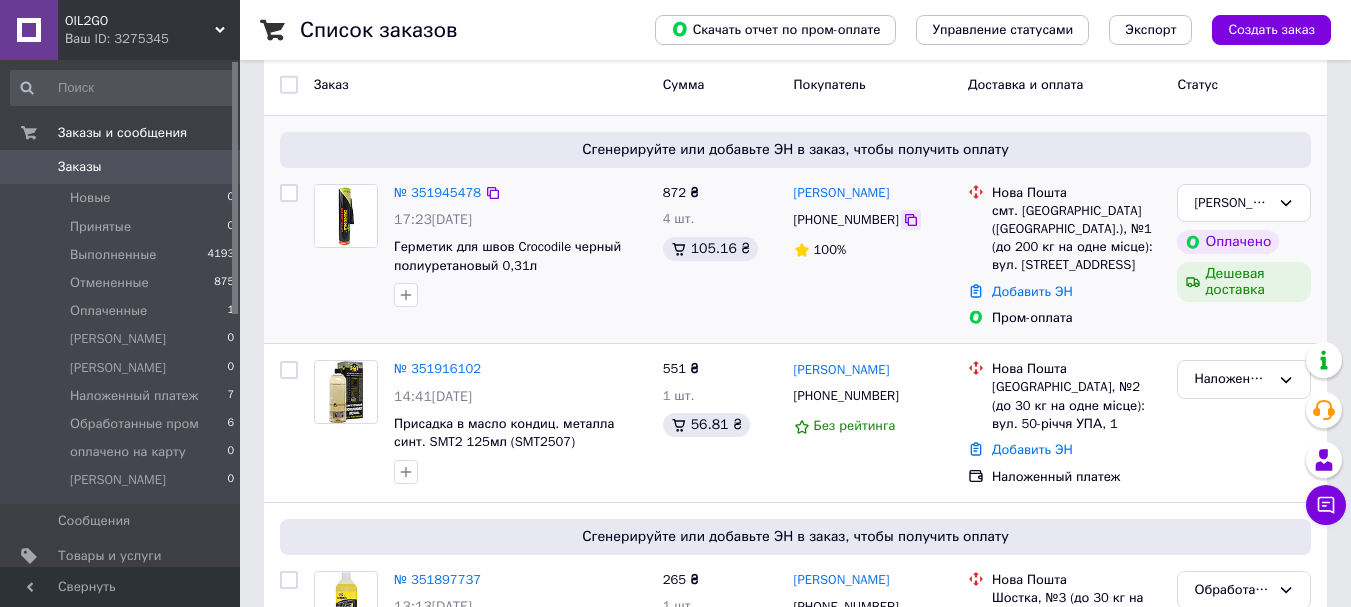 click 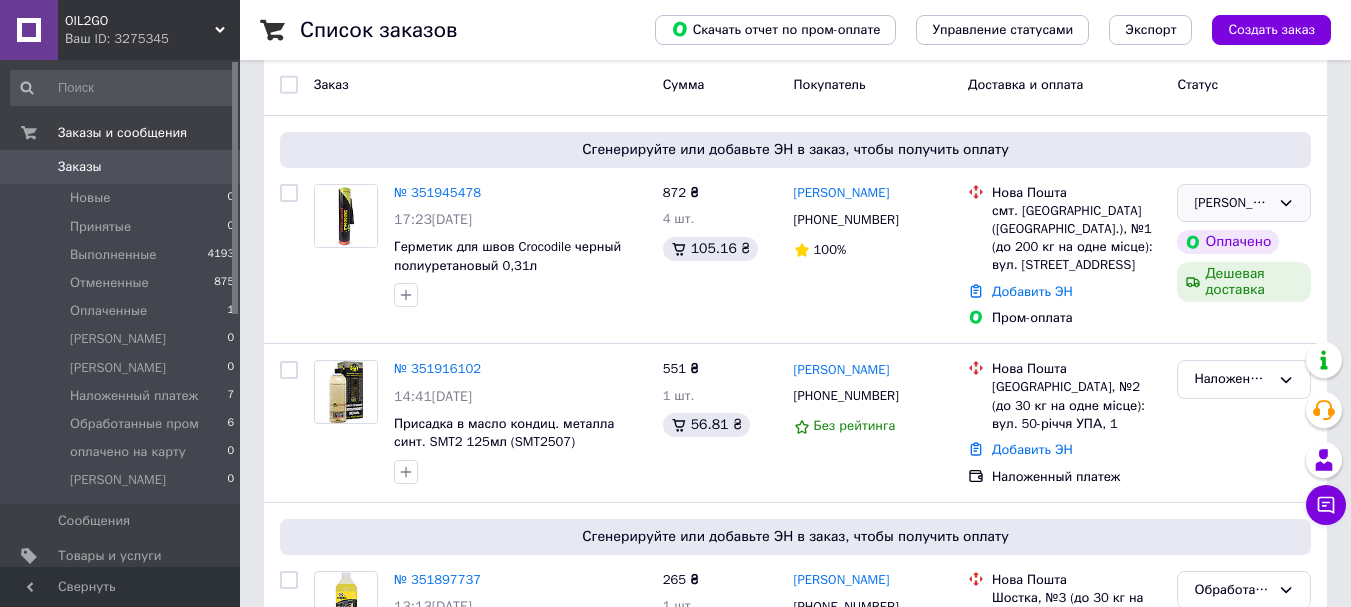 click 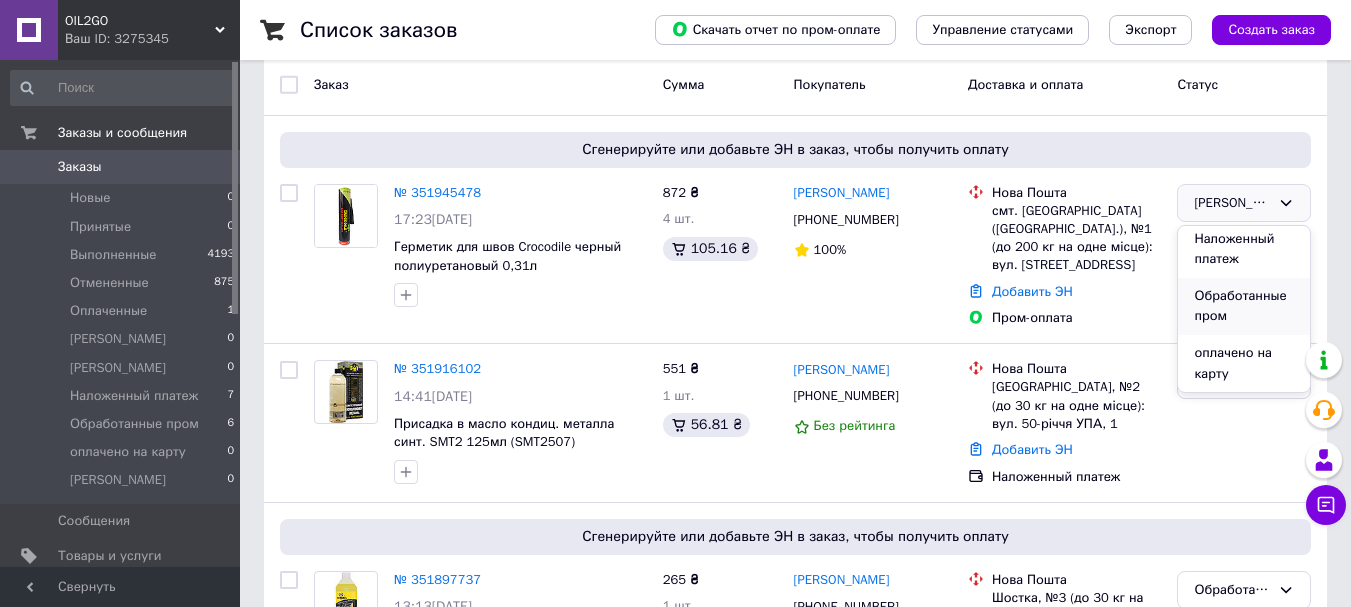 scroll, scrollTop: 266, scrollLeft: 0, axis: vertical 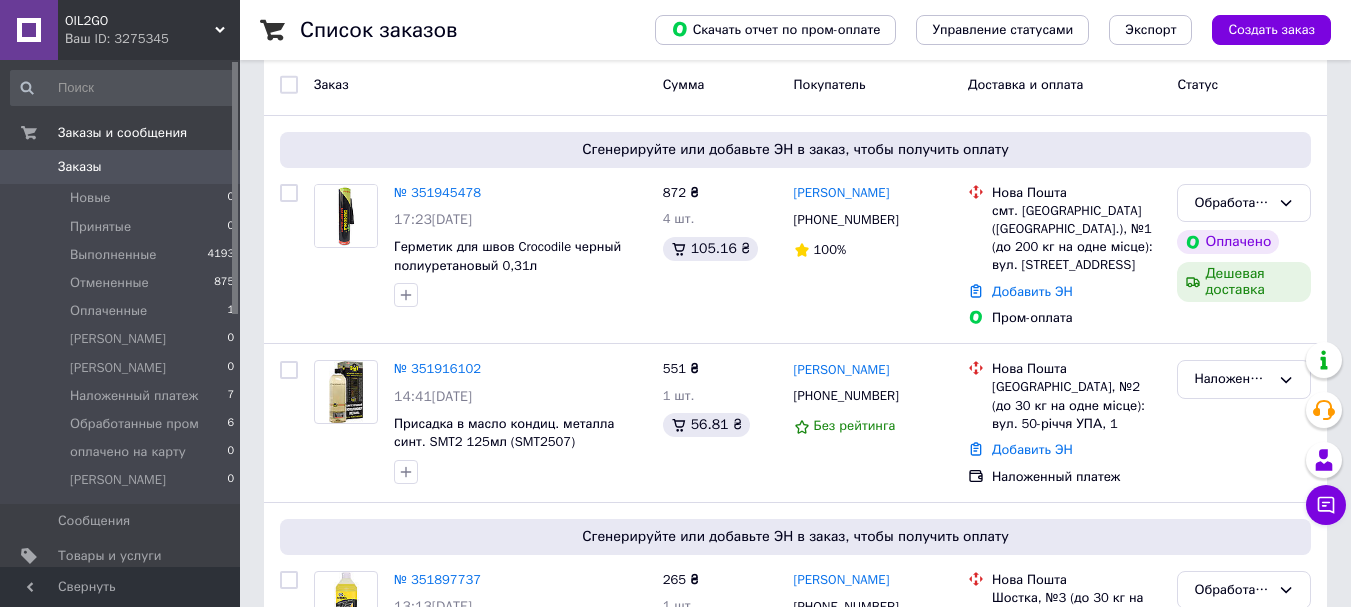 click on "Заказы" at bounding box center (80, 167) 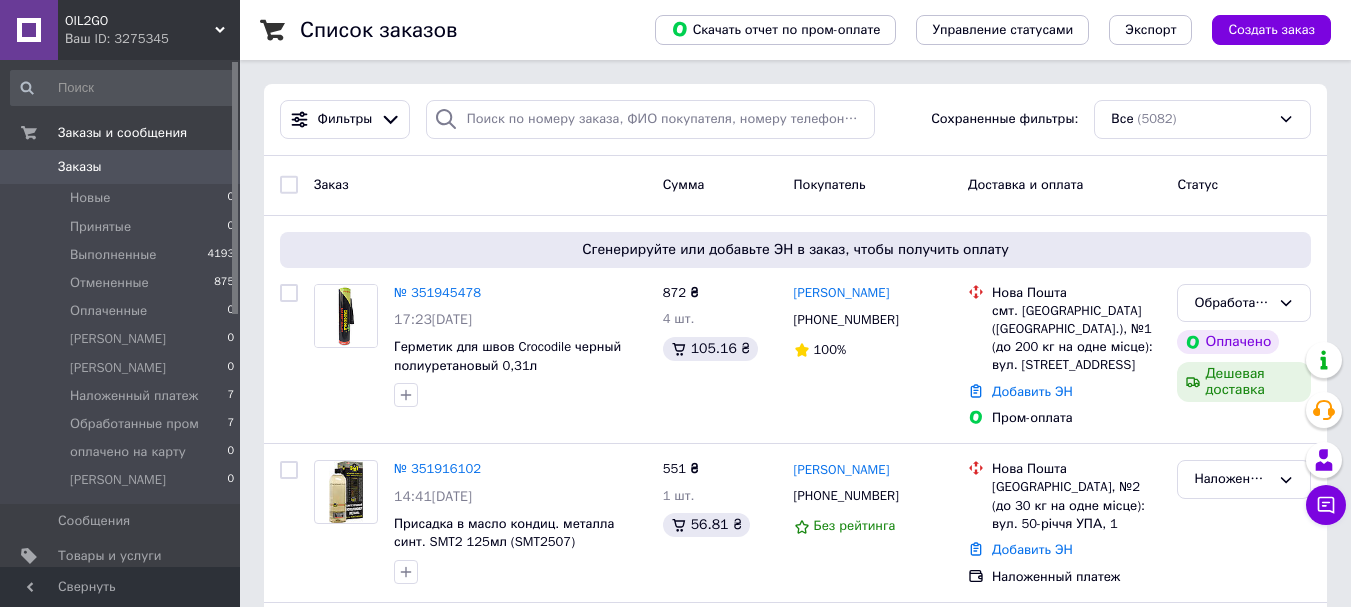 click on "OIL2GO" at bounding box center (140, 21) 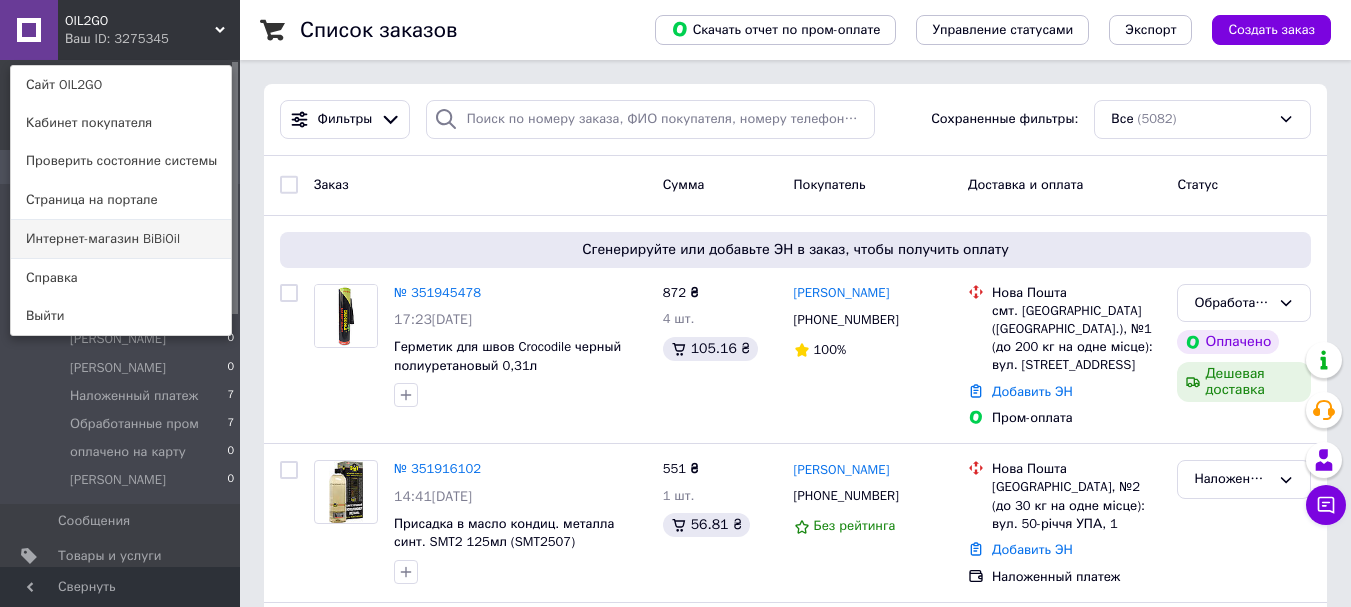 click on "Интернет-магазин BiBiOil" at bounding box center [121, 239] 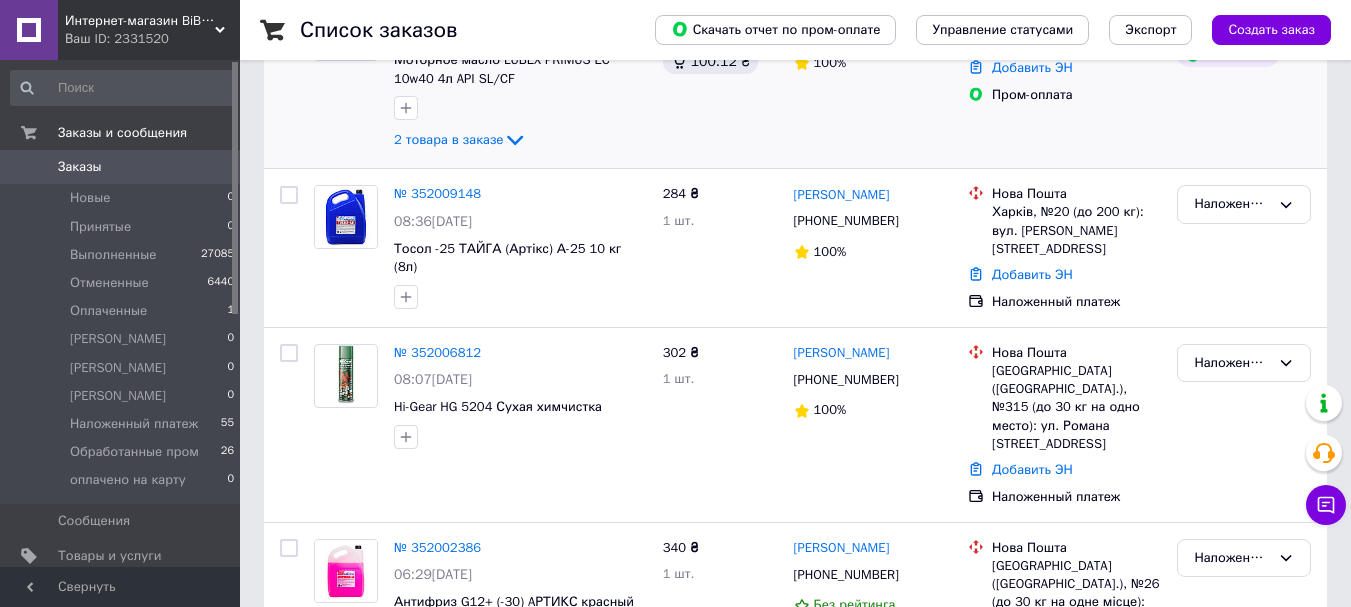 scroll, scrollTop: 300, scrollLeft: 0, axis: vertical 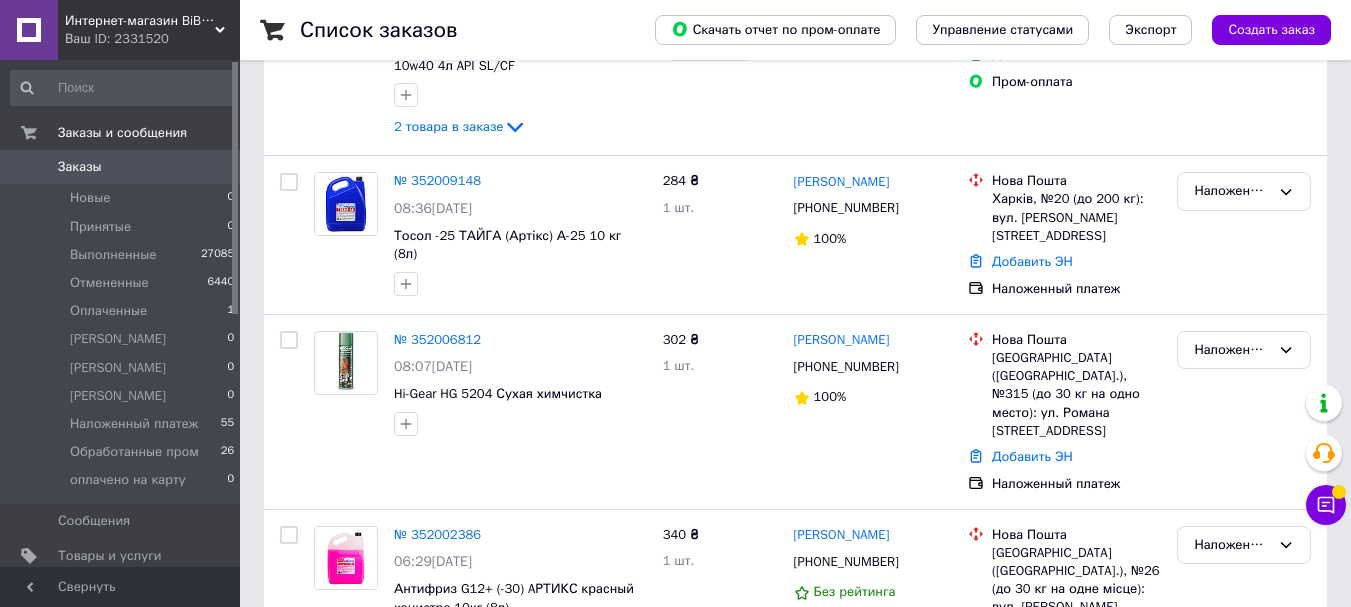 click on "Заказы" at bounding box center [80, 167] 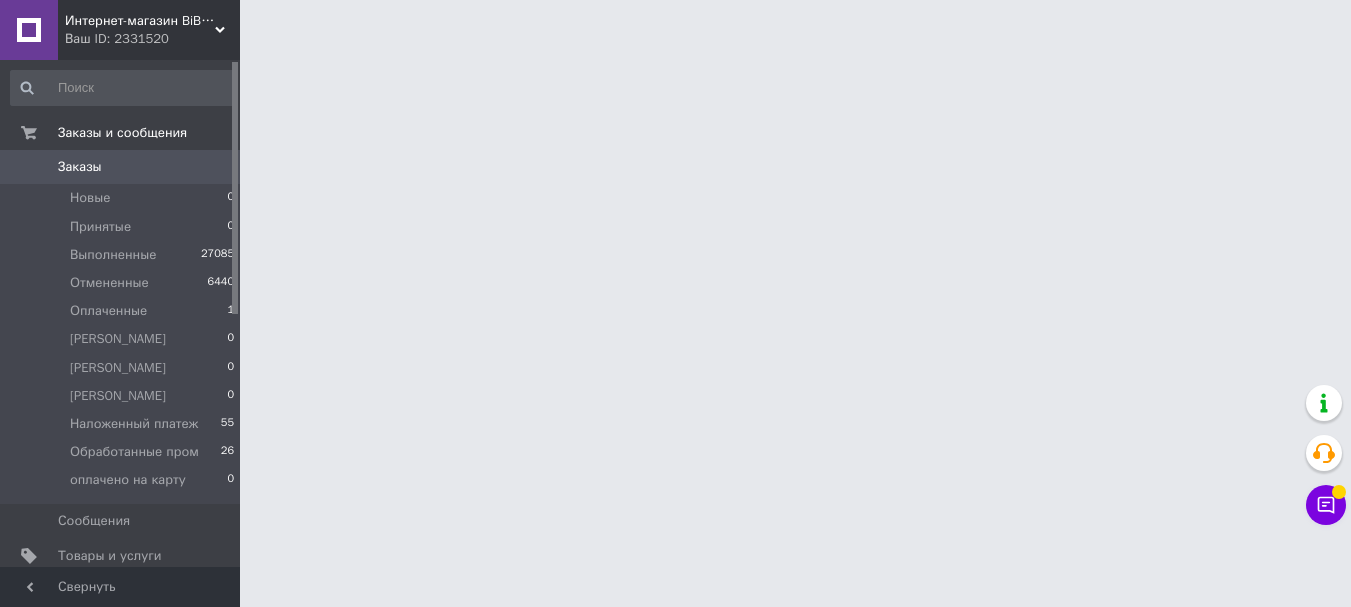 scroll, scrollTop: 0, scrollLeft: 0, axis: both 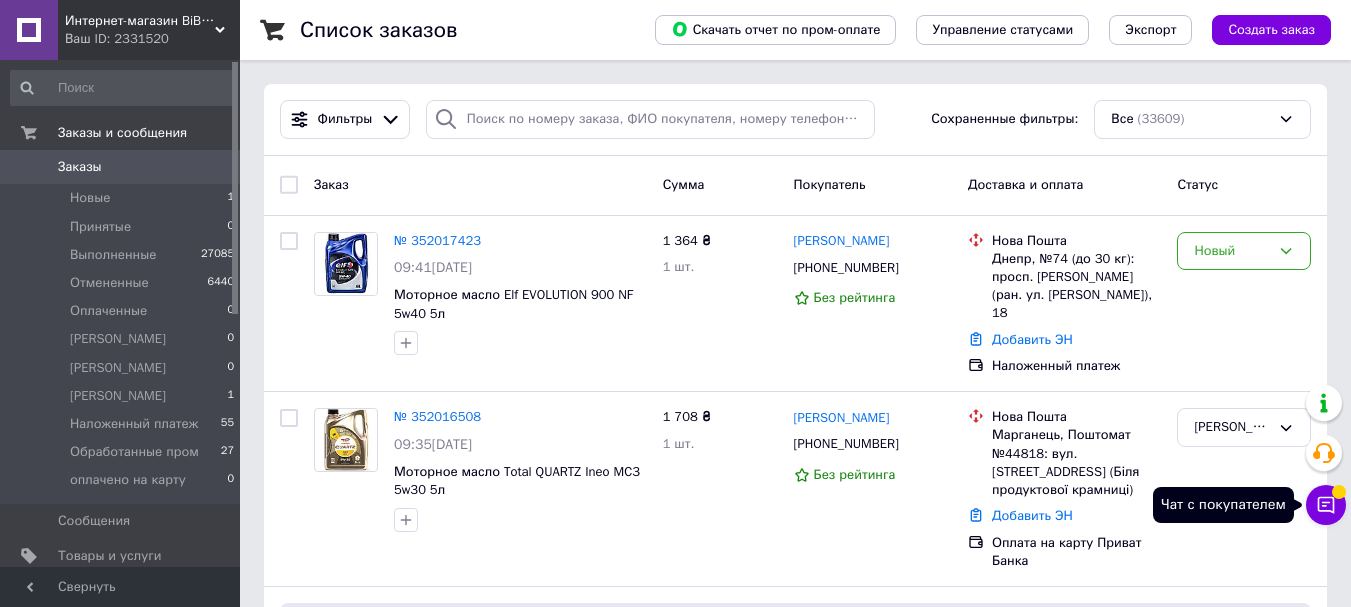 click 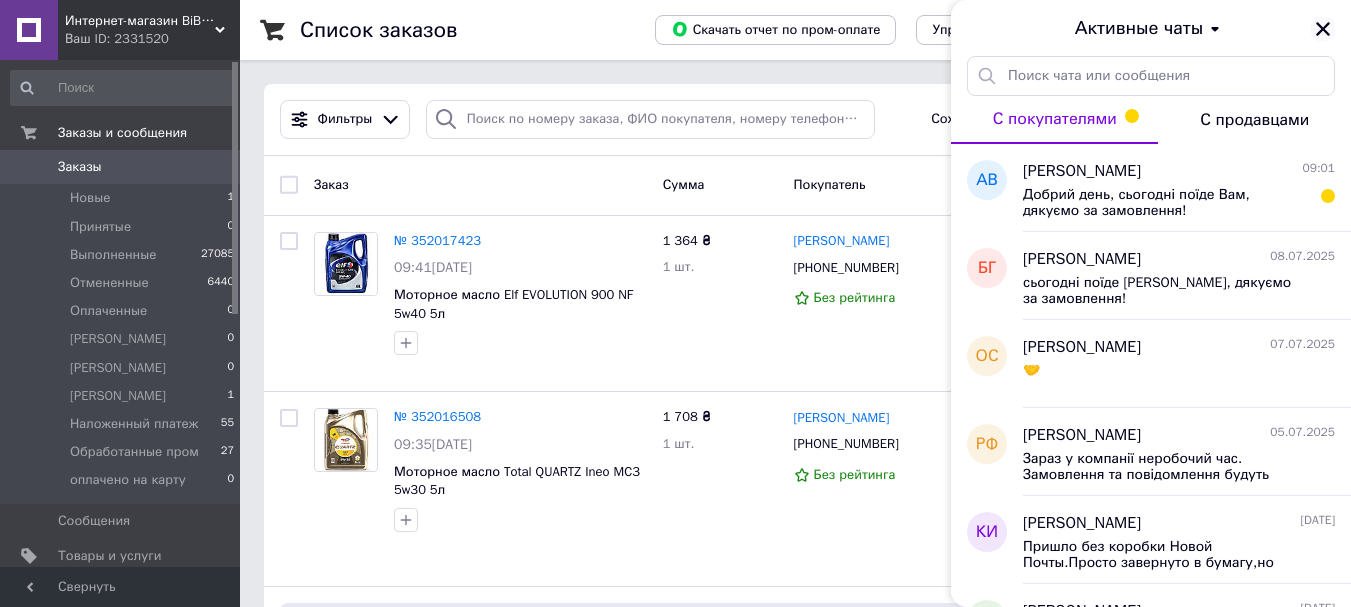 click 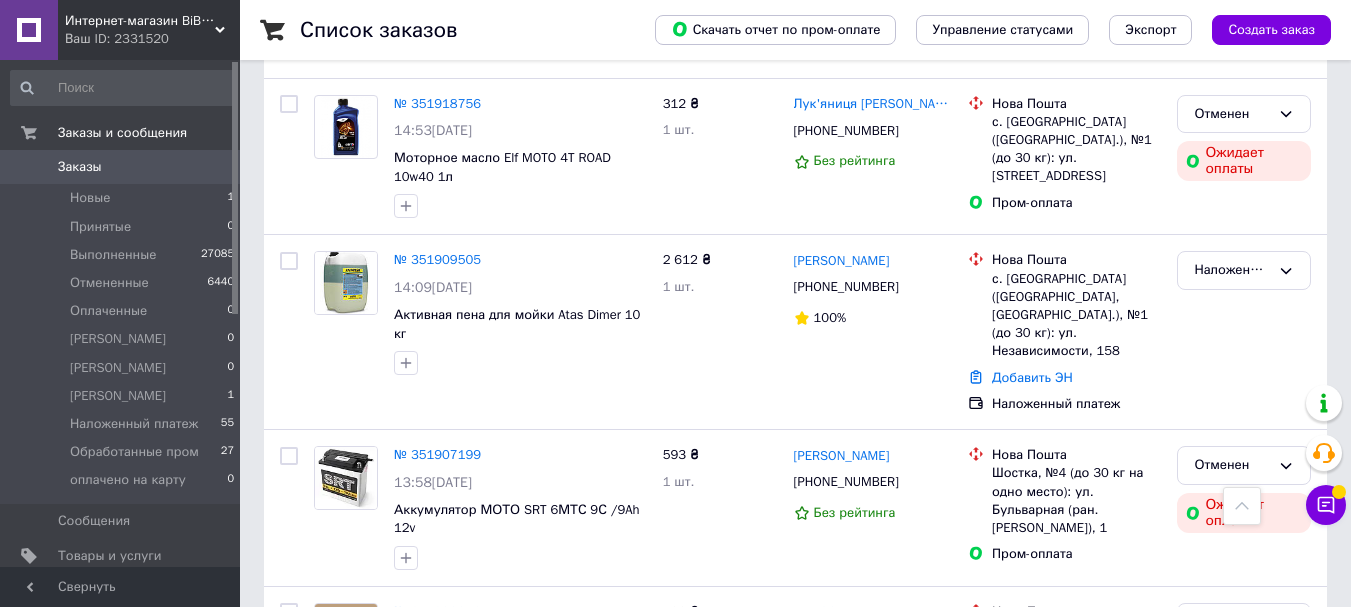 scroll, scrollTop: 3000, scrollLeft: 0, axis: vertical 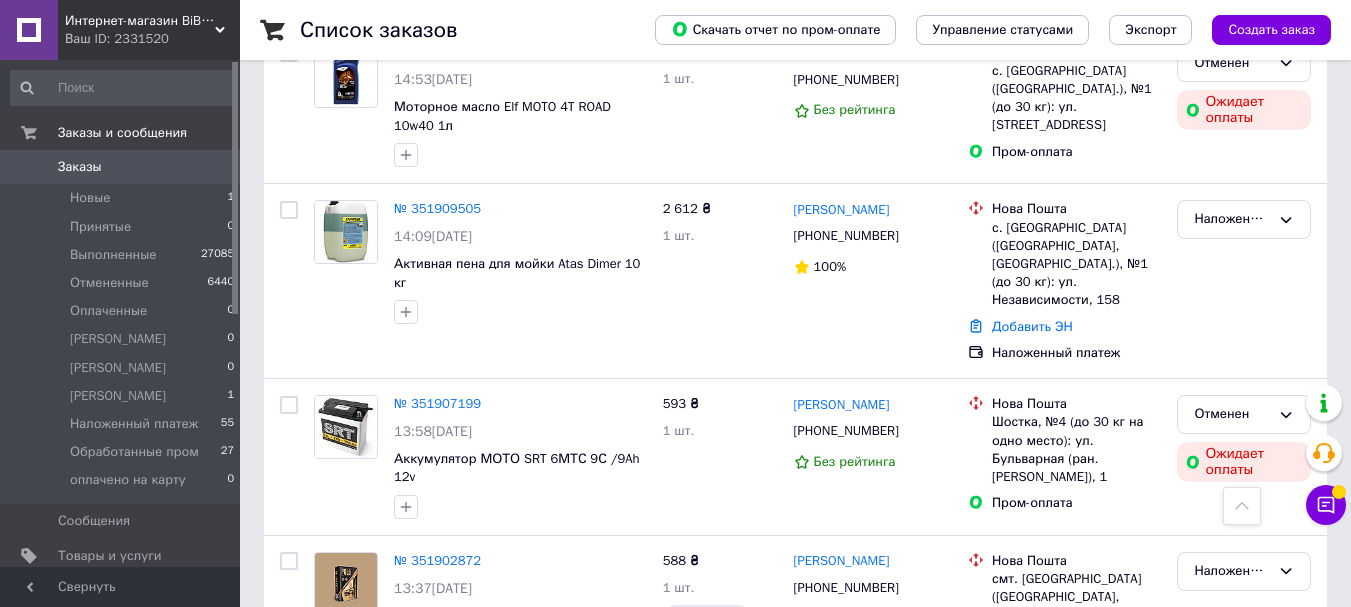 click on "Заказы" at bounding box center (80, 167) 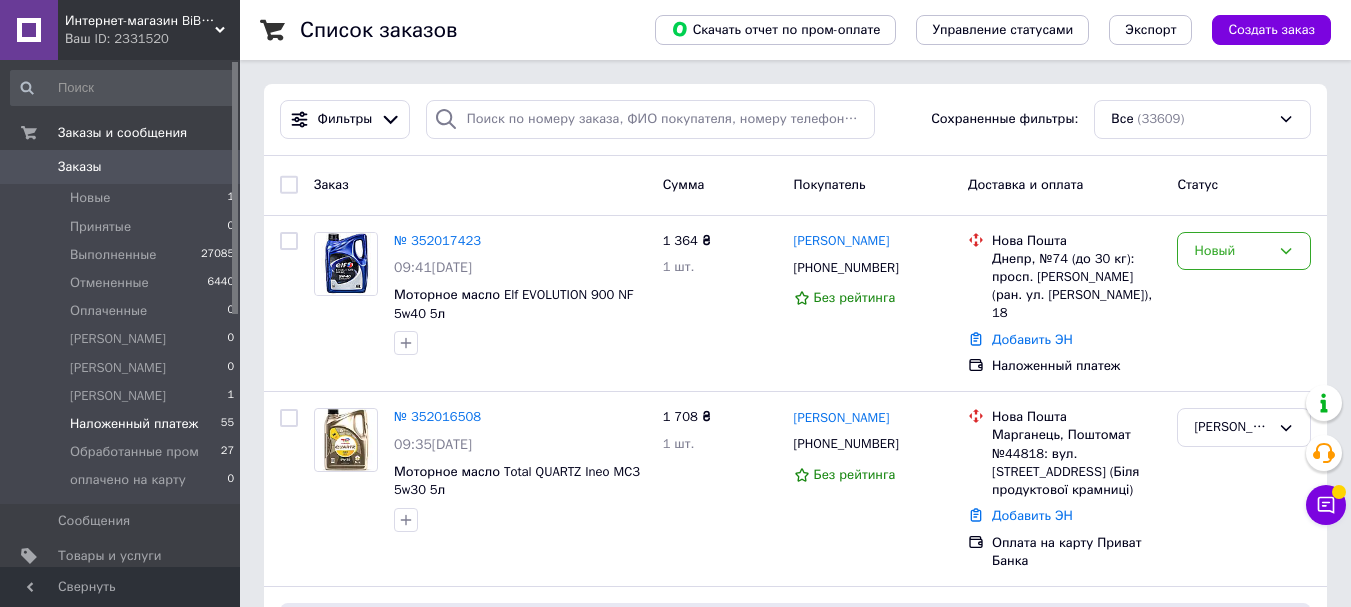 click on "Наложенный платеж" at bounding box center (134, 424) 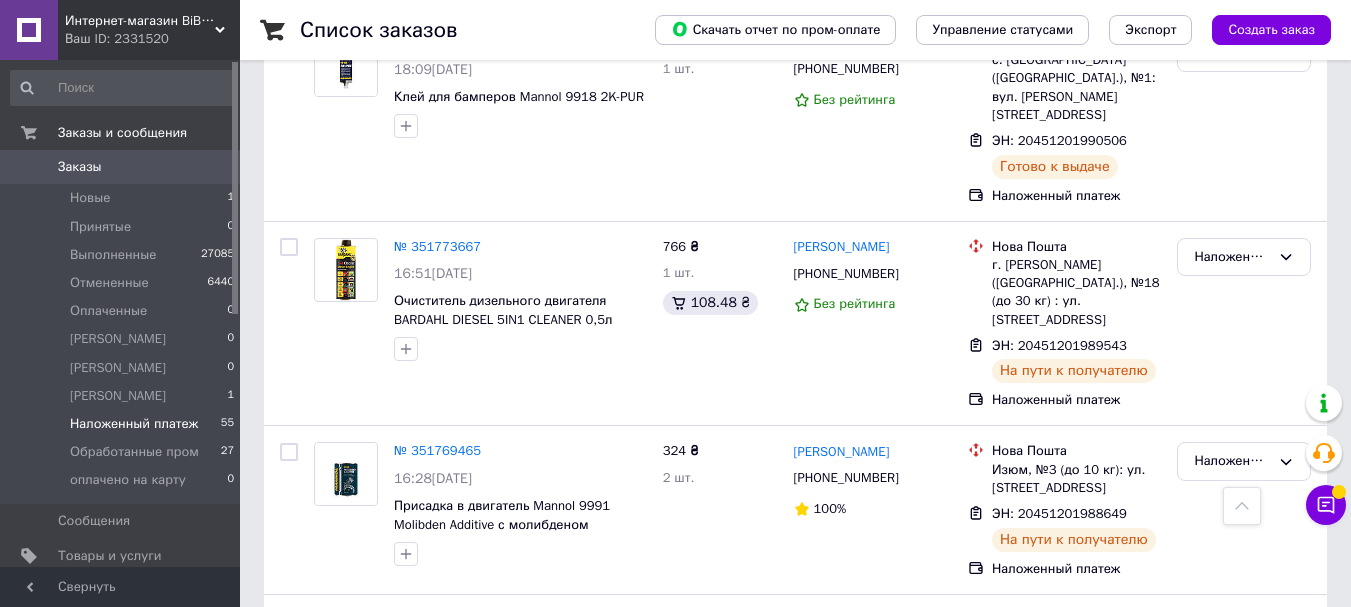 scroll, scrollTop: 3257, scrollLeft: 0, axis: vertical 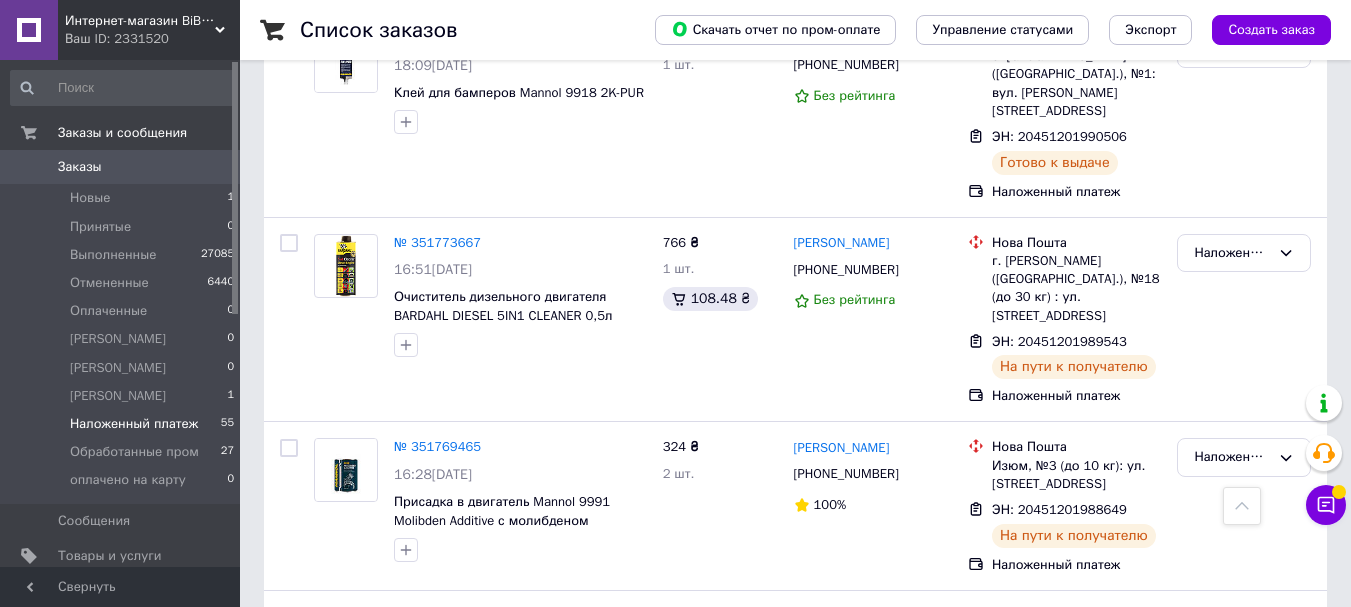 click on "2" at bounding box center [327, 792] 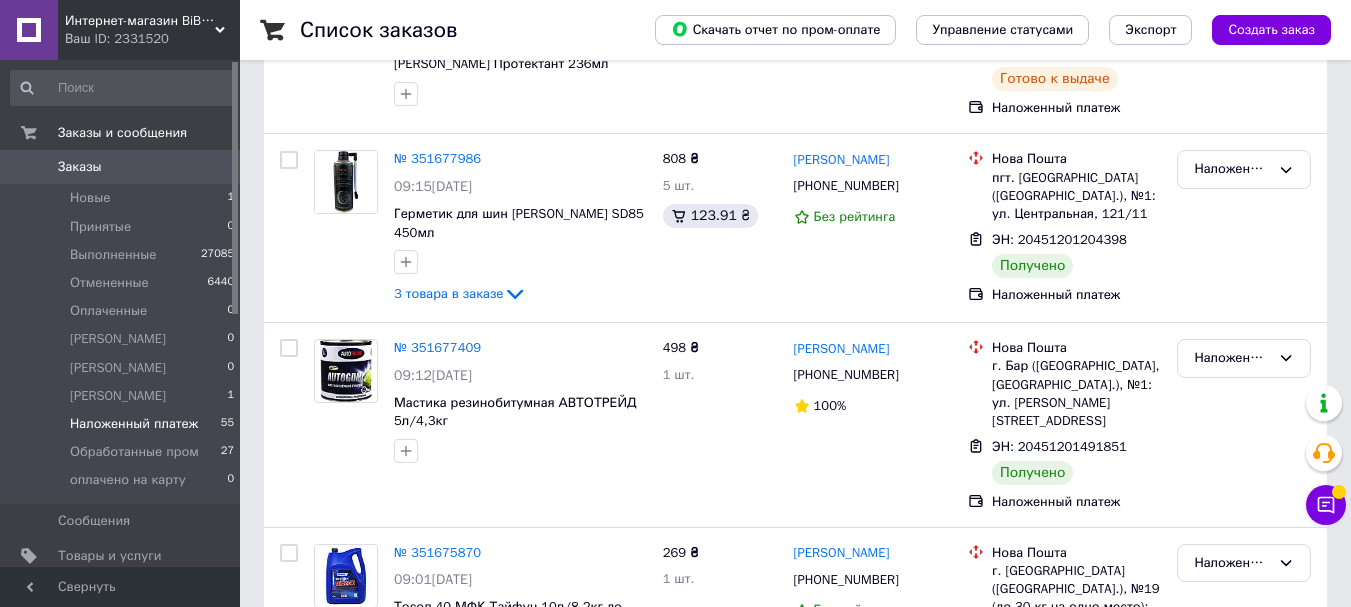 scroll, scrollTop: 400, scrollLeft: 0, axis: vertical 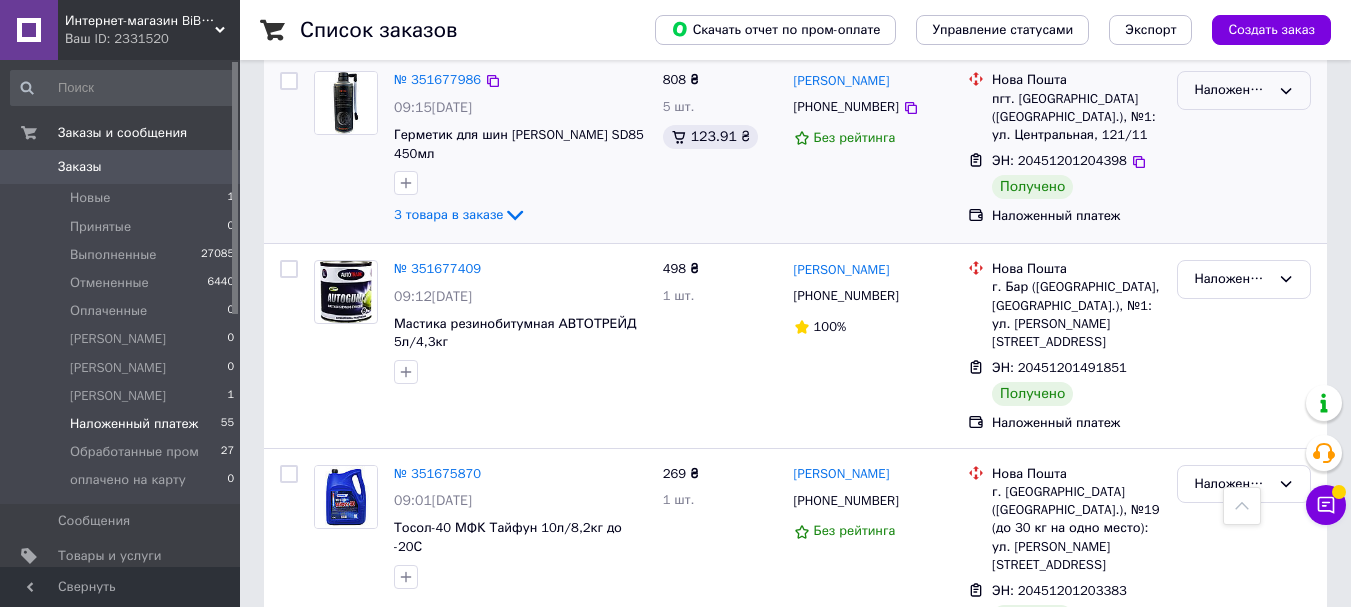 click on "Наложенный платеж" at bounding box center [1232, 90] 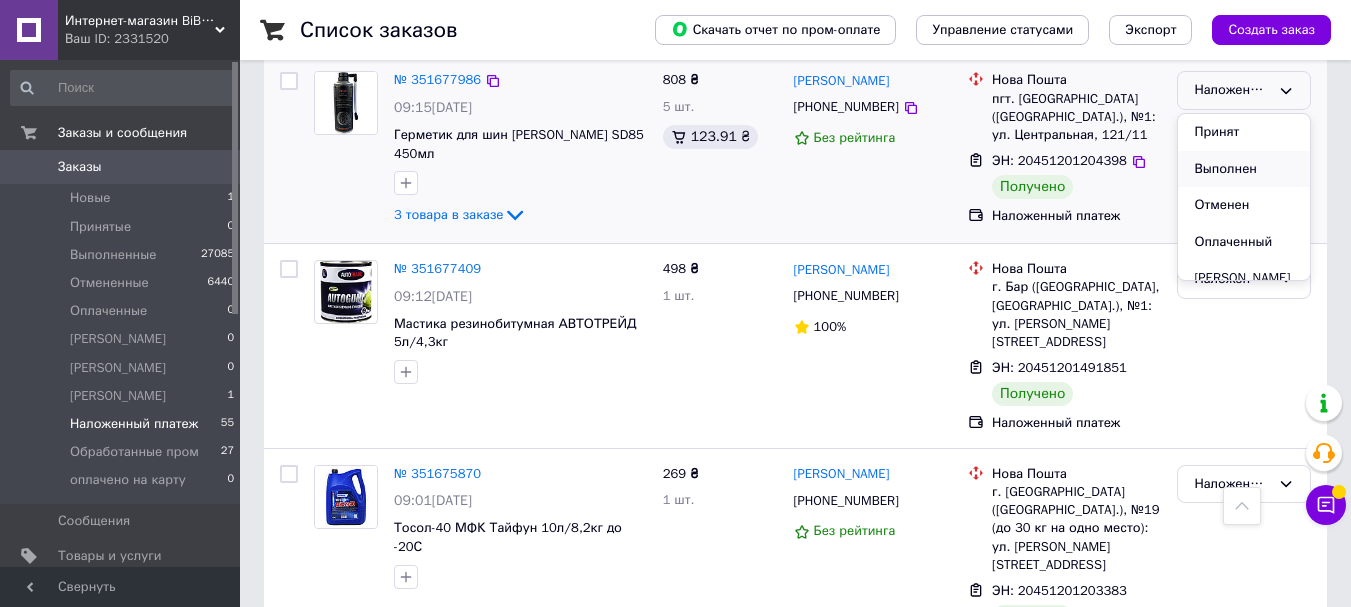 click on "Выполнен" at bounding box center (1244, 169) 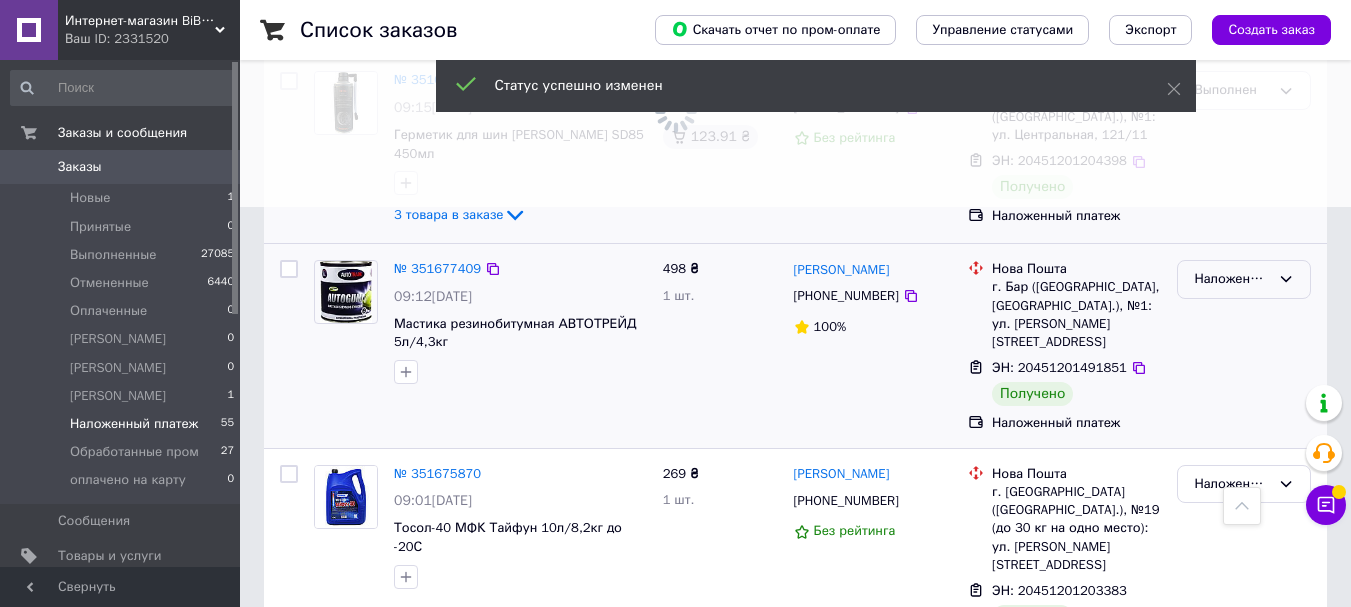 click on "Наложенный платеж" at bounding box center (1232, 279) 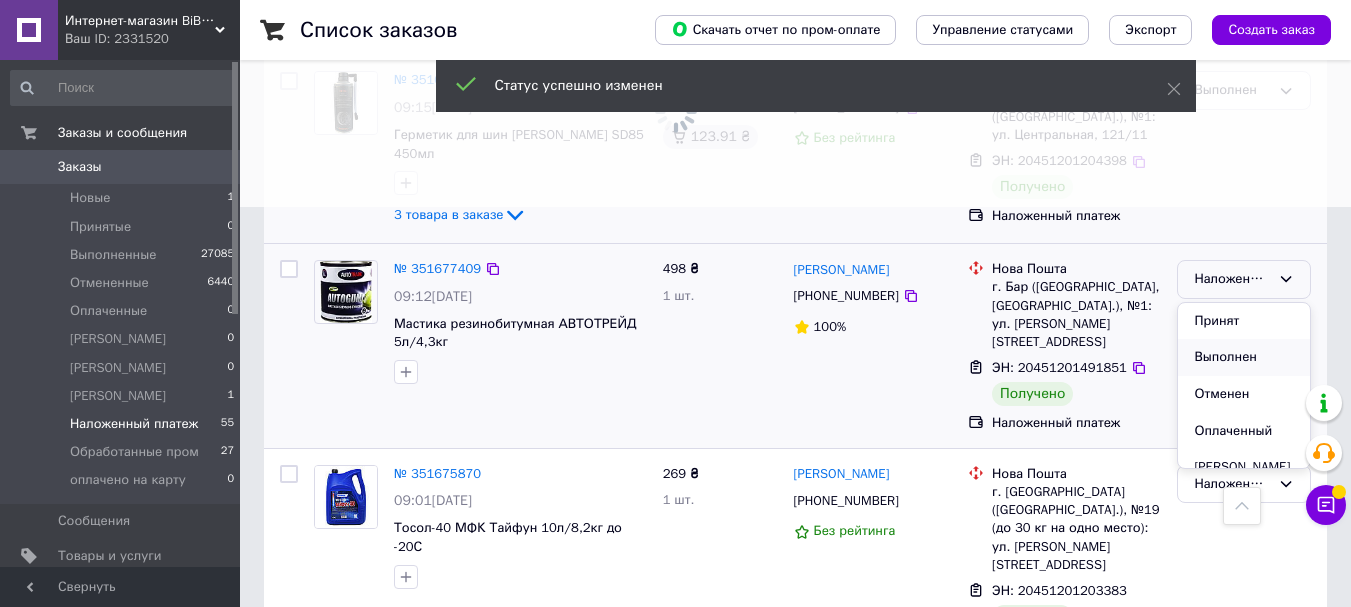 click on "Выполнен" at bounding box center (1244, 357) 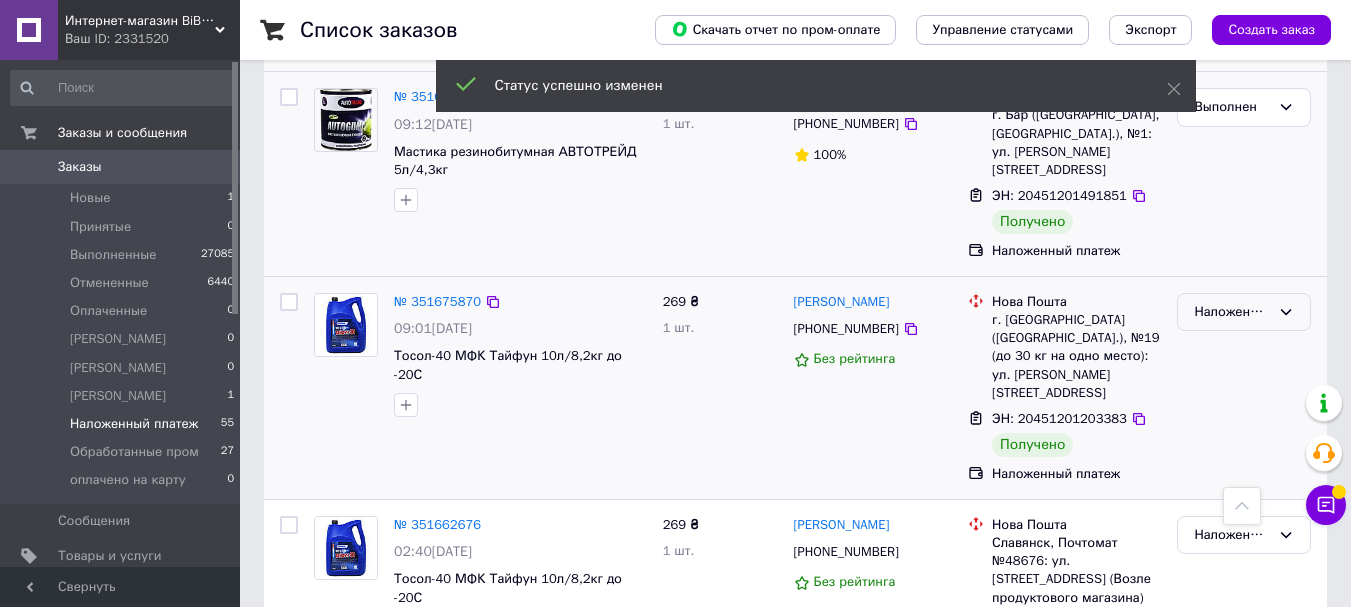 scroll, scrollTop: 600, scrollLeft: 0, axis: vertical 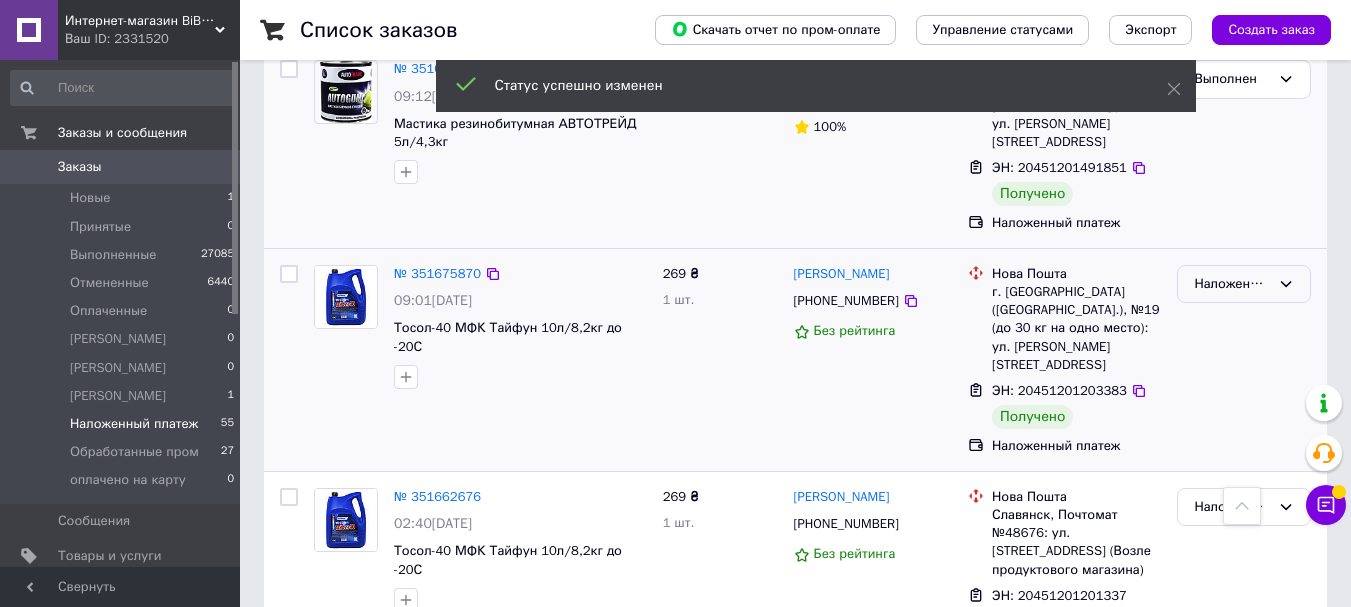 click on "Наложенный платеж" at bounding box center (1232, 284) 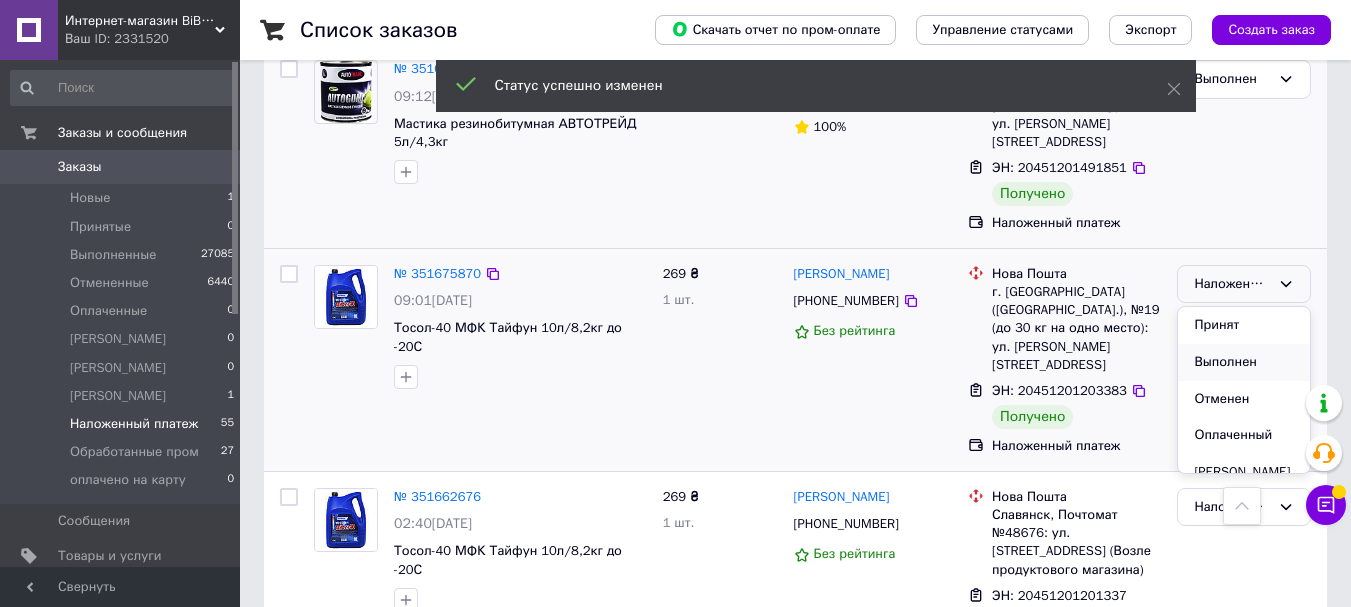 click on "Выполнен" at bounding box center (1244, 362) 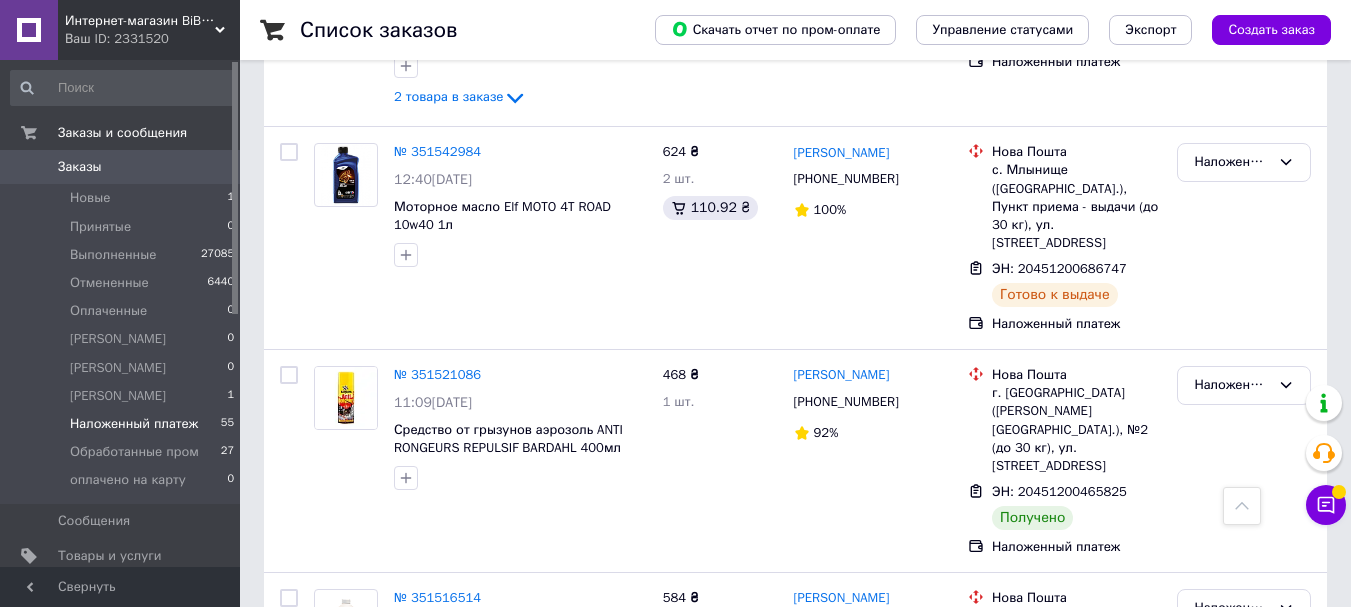 scroll, scrollTop: 2800, scrollLeft: 0, axis: vertical 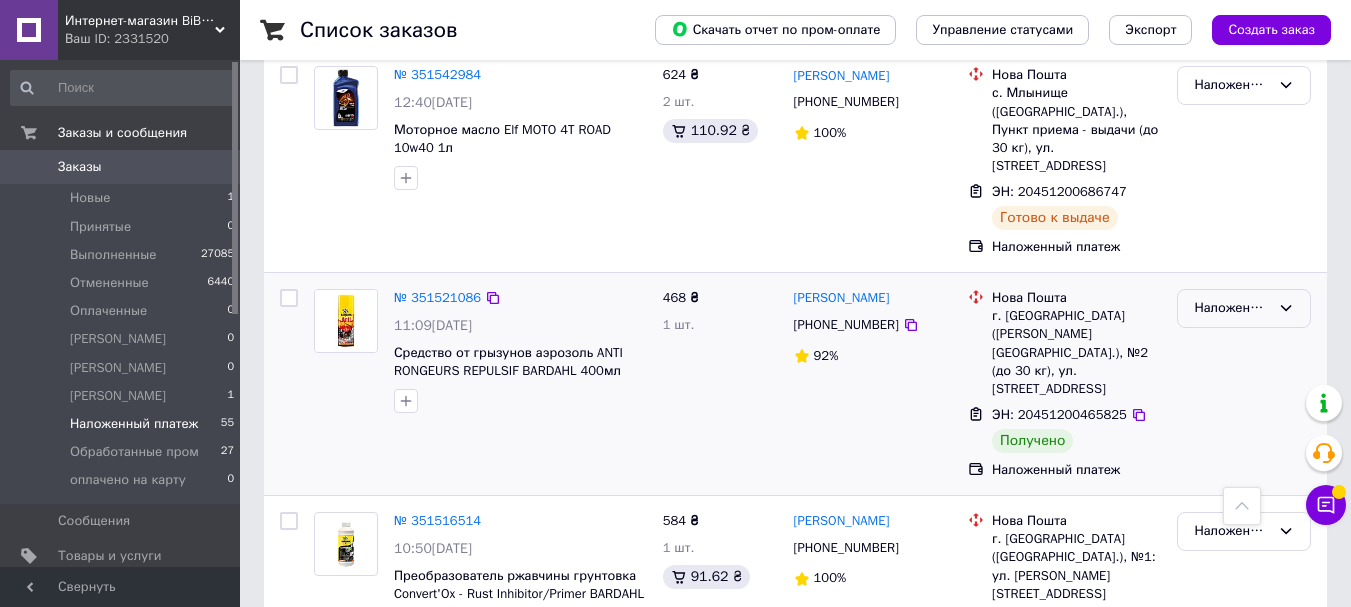 click on "Наложенный платеж" at bounding box center (1232, 308) 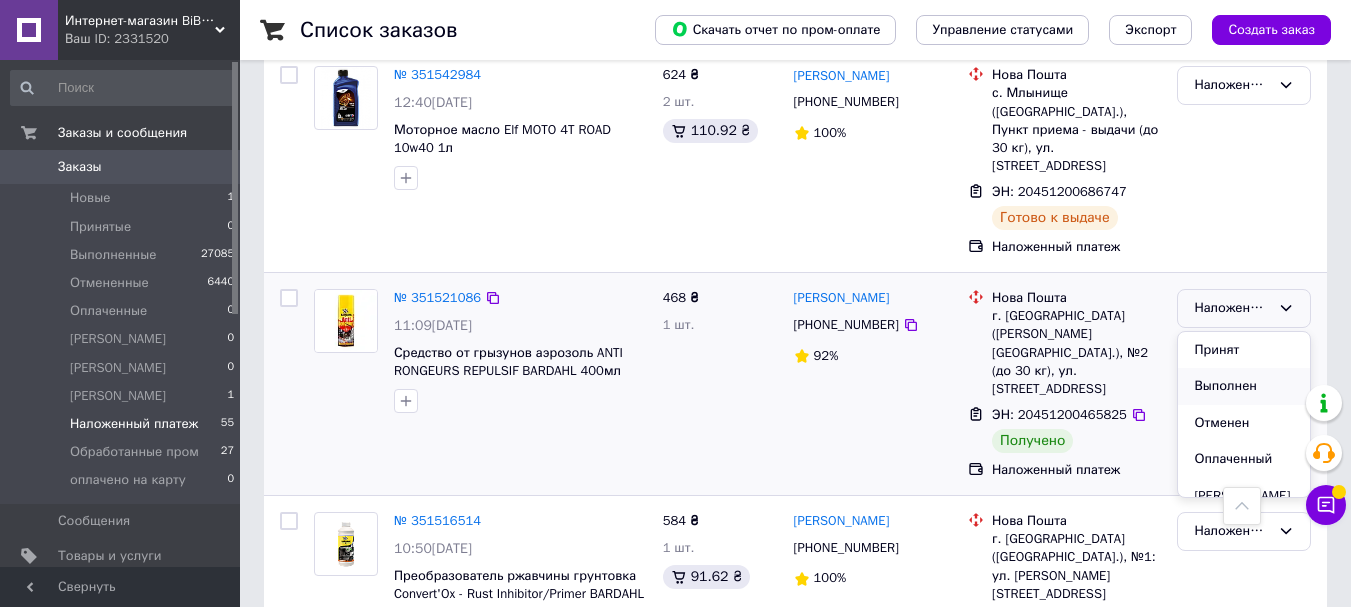 click on "Выполнен" at bounding box center [1244, 386] 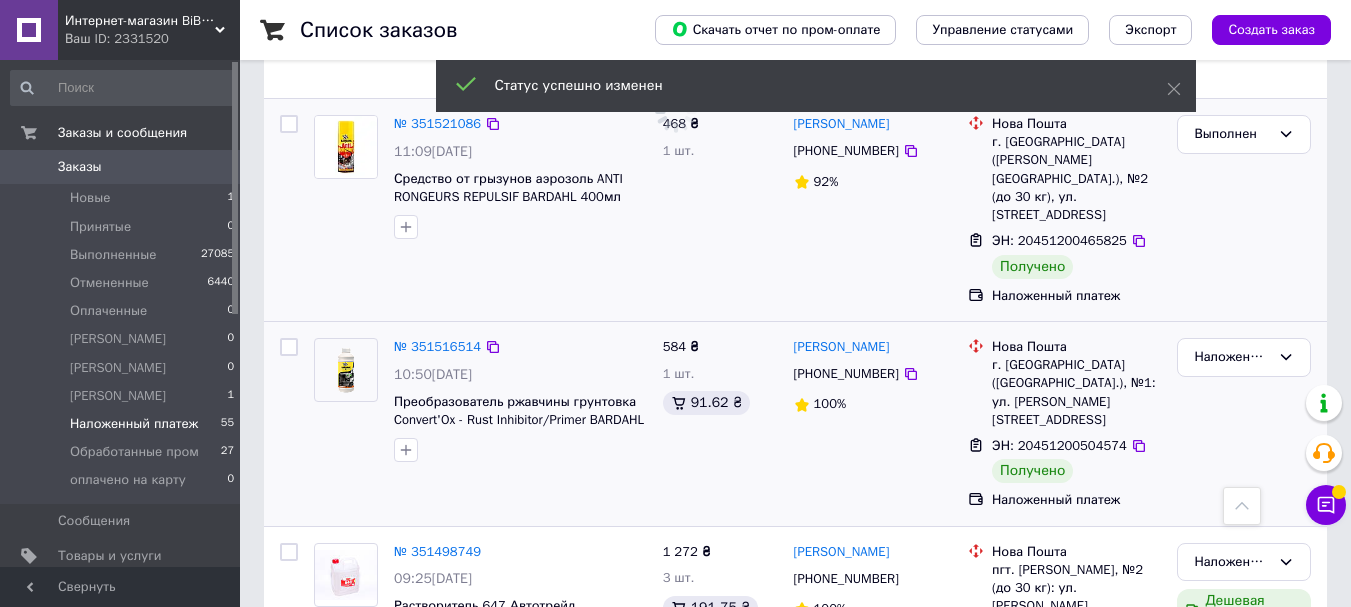 scroll, scrollTop: 3000, scrollLeft: 0, axis: vertical 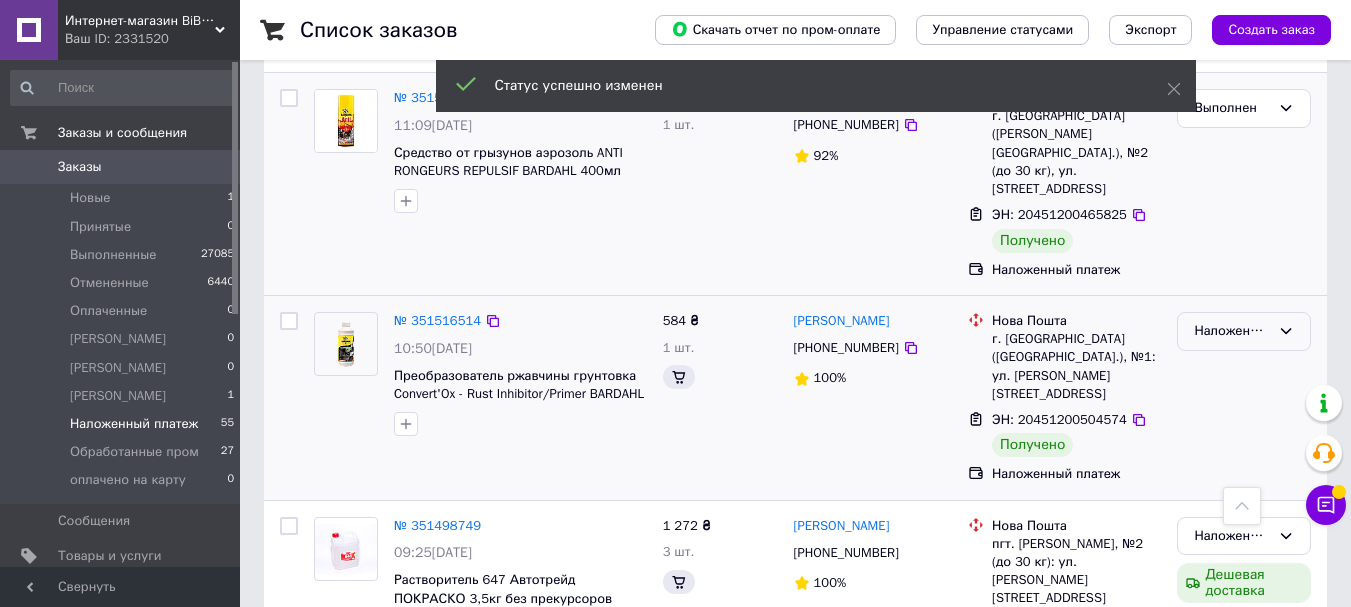 click on "Наложенный платеж" at bounding box center [1232, 331] 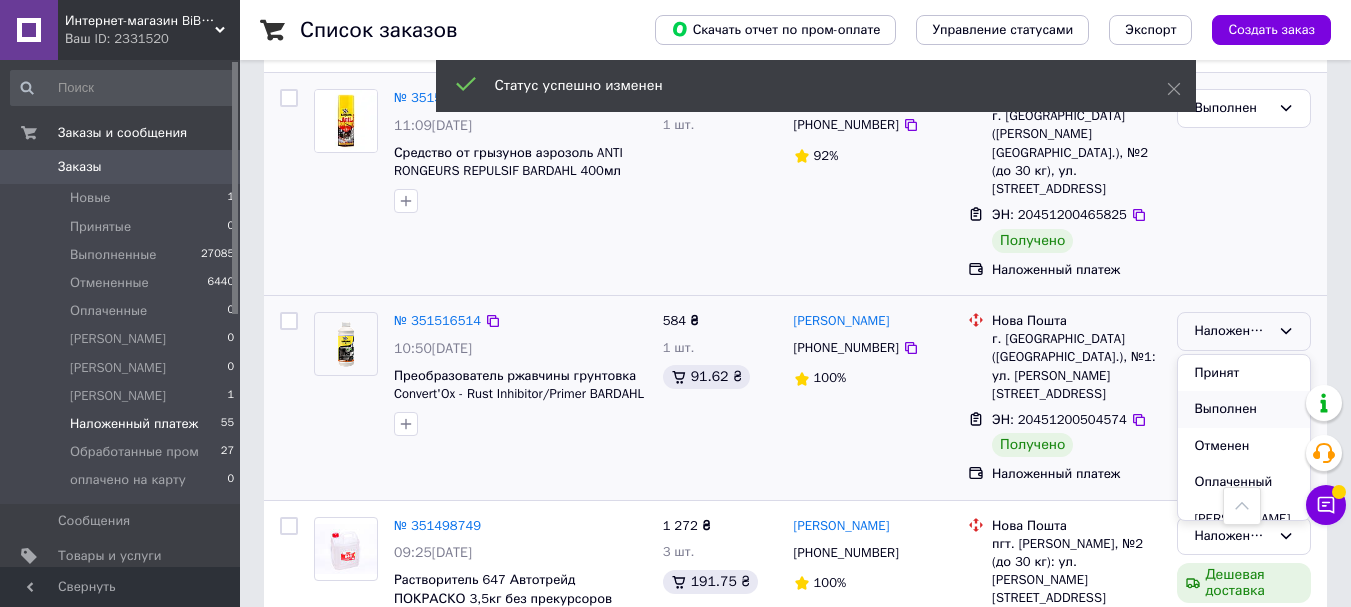 click on "Выполнен" at bounding box center (1244, 409) 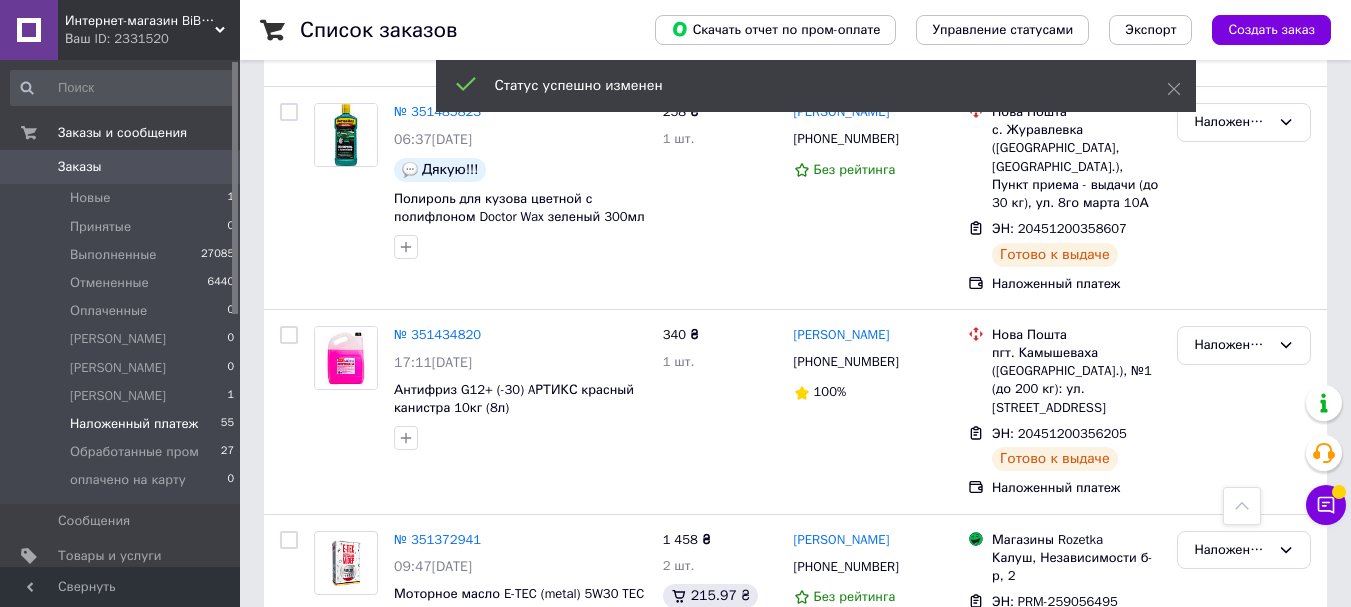 scroll, scrollTop: 3088, scrollLeft: 0, axis: vertical 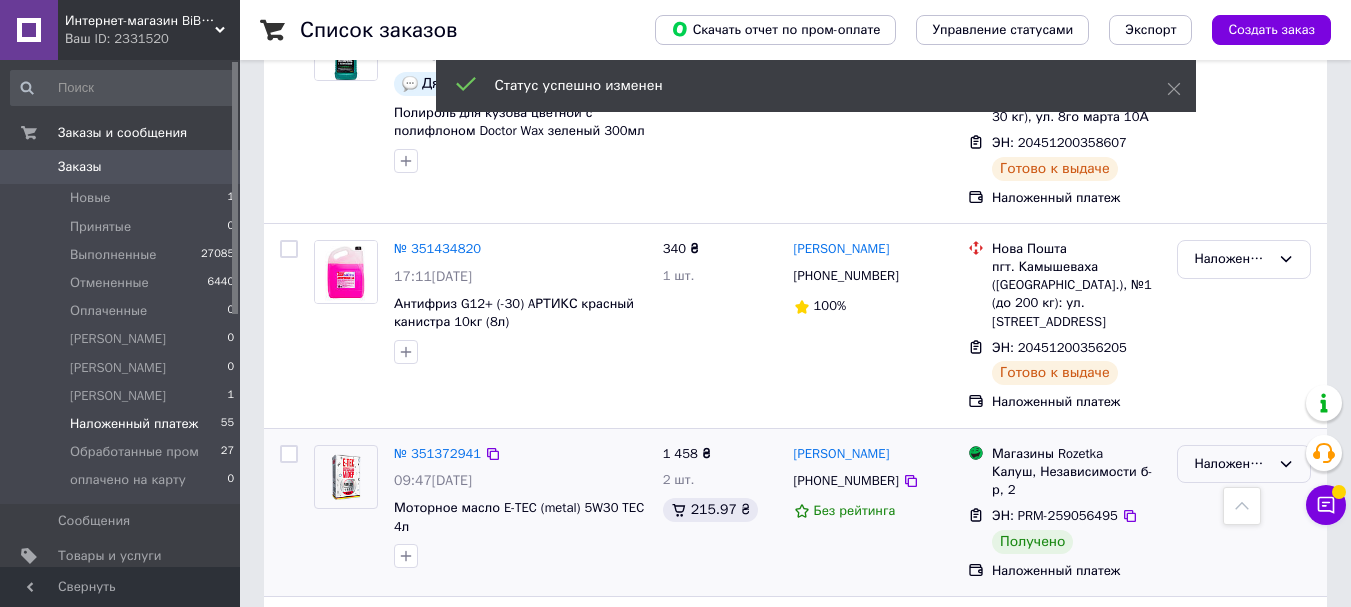 click on "Наложенный платеж" at bounding box center [1232, 464] 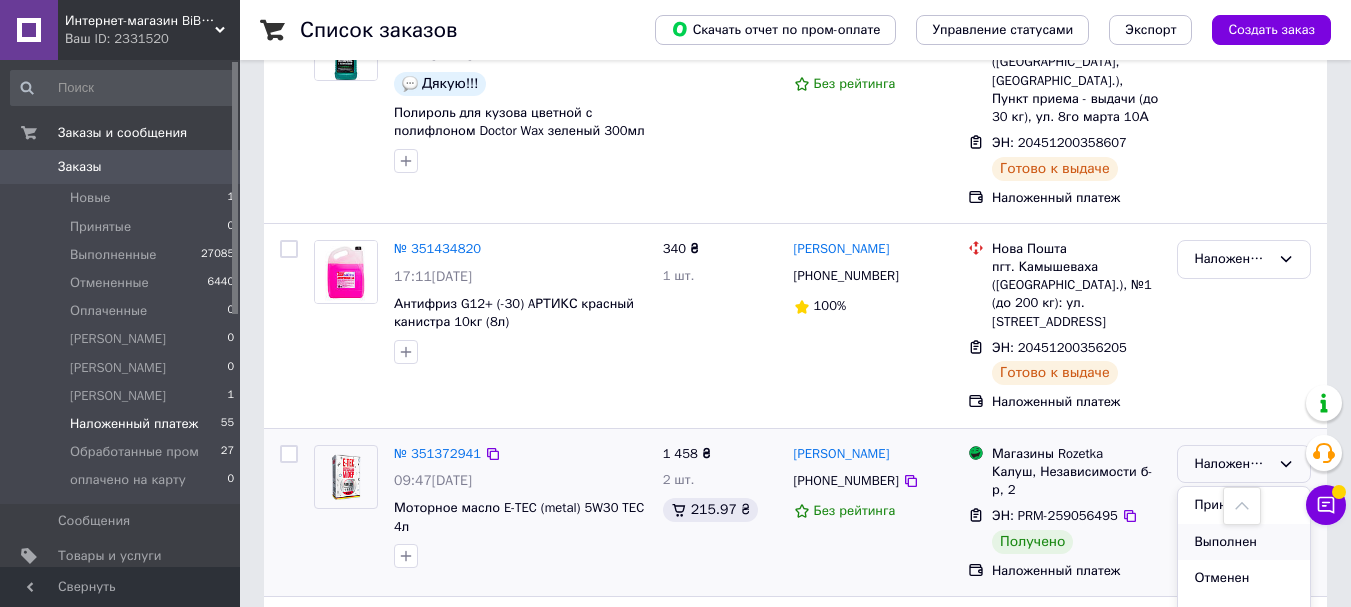 click on "Выполнен" at bounding box center (1244, 542) 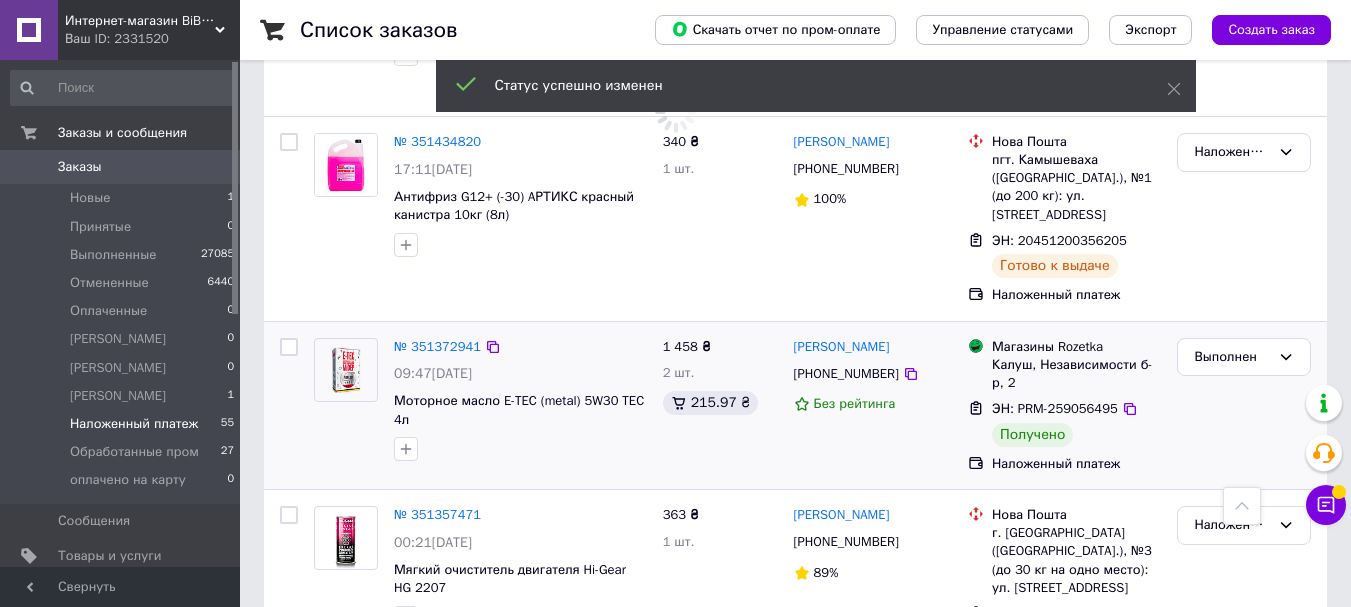 scroll, scrollTop: 3288, scrollLeft: 0, axis: vertical 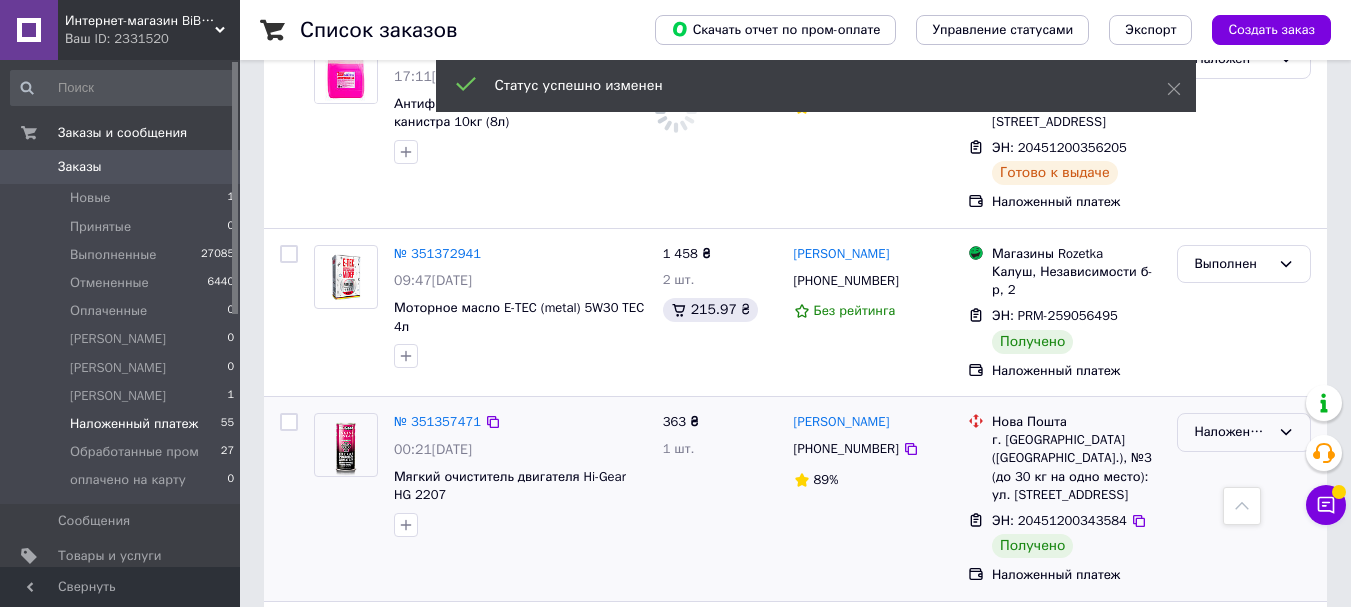 click on "Наложенный платеж" at bounding box center [1232, 432] 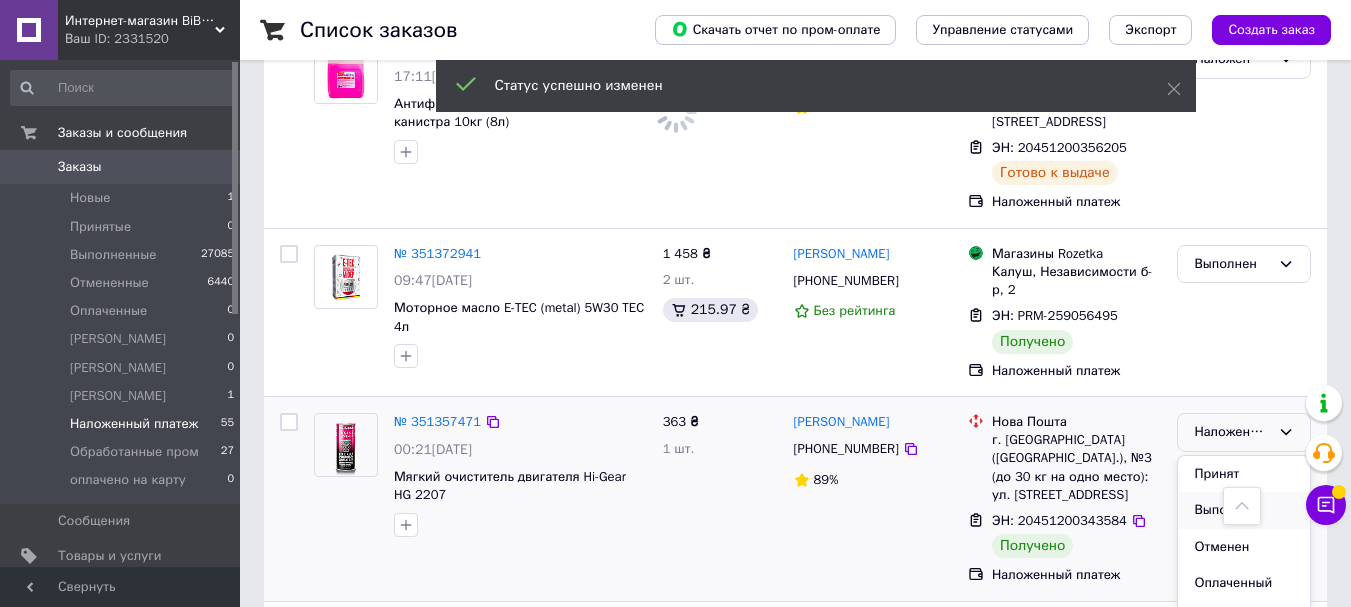 click on "Выполнен" at bounding box center (1244, 510) 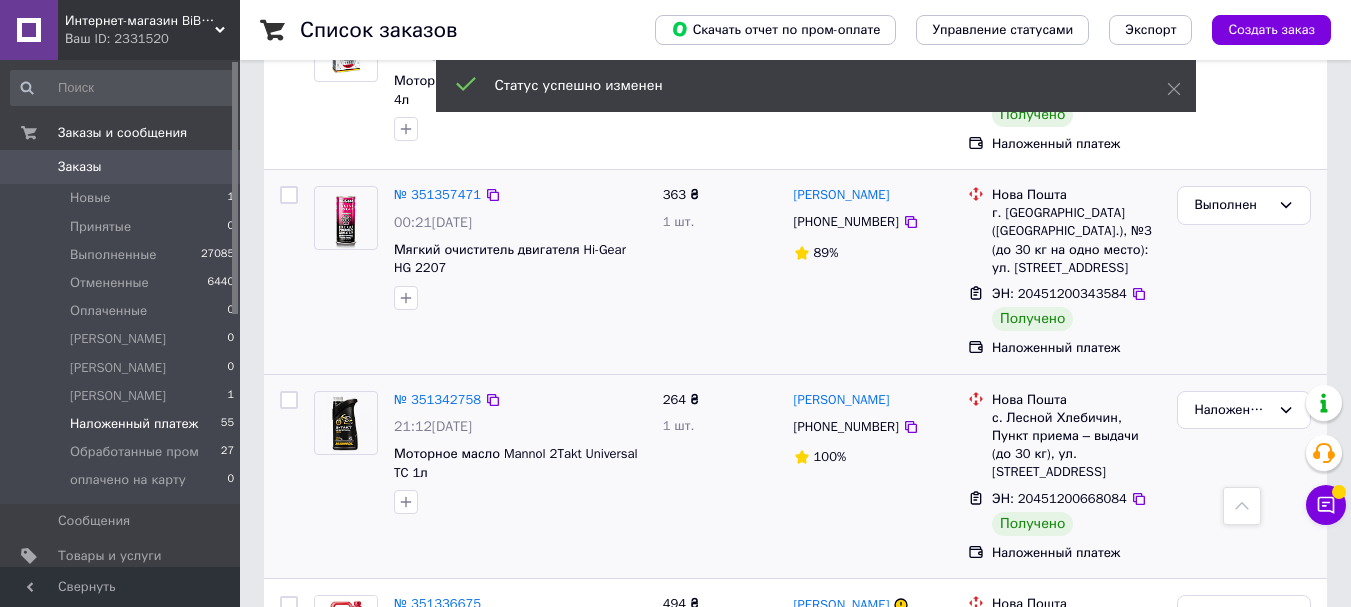 scroll, scrollTop: 3571, scrollLeft: 0, axis: vertical 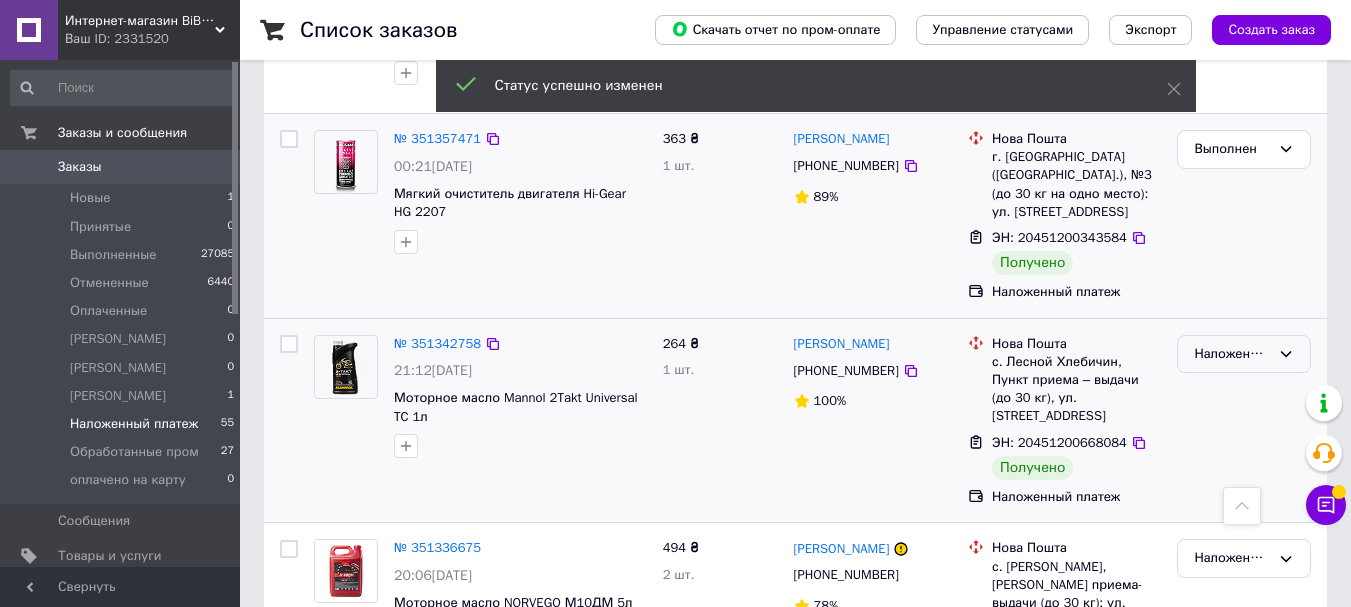 click on "Наложенный платеж" at bounding box center [1232, 354] 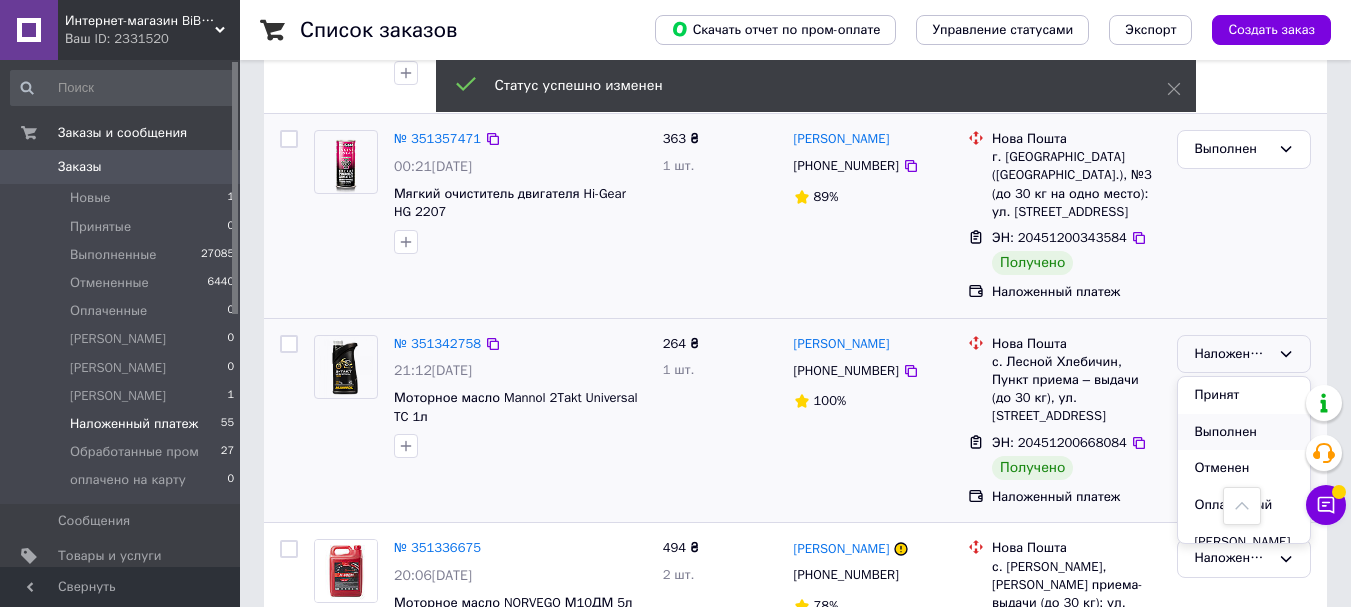click on "Выполнен" at bounding box center (1244, 432) 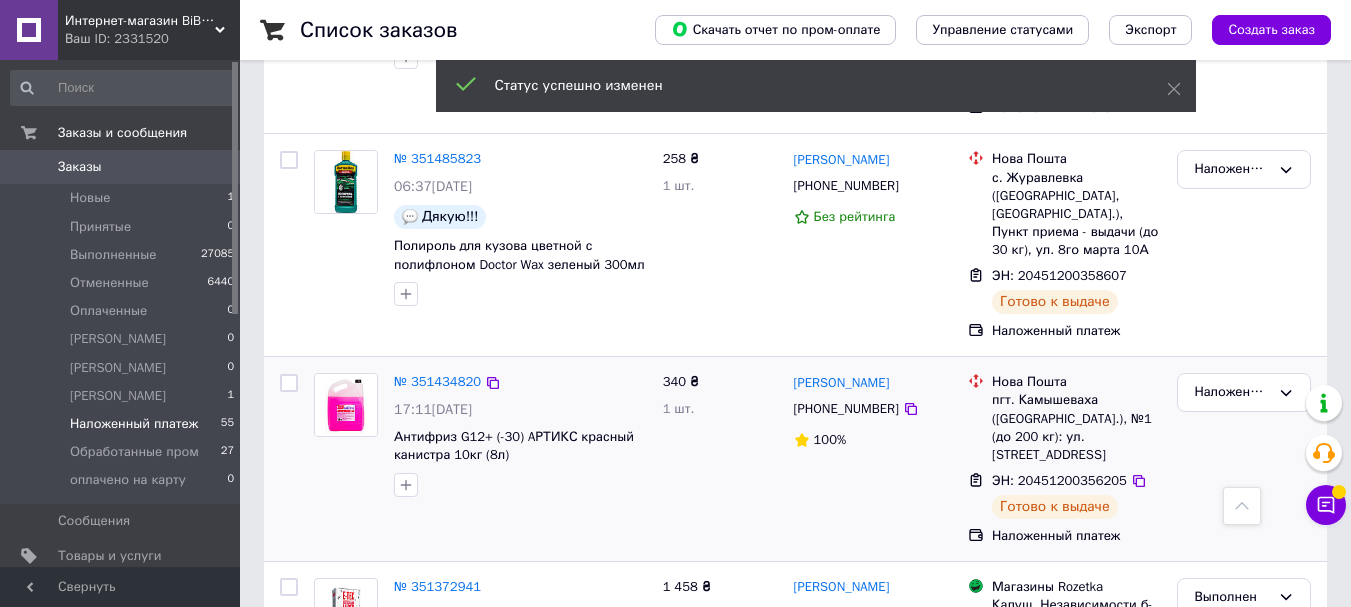 click on "№ 351434820 17:11, 06.07.2025 Антифриз G12+ (-30) AРТИКС красный канистра 10кг (8л) 340 ₴ 1 шт. Олександр Мазурук +380971508495 100% Нова Пошта пгт. Камышеваха (Запорожская обл.), №1 (до 200 кг): ул. Цветочная, 14 ЭН: 20451200356205 Готово к выдаче Наложенный платеж Наложенный платеж" at bounding box center [795, 459] 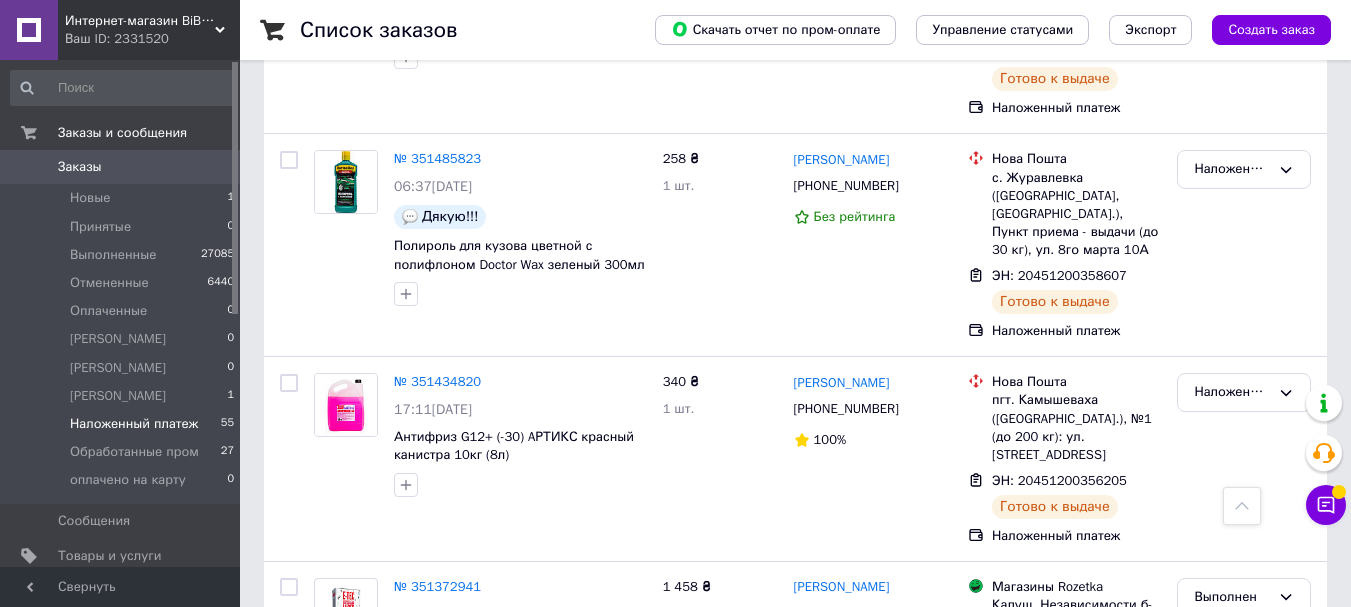 click on "3" at bounding box center [505, 774] 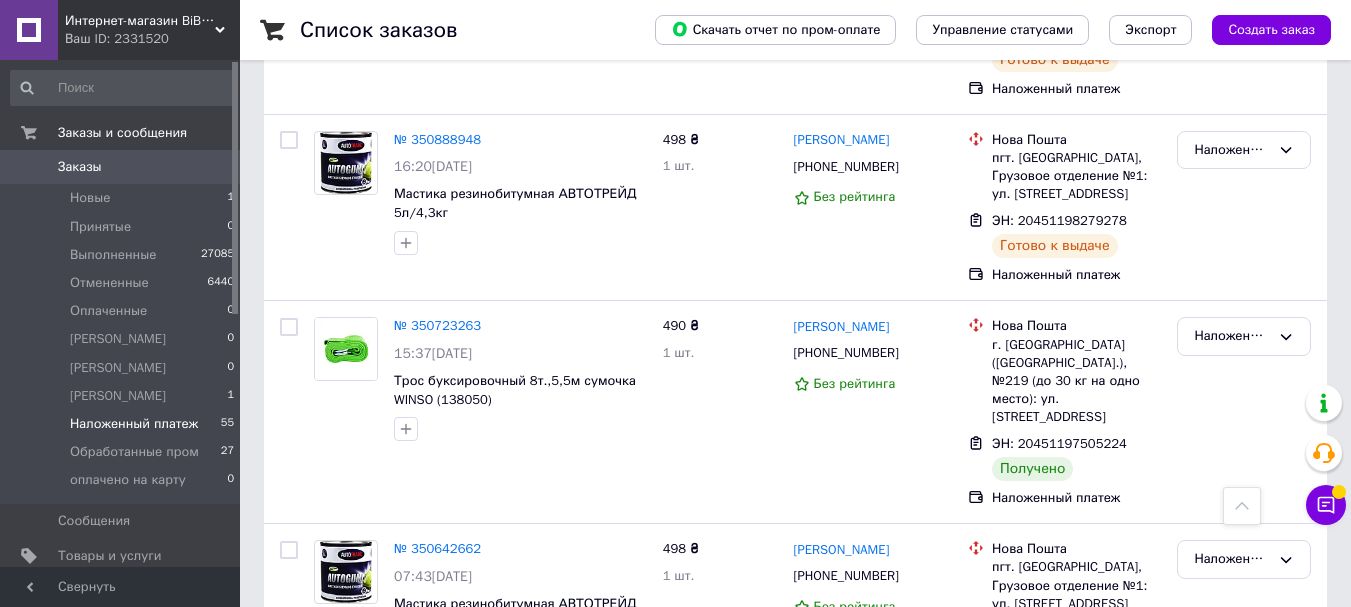 scroll, scrollTop: 1300, scrollLeft: 0, axis: vertical 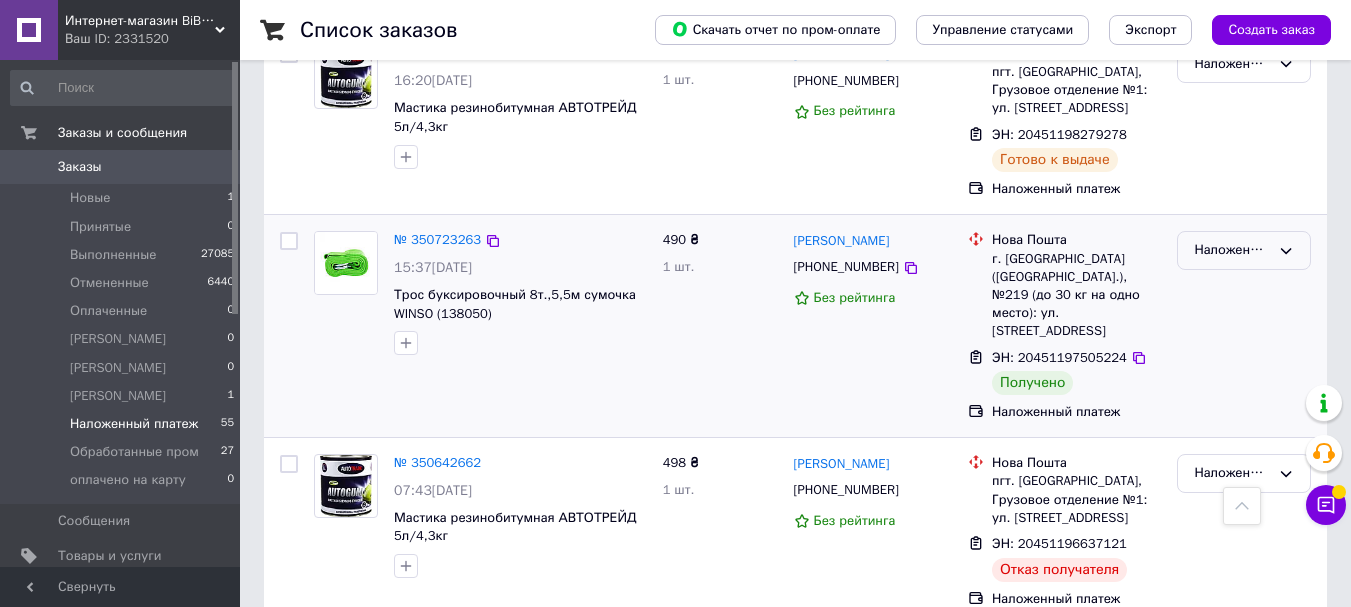 click on "Наложенный платеж" at bounding box center [1232, 250] 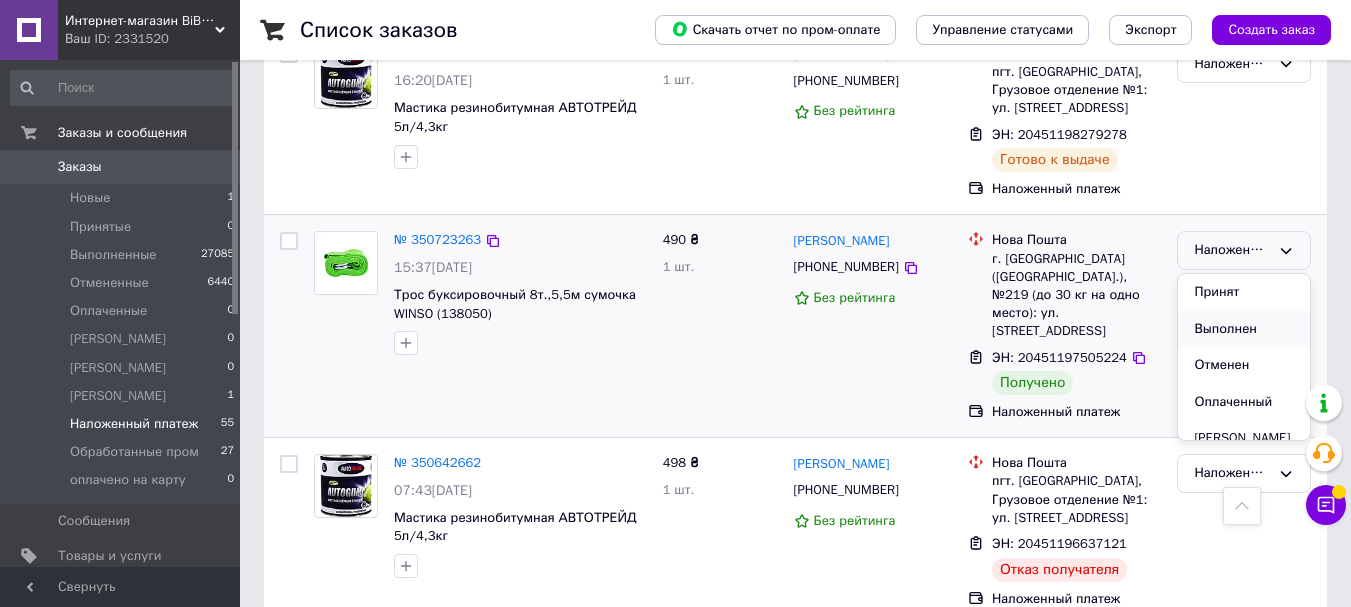 click on "Выполнен" at bounding box center [1244, 329] 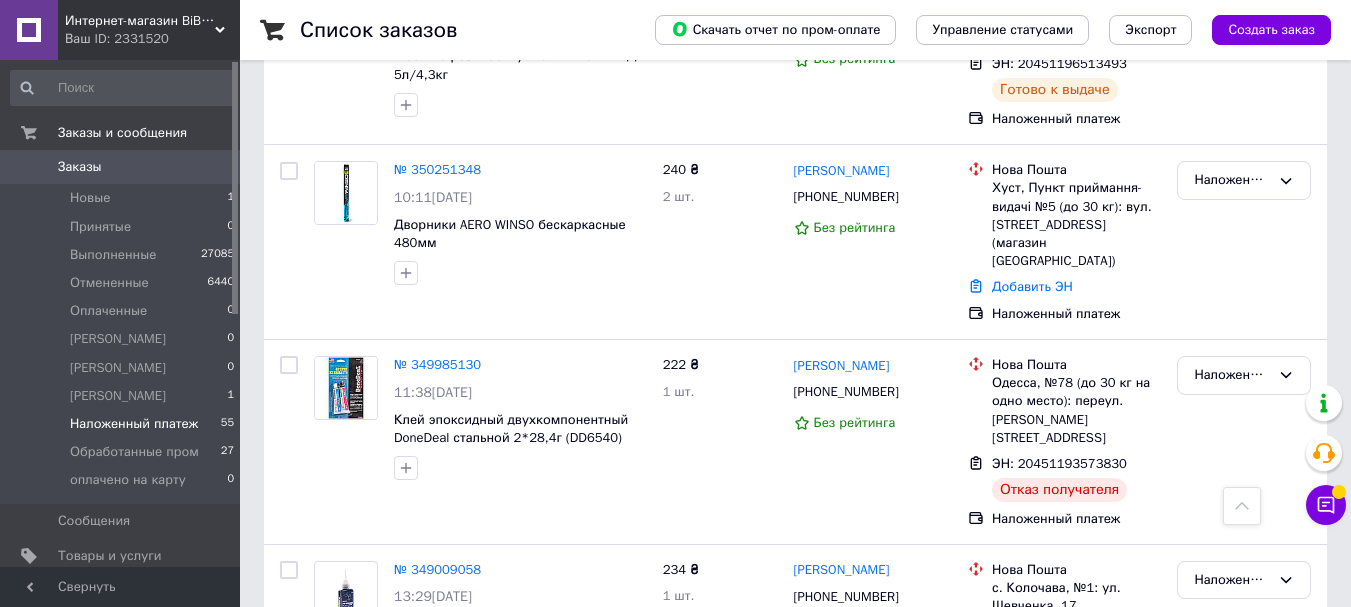 scroll, scrollTop: 2572, scrollLeft: 0, axis: vertical 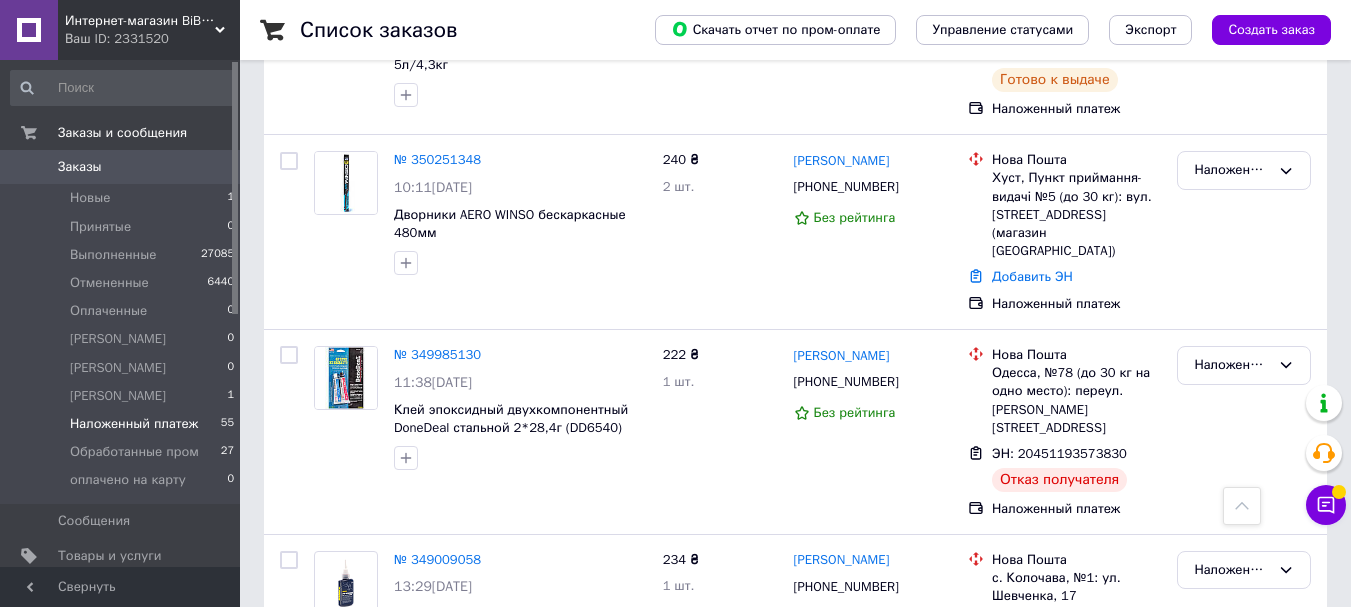 click on "Заказы" at bounding box center (80, 167) 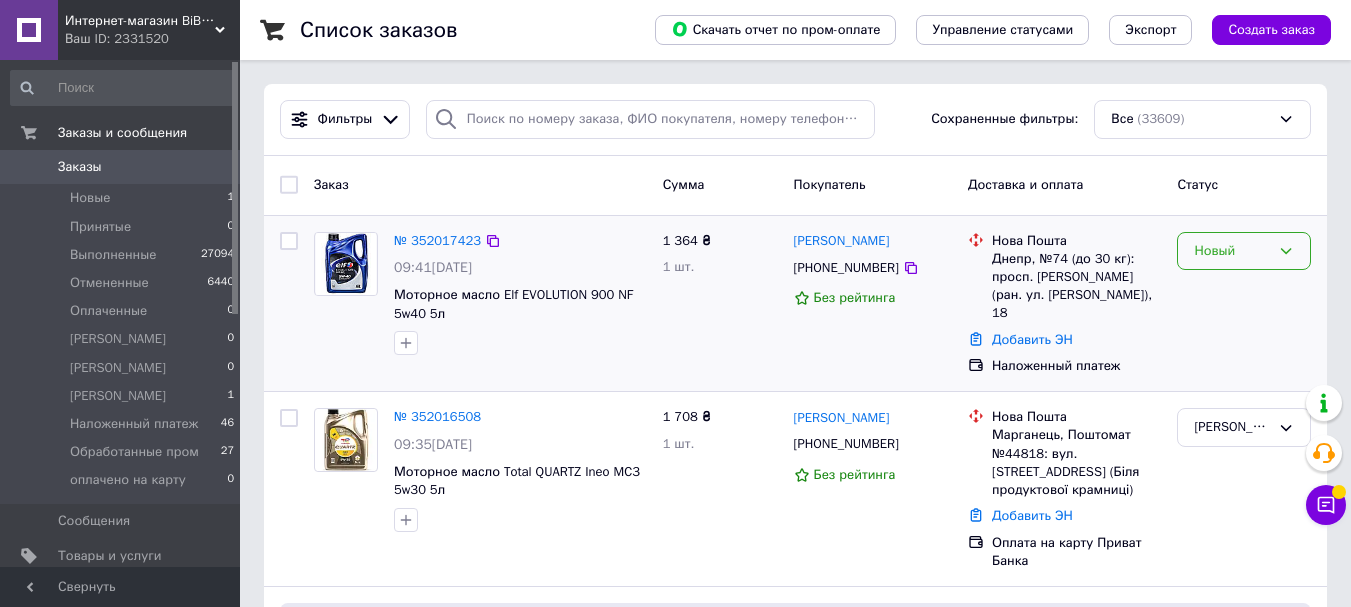 click on "Новый" at bounding box center (1232, 251) 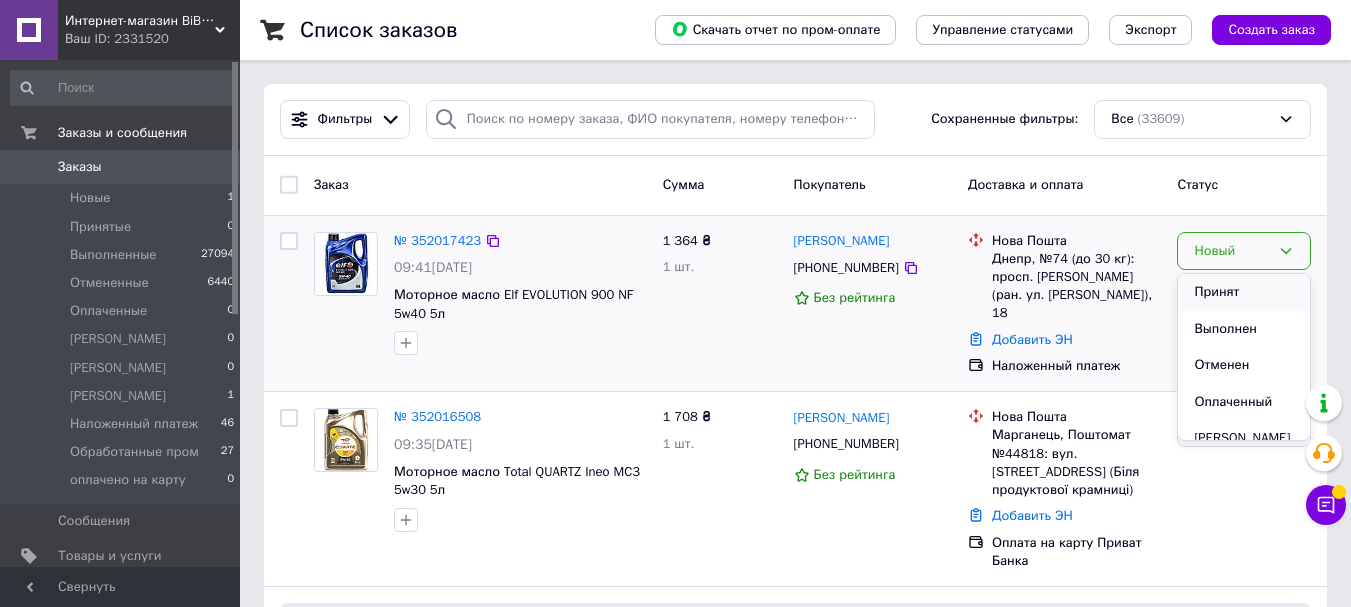 click on "Принят" at bounding box center (1244, 292) 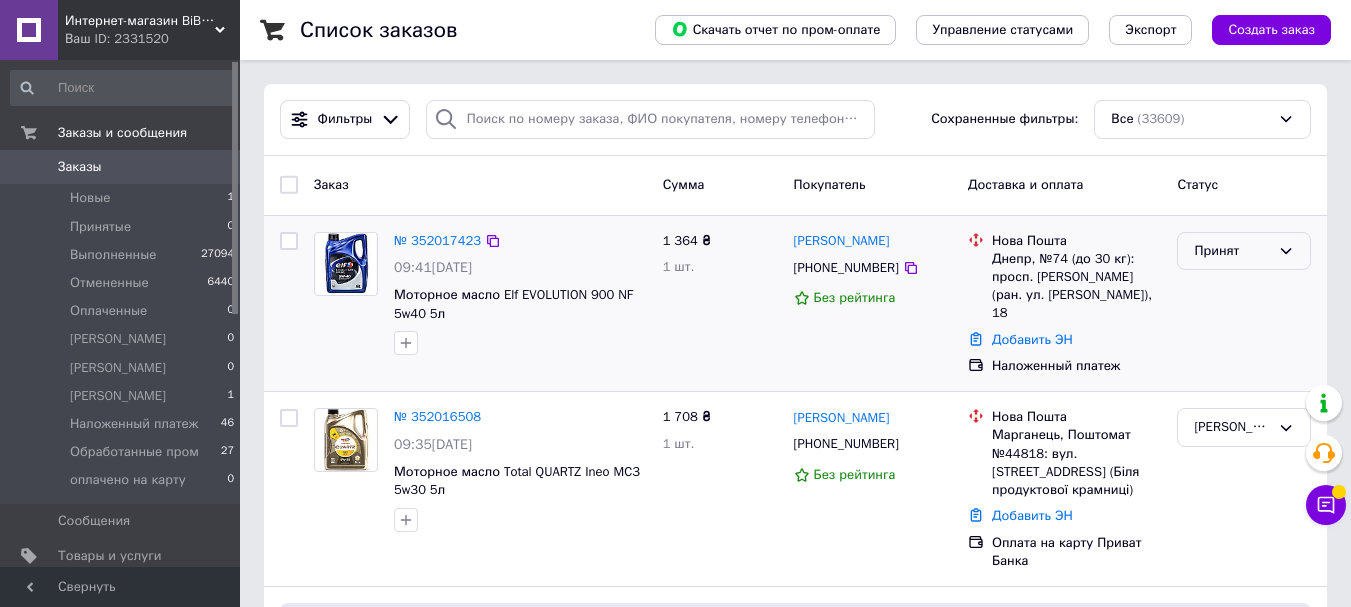 click on "Принят" at bounding box center [1232, 251] 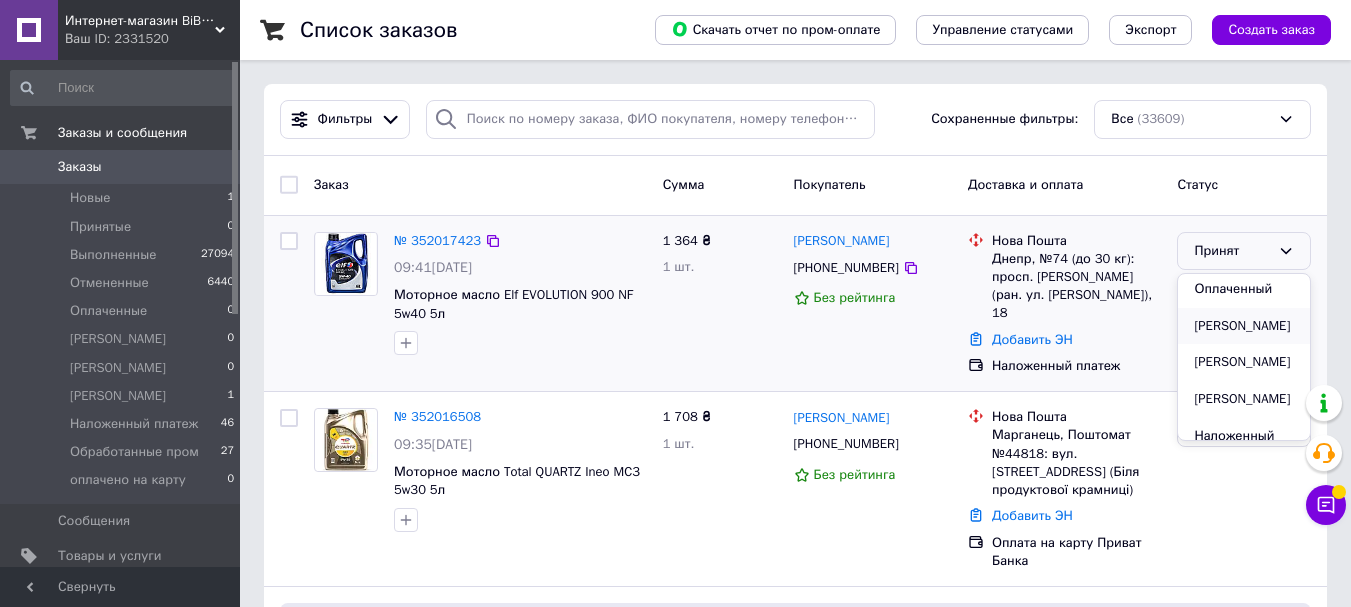 scroll, scrollTop: 100, scrollLeft: 0, axis: vertical 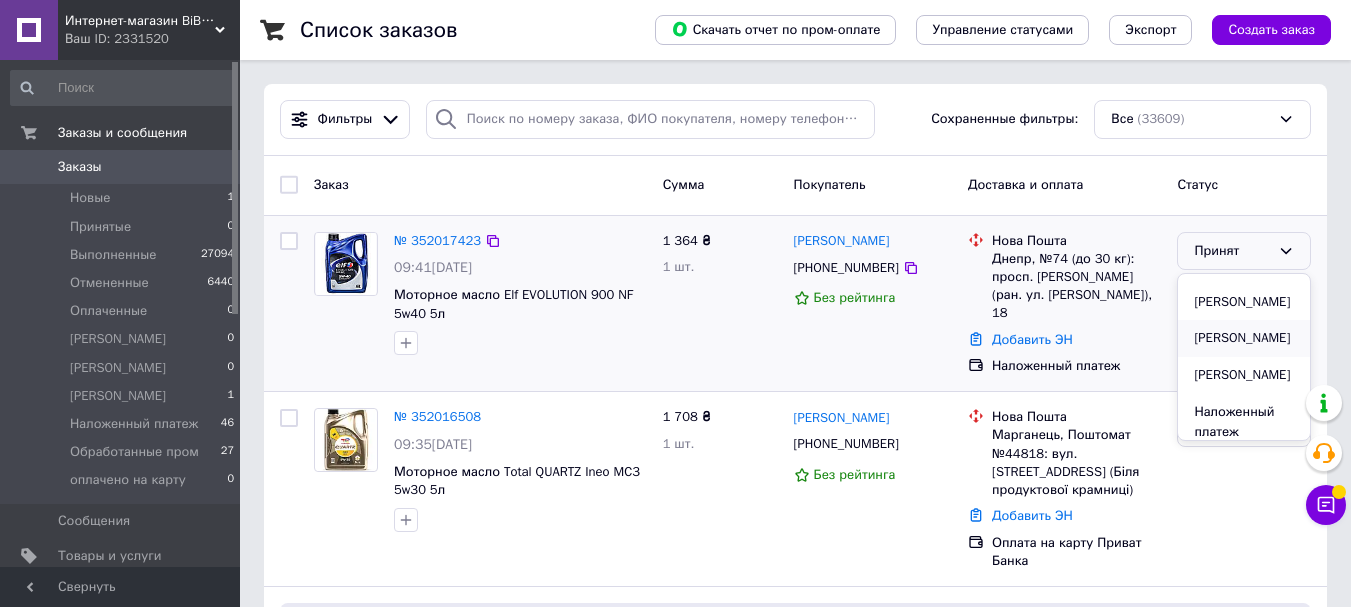 click on "[PERSON_NAME]" at bounding box center (1244, 338) 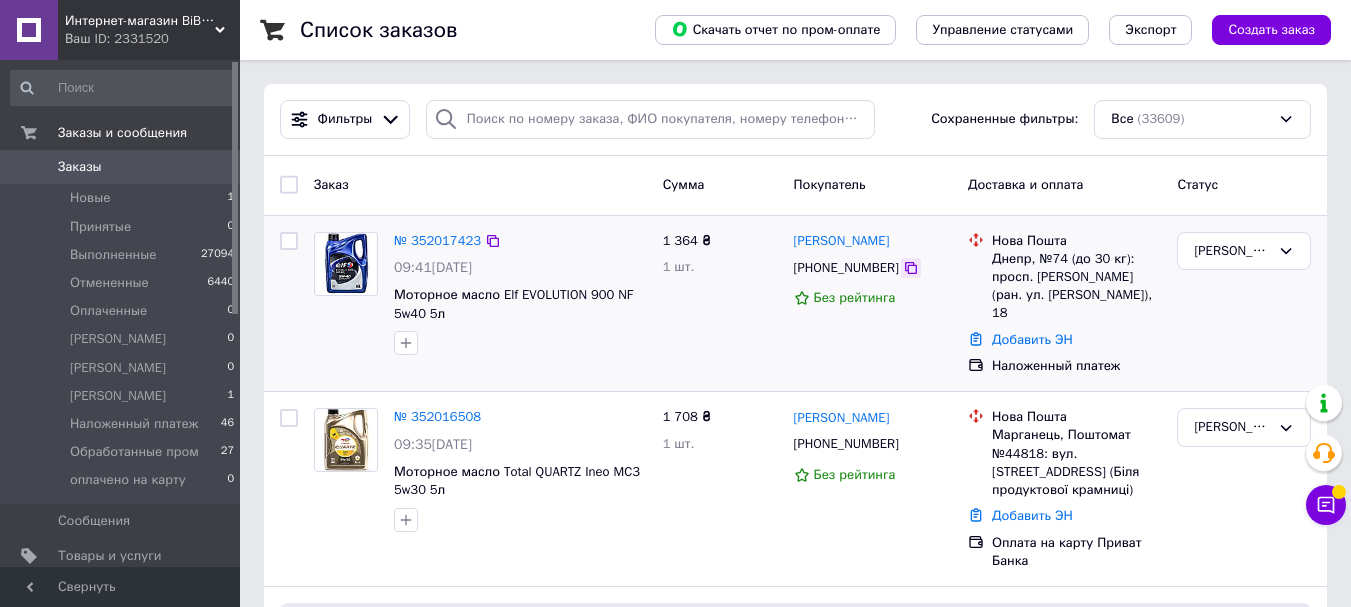 click 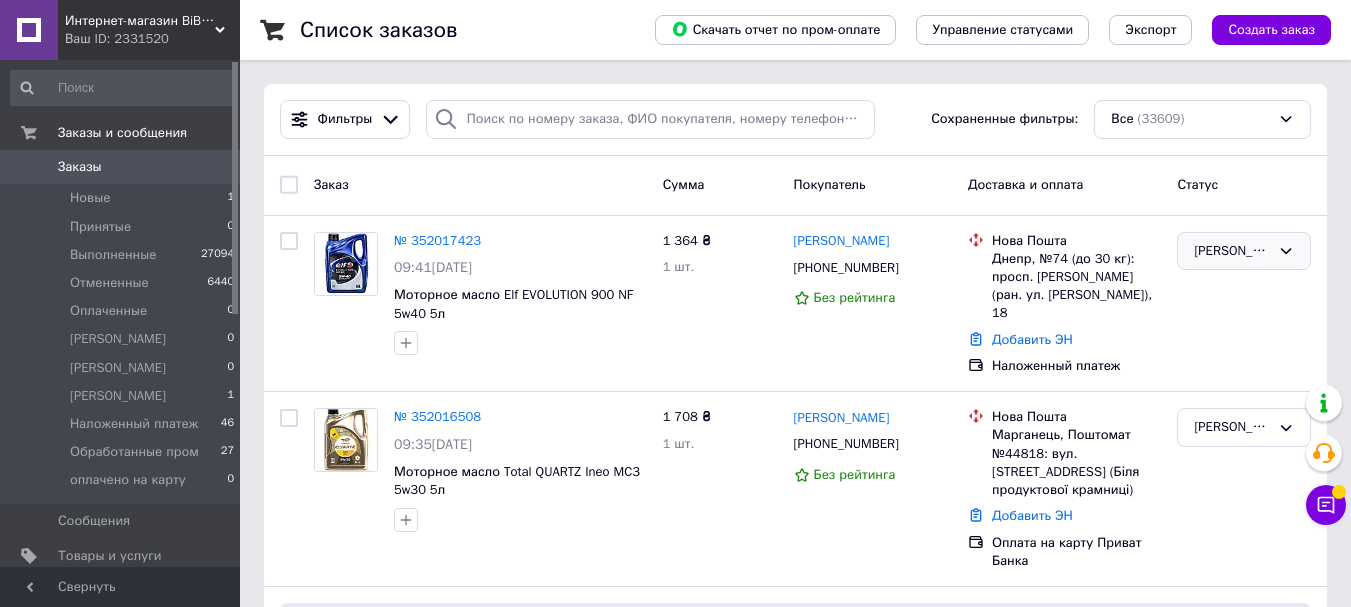 click on "[PERSON_NAME]" at bounding box center [1232, 251] 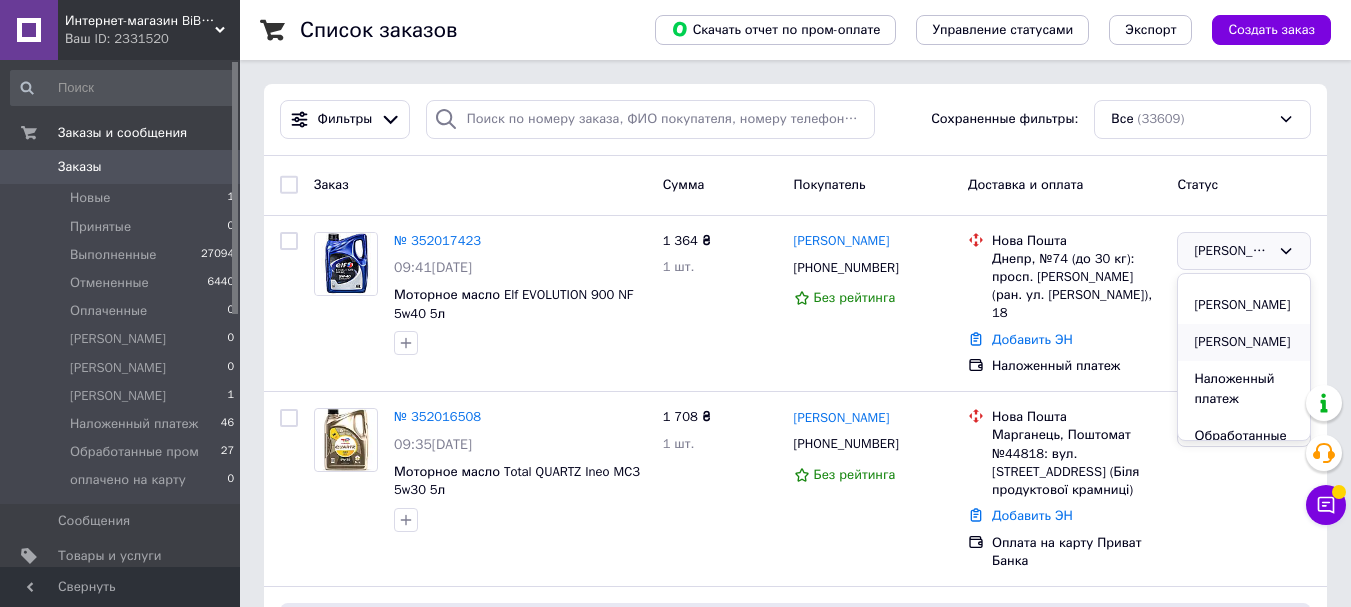 scroll, scrollTop: 200, scrollLeft: 0, axis: vertical 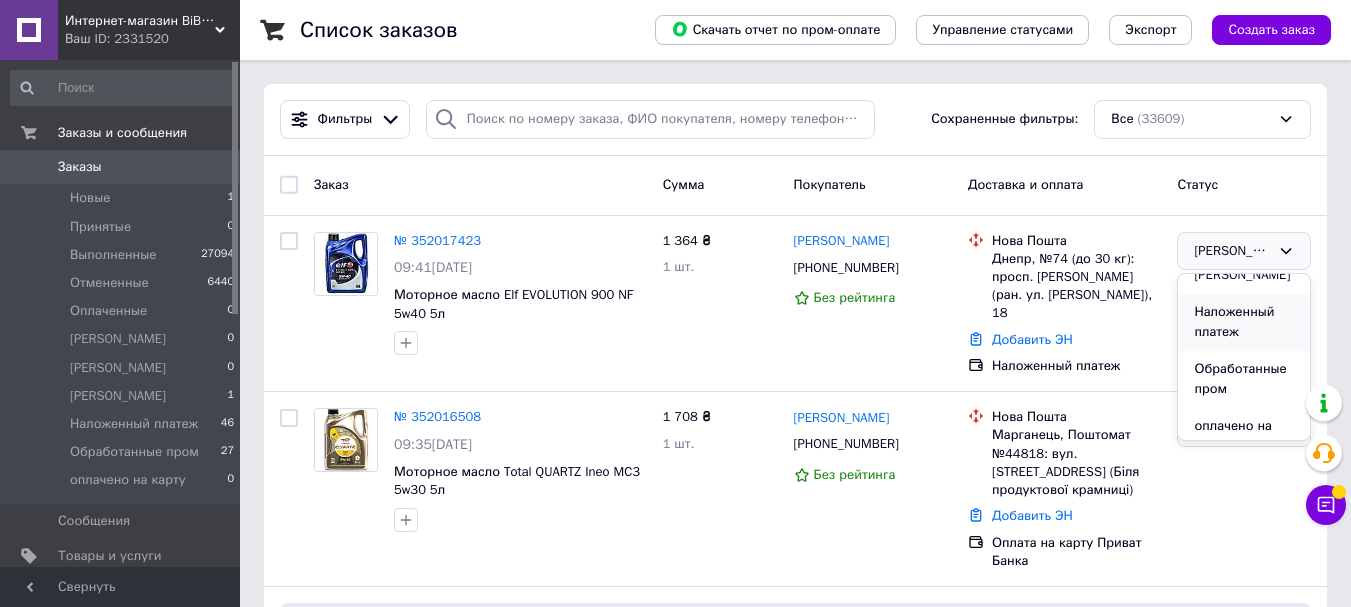 click on "Наложенный платеж" at bounding box center (1244, 322) 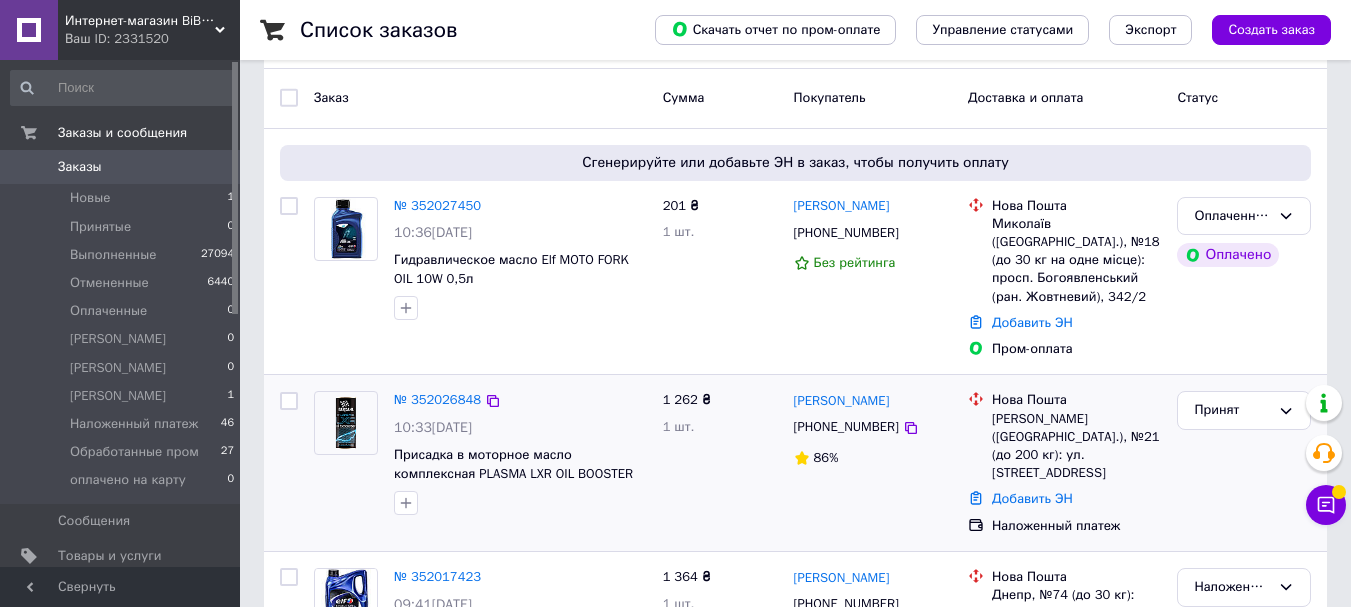 scroll, scrollTop: 100, scrollLeft: 0, axis: vertical 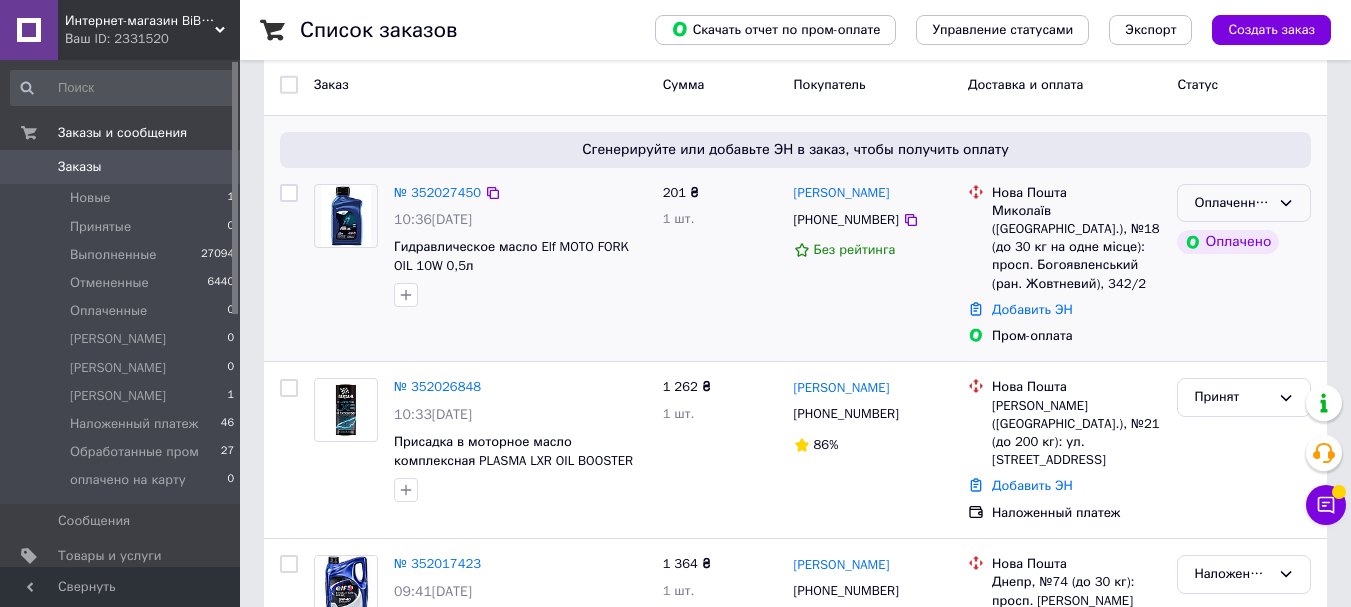 click 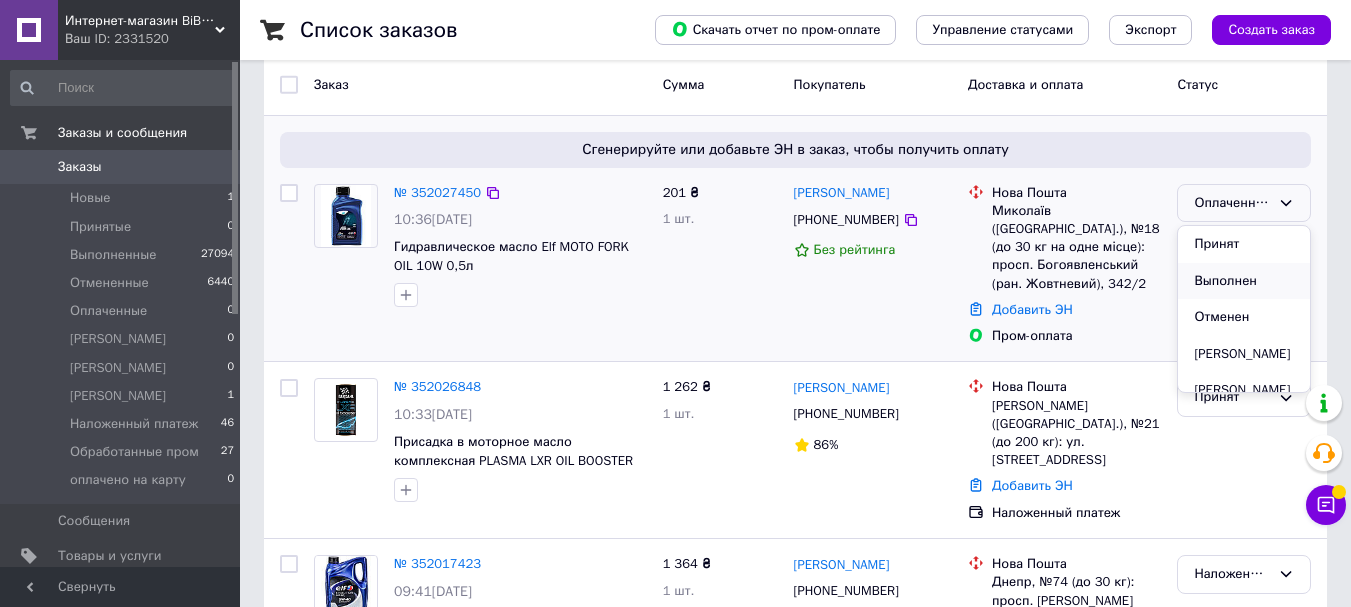 scroll, scrollTop: 100, scrollLeft: 0, axis: vertical 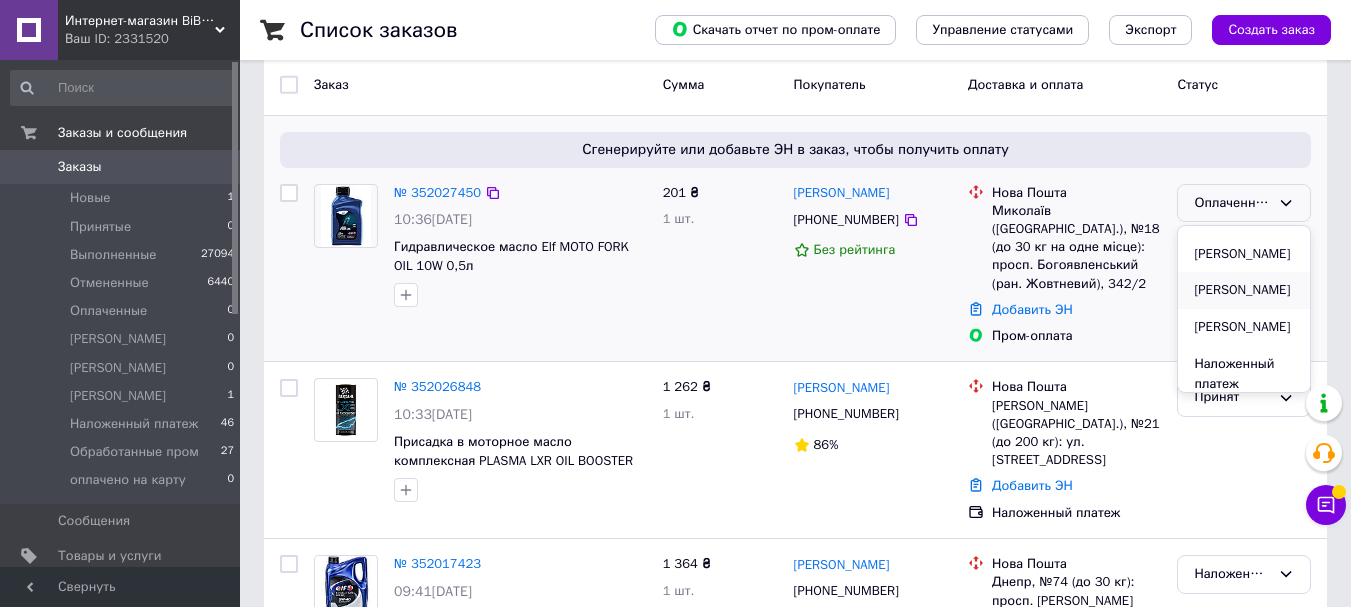 click on "[PERSON_NAME]" at bounding box center (1244, 290) 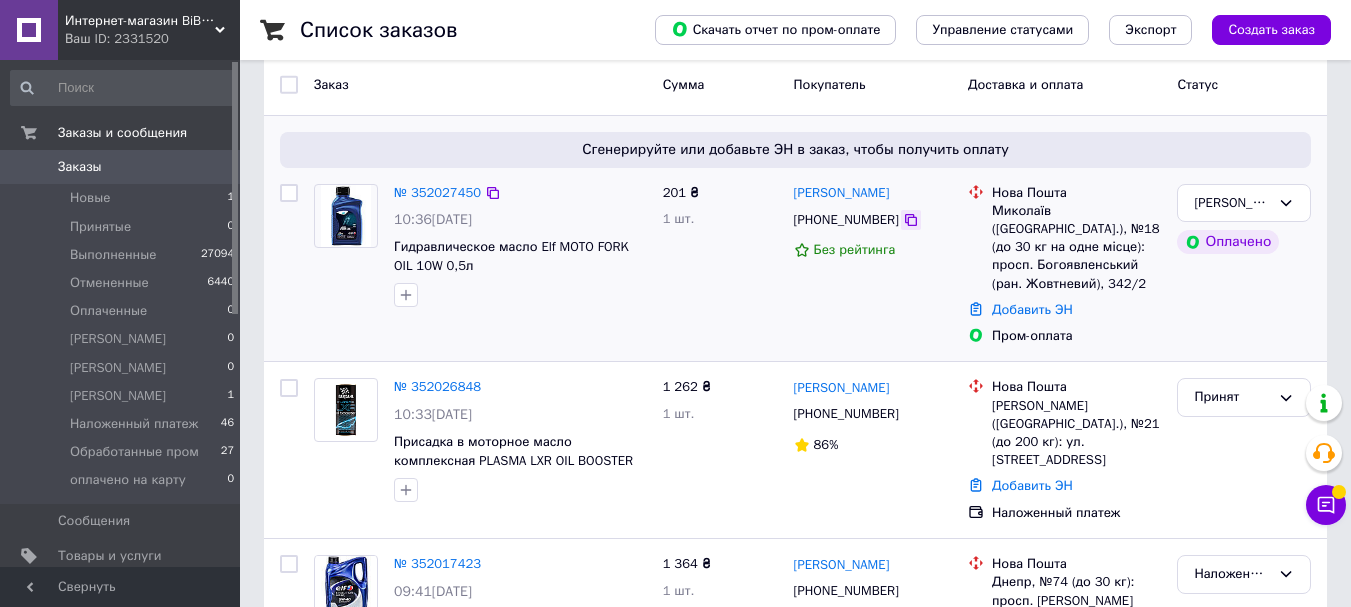 click 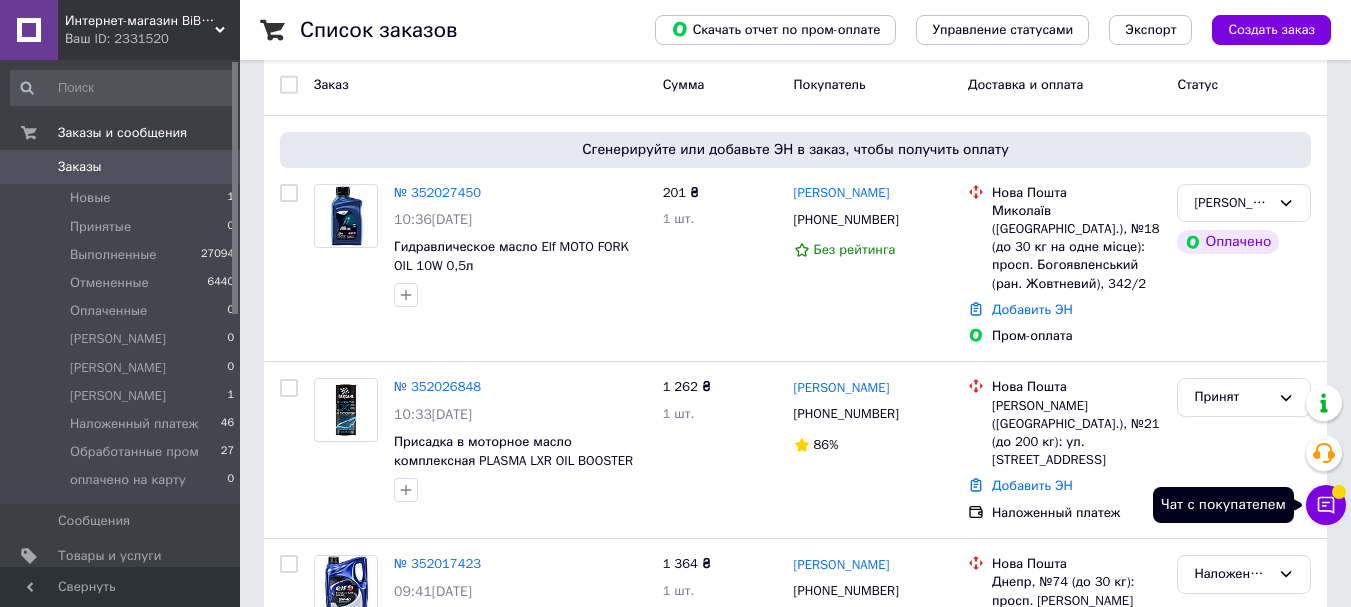 click 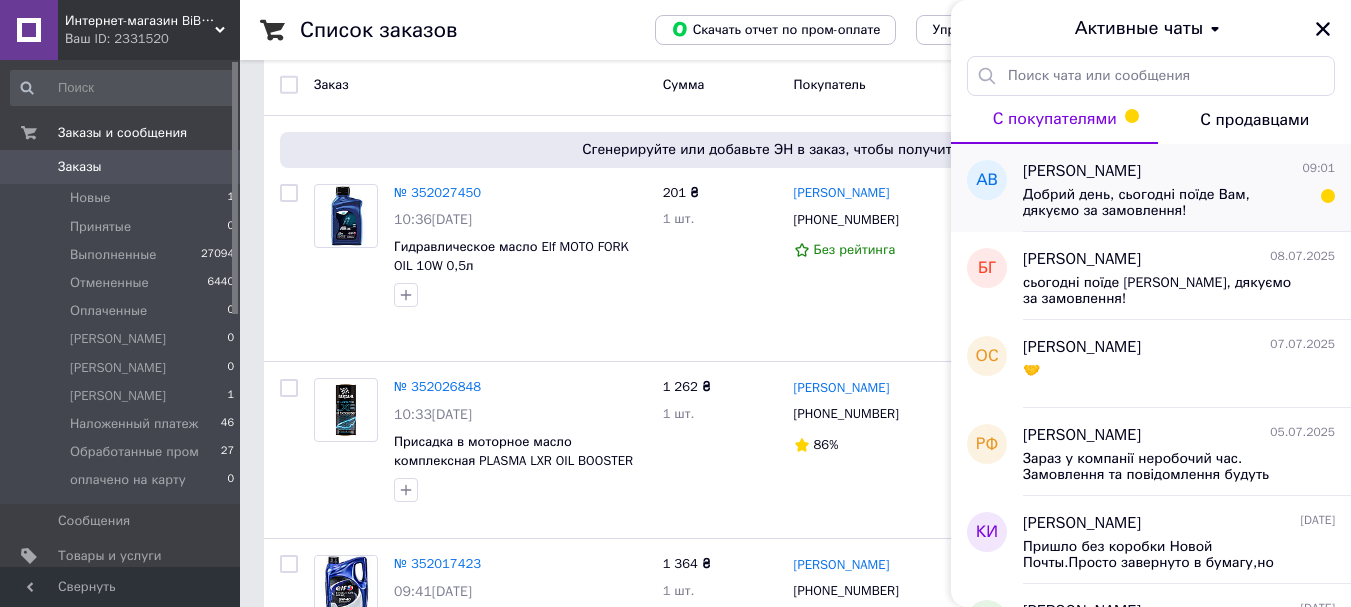 click on "Анастасия Волкова 09:01" at bounding box center (1179, 171) 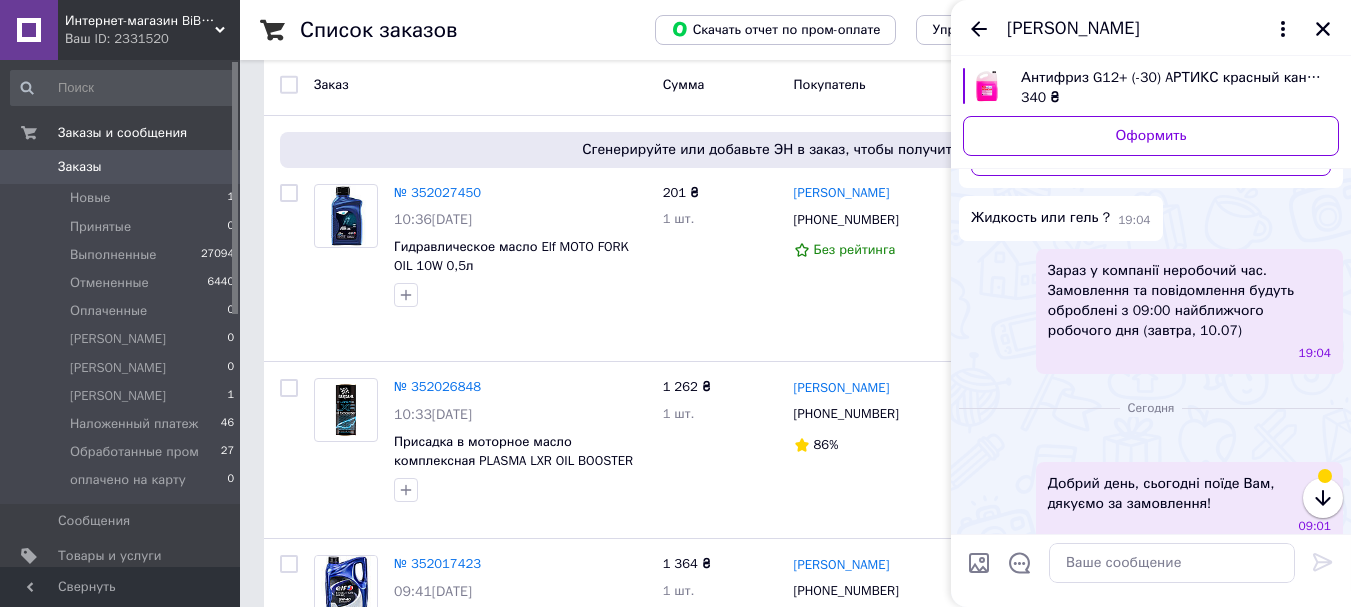 scroll, scrollTop: 733, scrollLeft: 0, axis: vertical 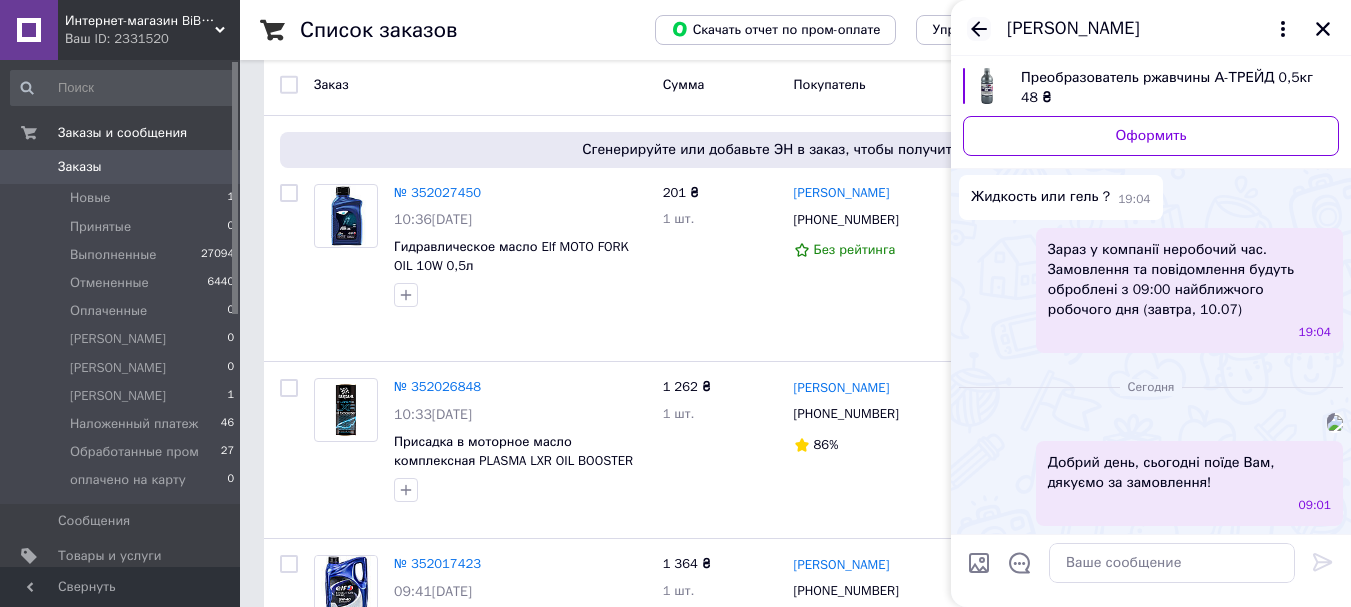 click 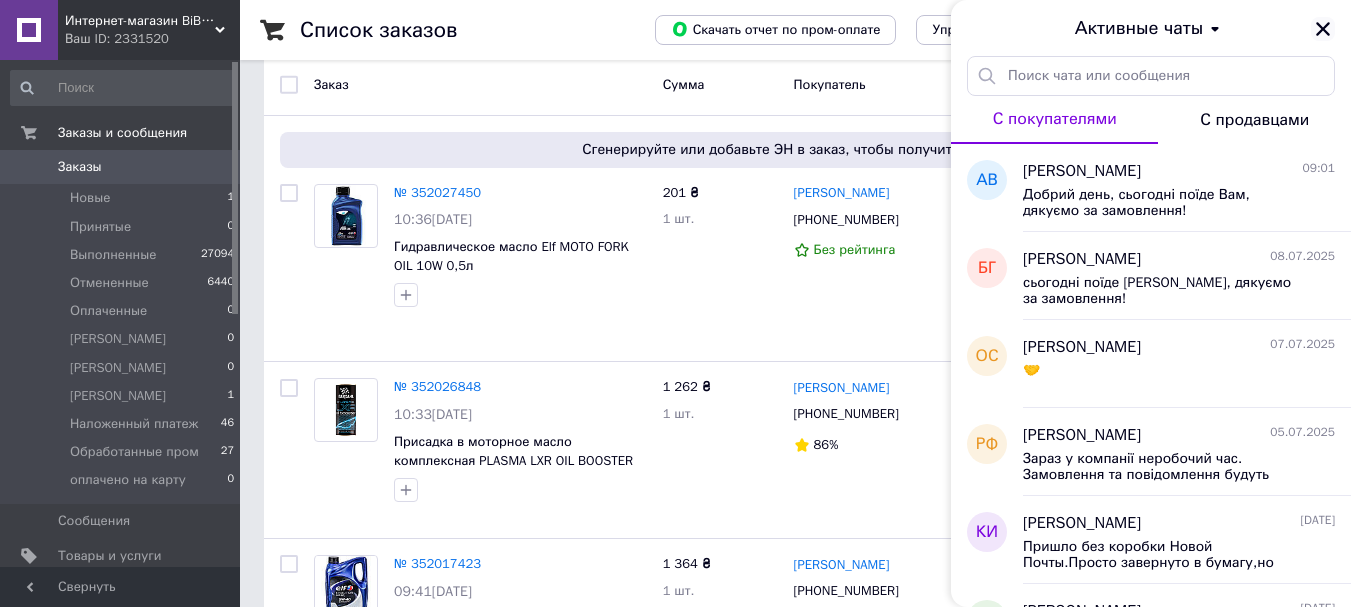 click 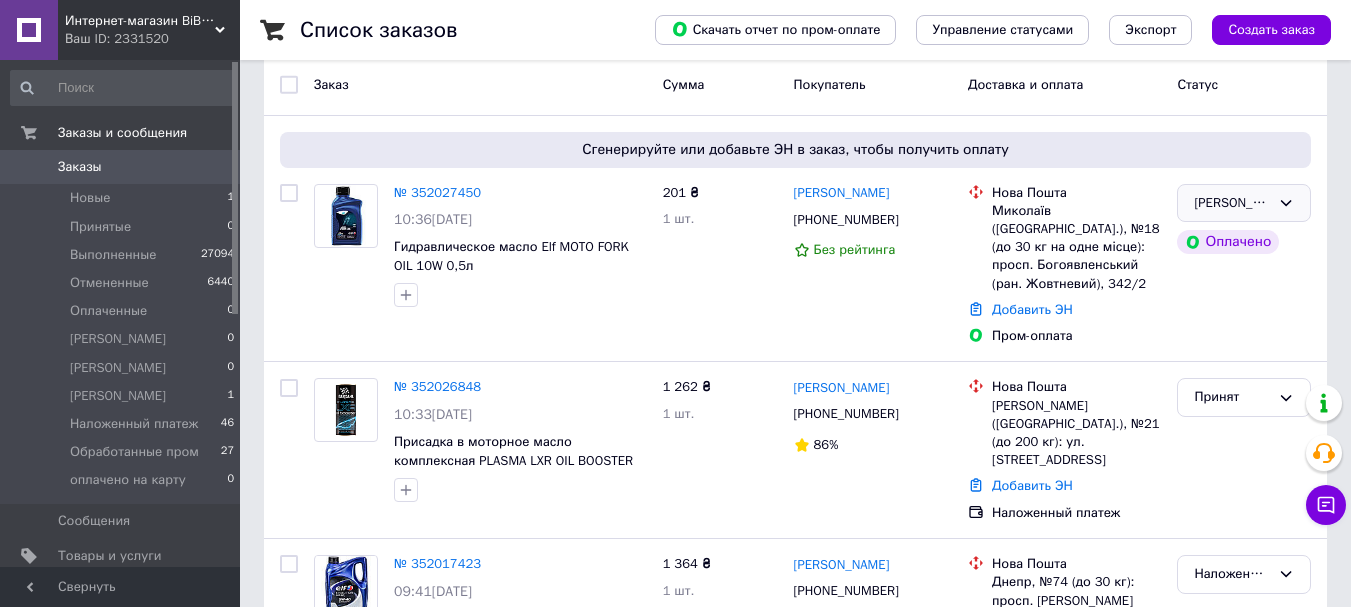click 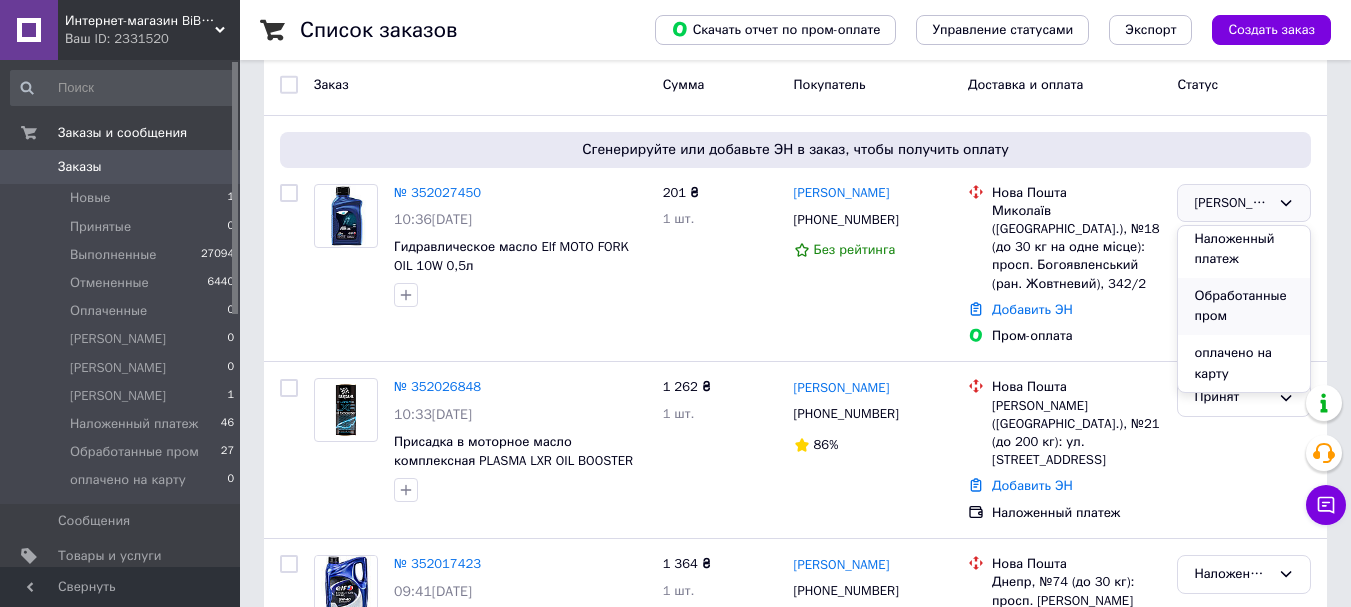 scroll, scrollTop: 266, scrollLeft: 0, axis: vertical 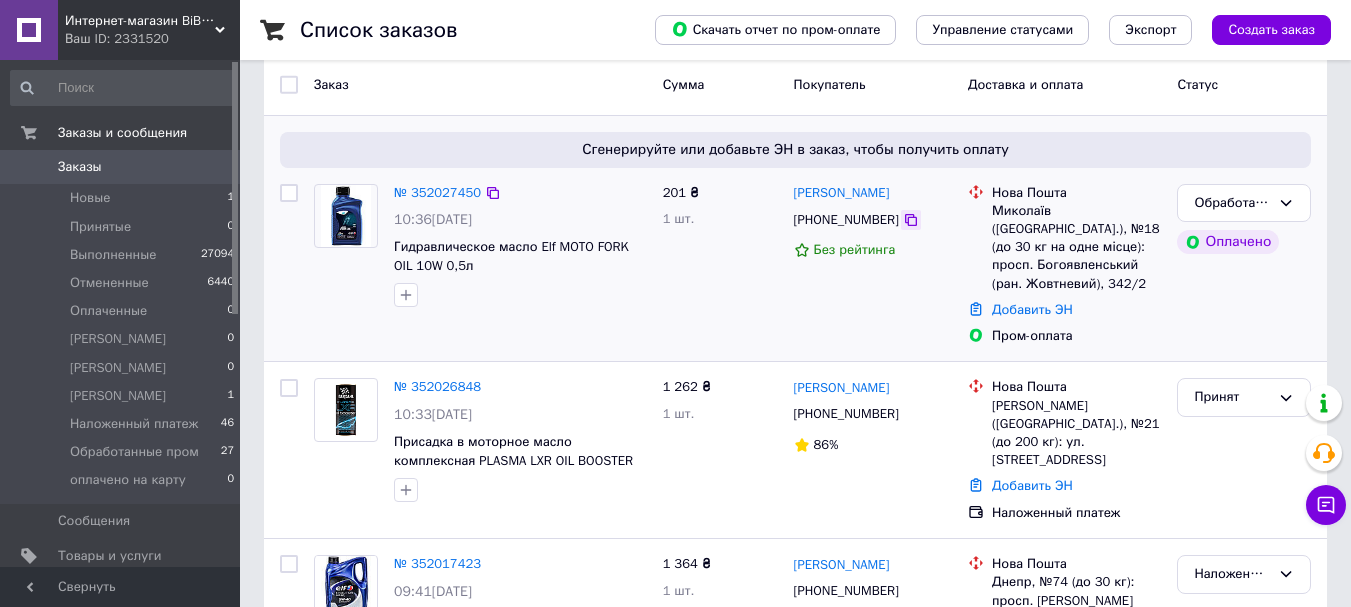 click 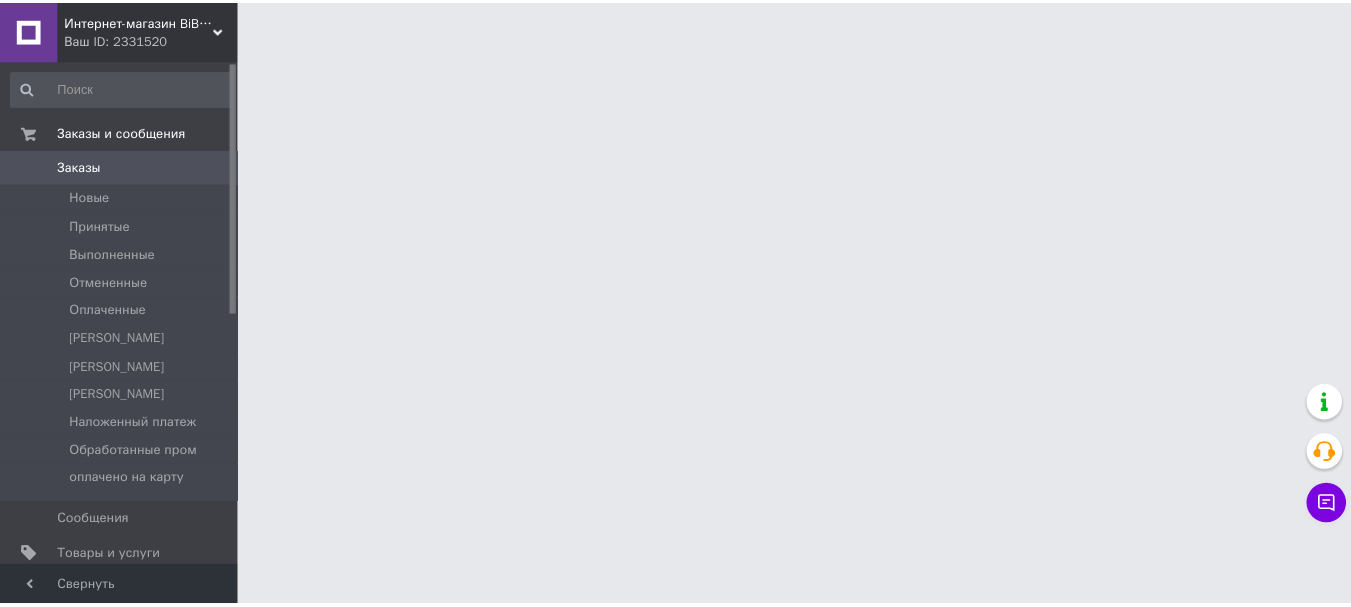 scroll, scrollTop: 0, scrollLeft: 0, axis: both 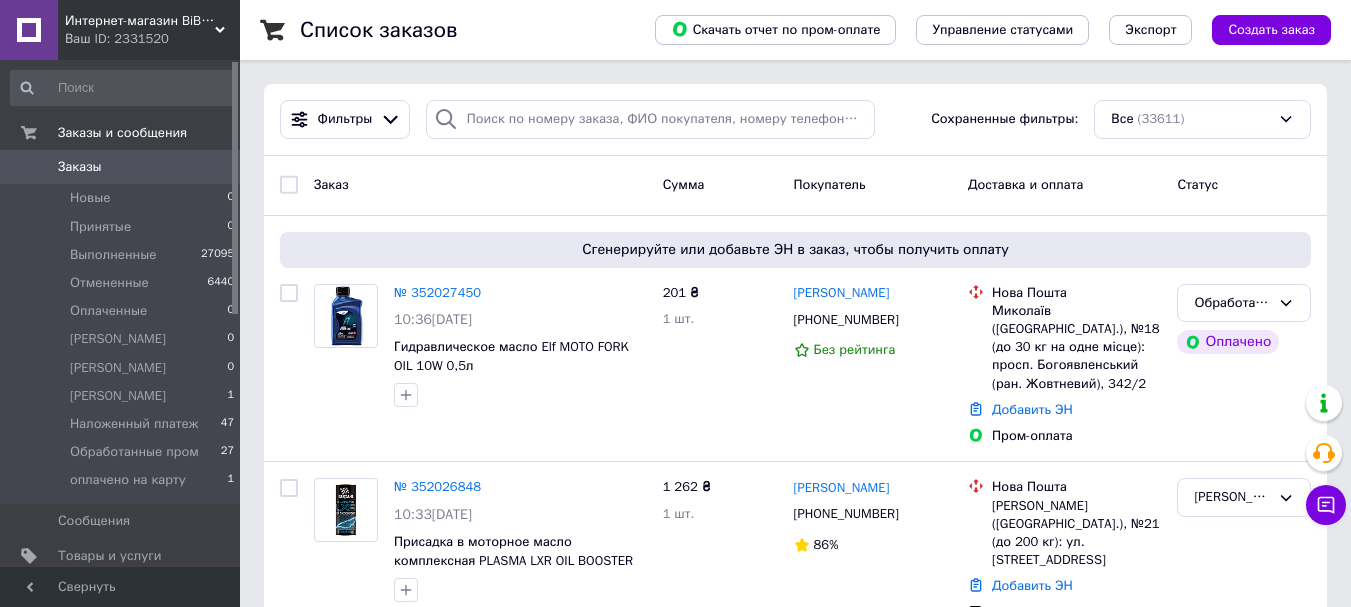 click on "Ваш ID: 2331520" at bounding box center (152, 39) 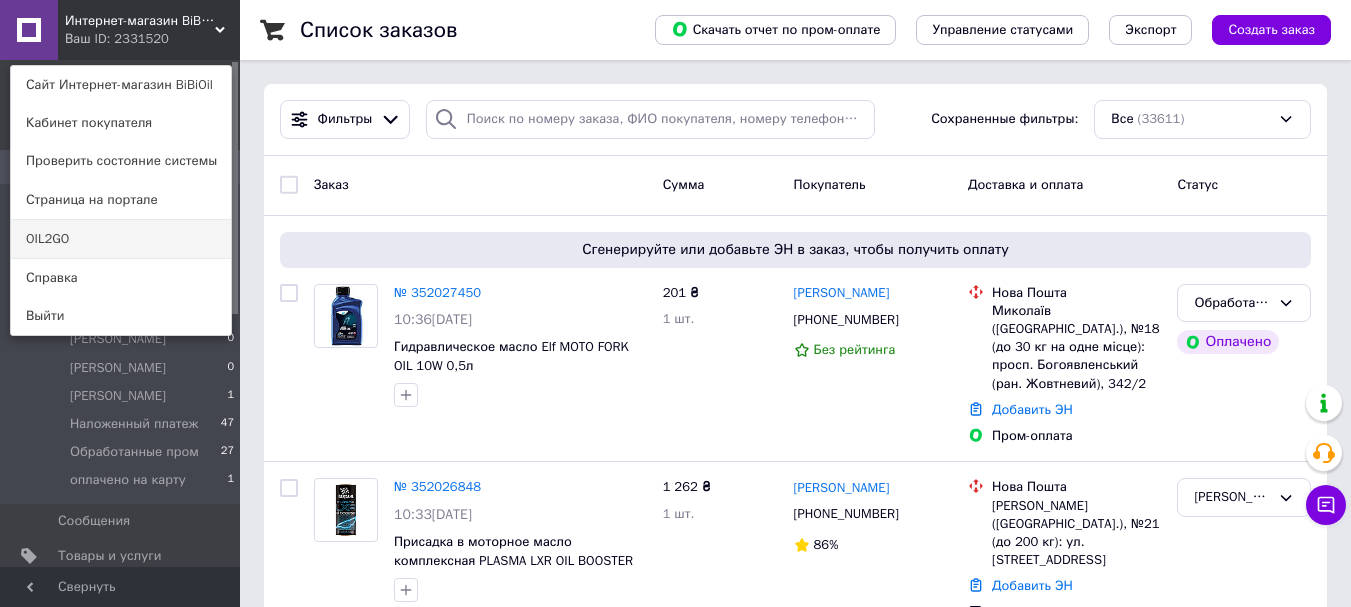 click on "OIL2GO" at bounding box center (121, 239) 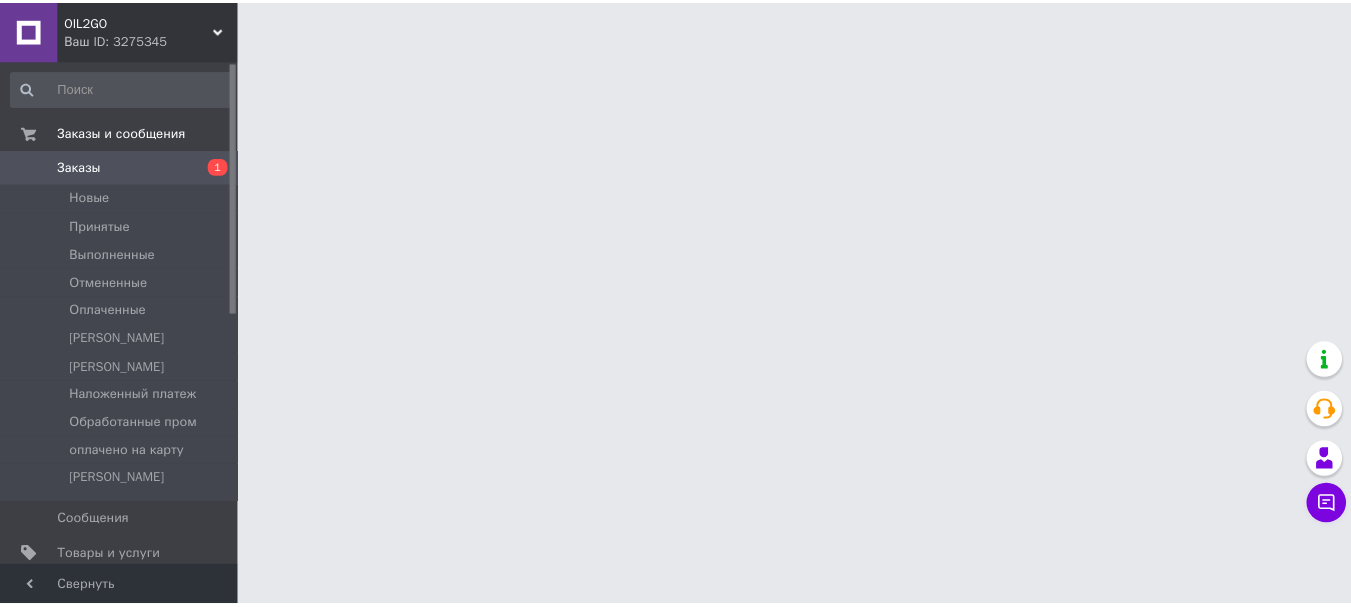 scroll, scrollTop: 0, scrollLeft: 0, axis: both 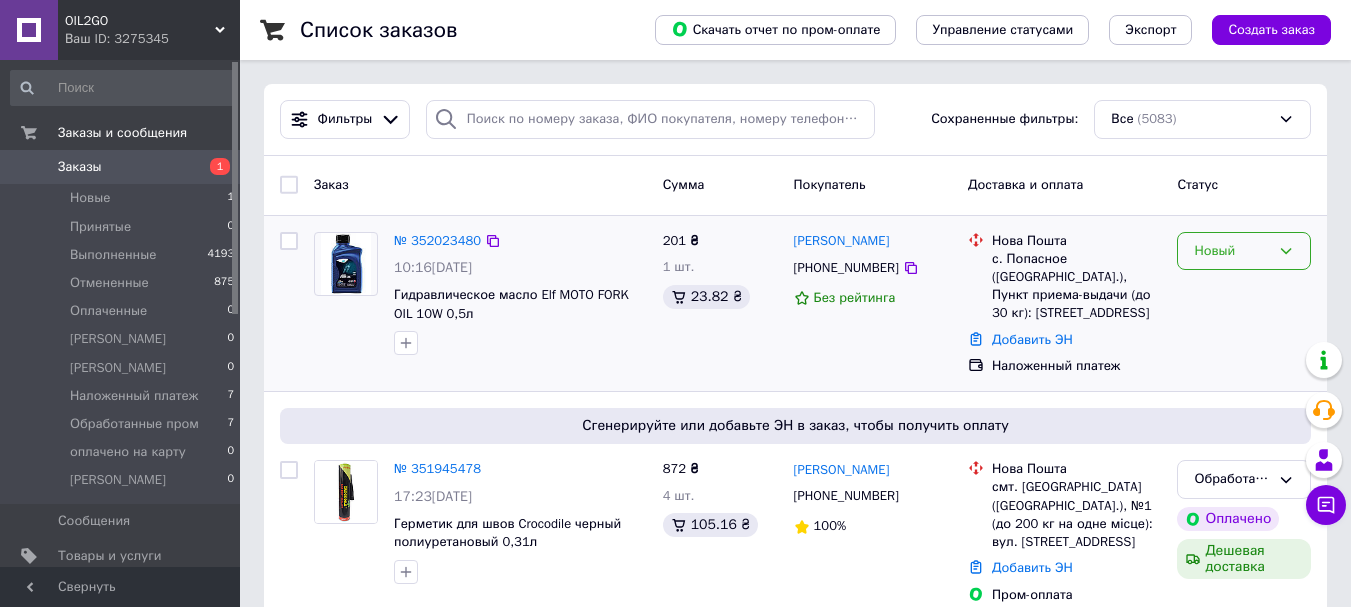 click on "Новый" at bounding box center (1244, 251) 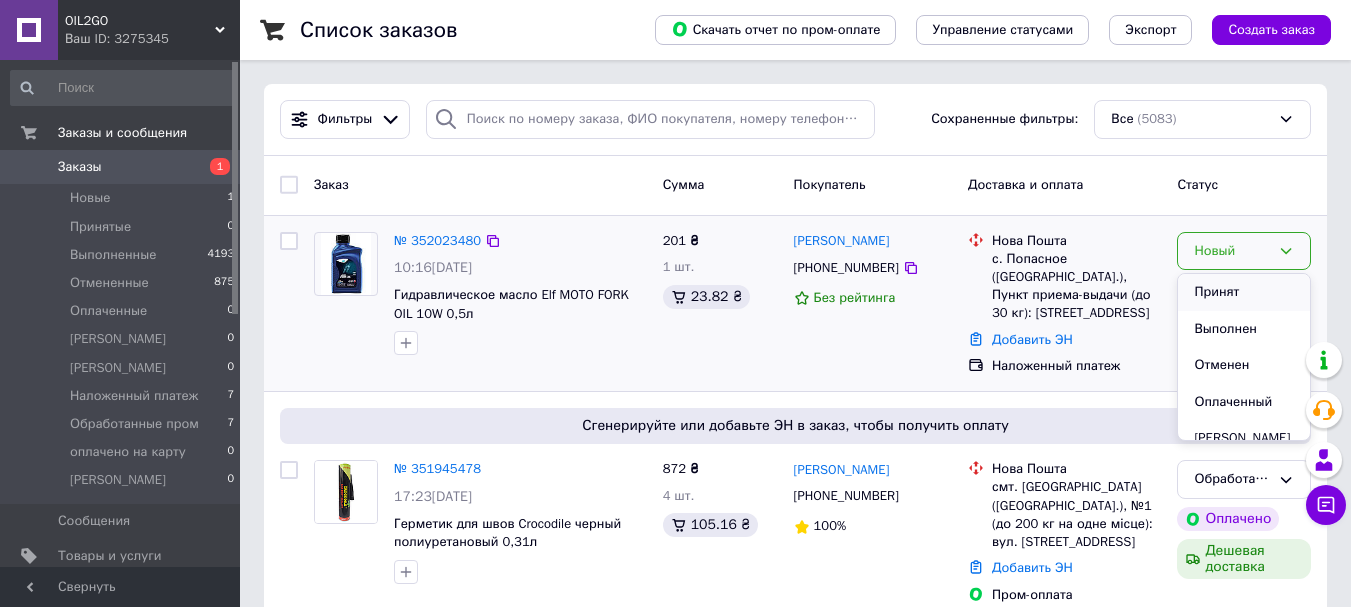 click on "Принят" at bounding box center (1244, 292) 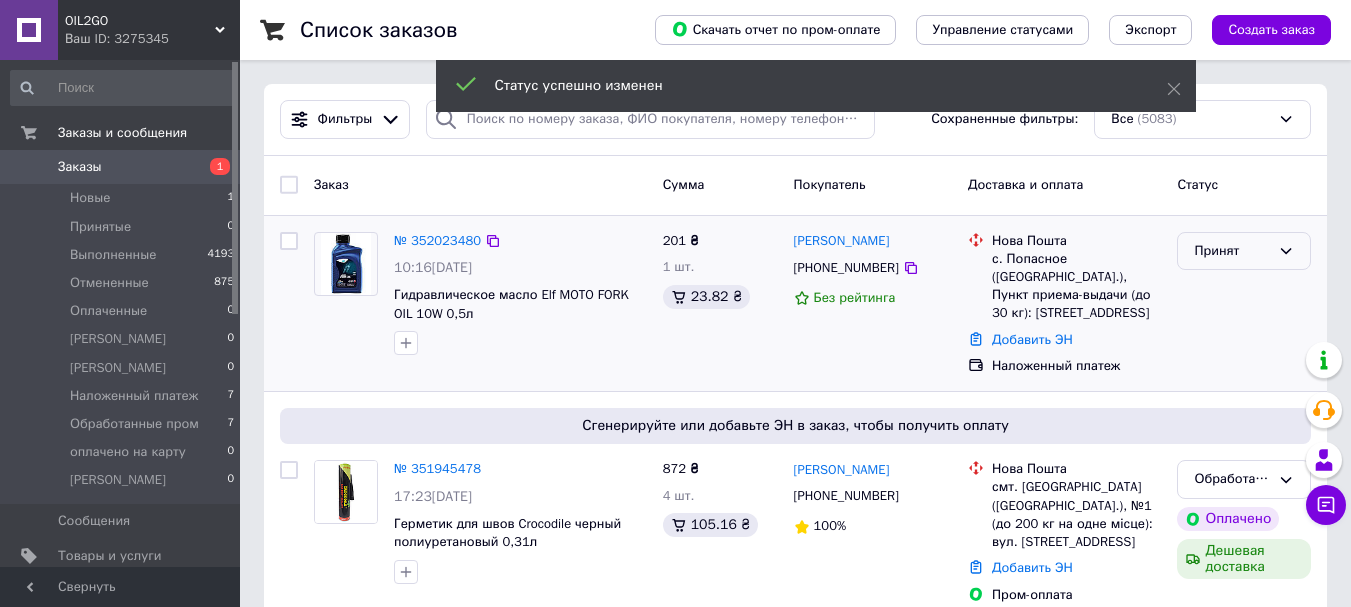 click 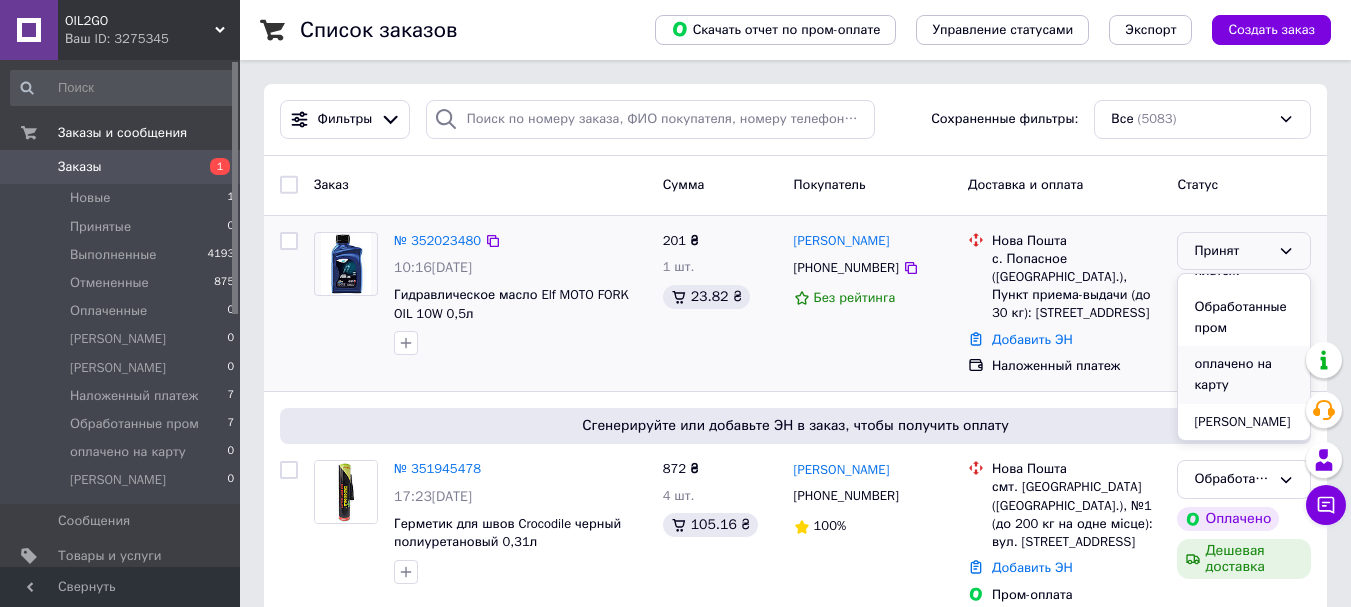 scroll, scrollTop: 287, scrollLeft: 0, axis: vertical 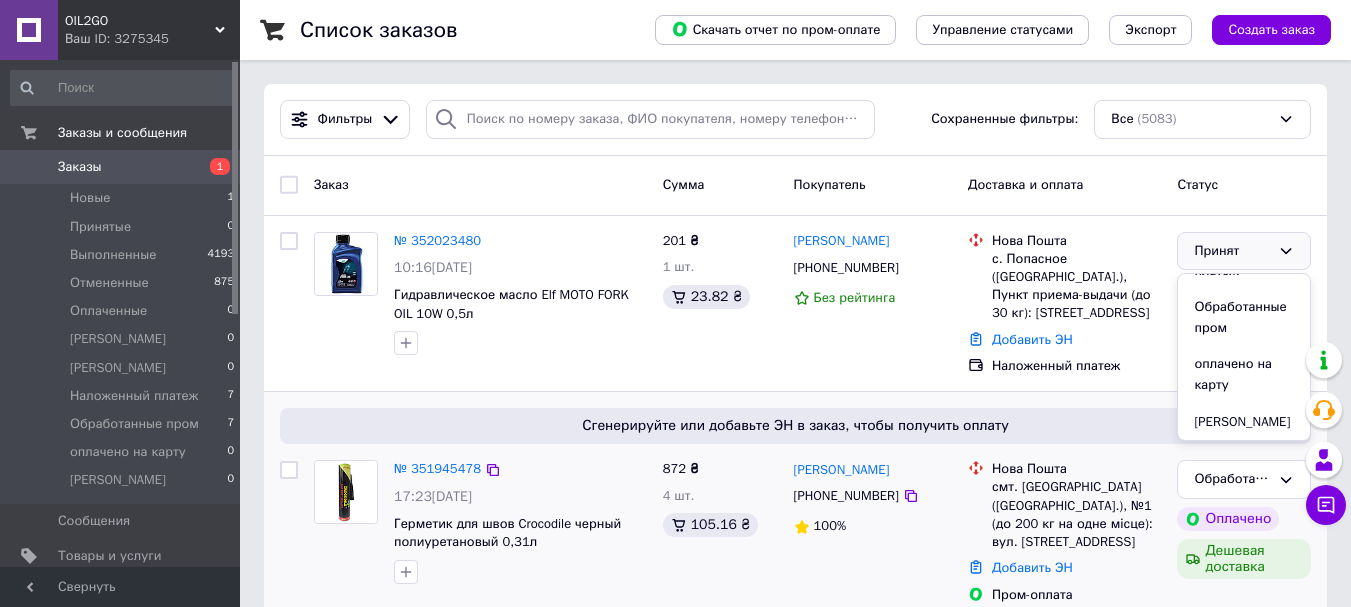 click on "Скачкова Марина" at bounding box center [1244, 422] 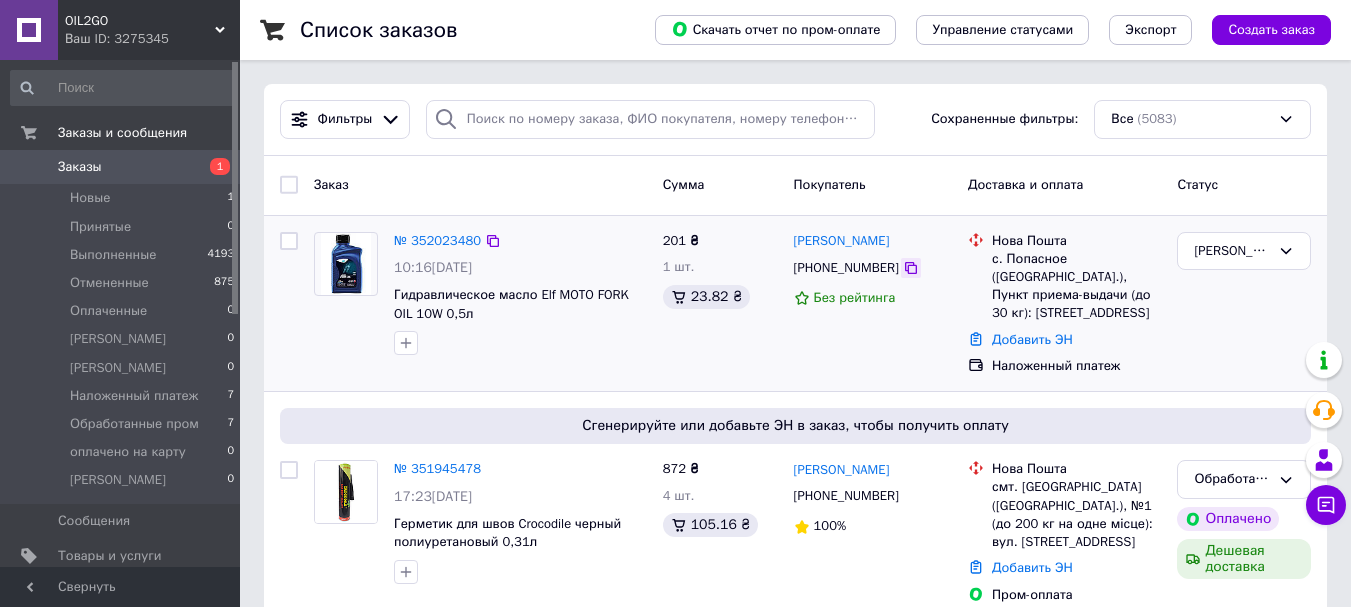 click 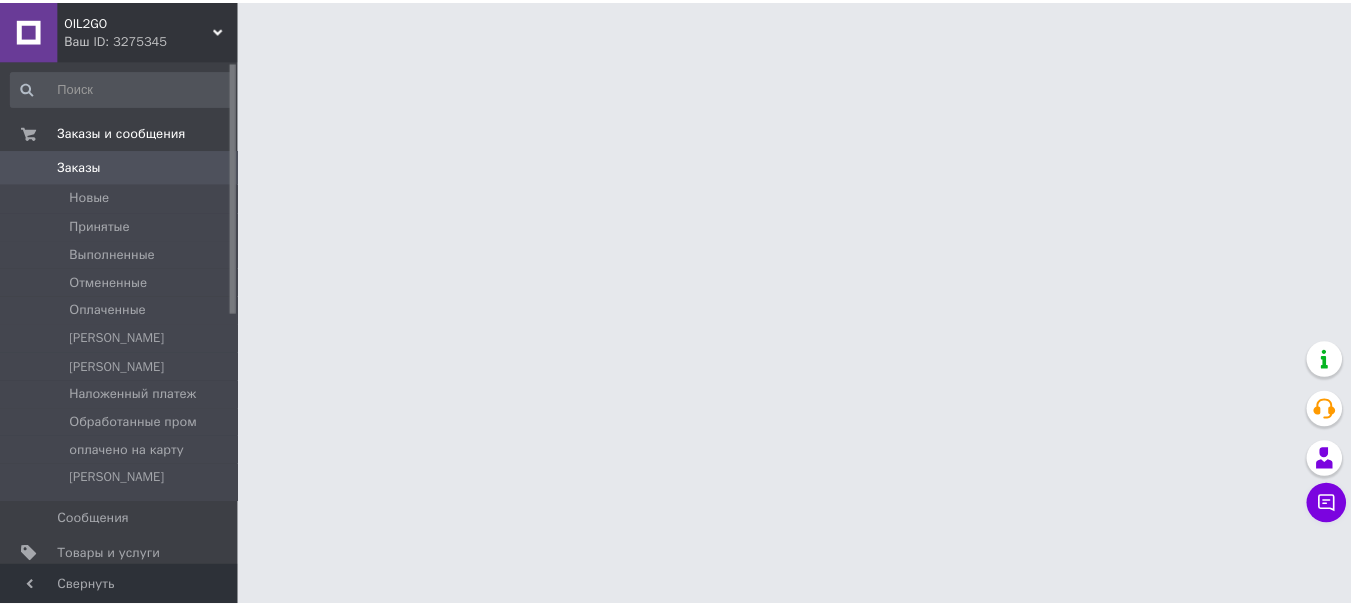scroll, scrollTop: 0, scrollLeft: 0, axis: both 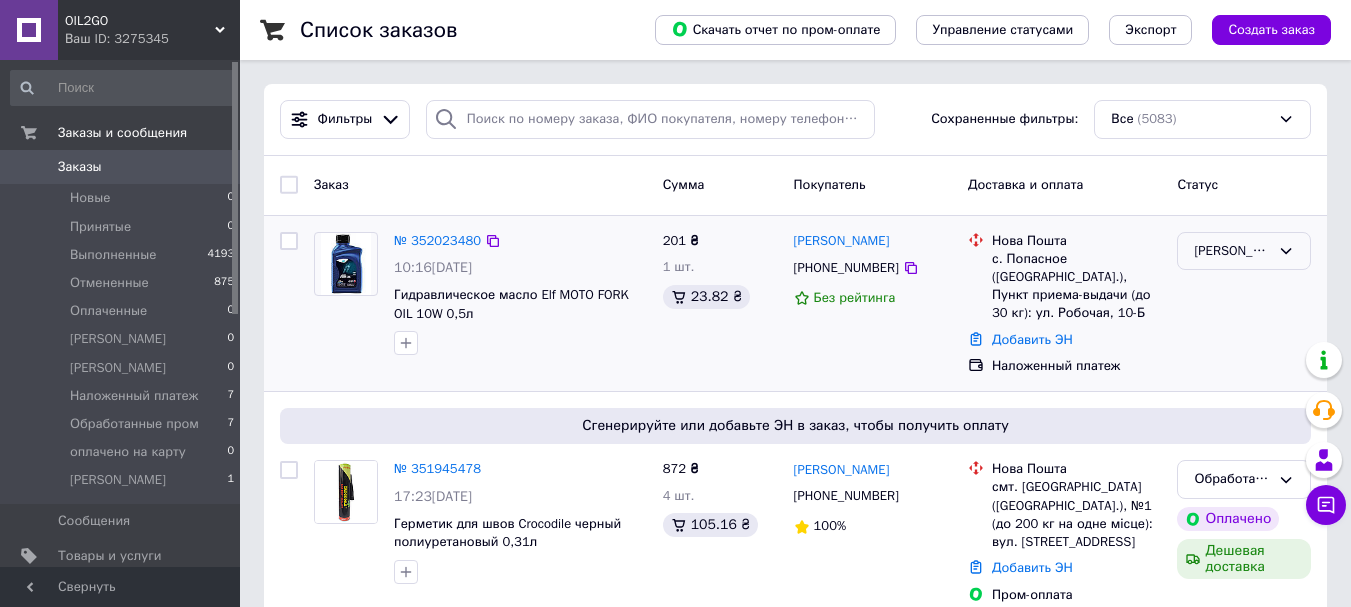 click on "[PERSON_NAME]" at bounding box center (1232, 251) 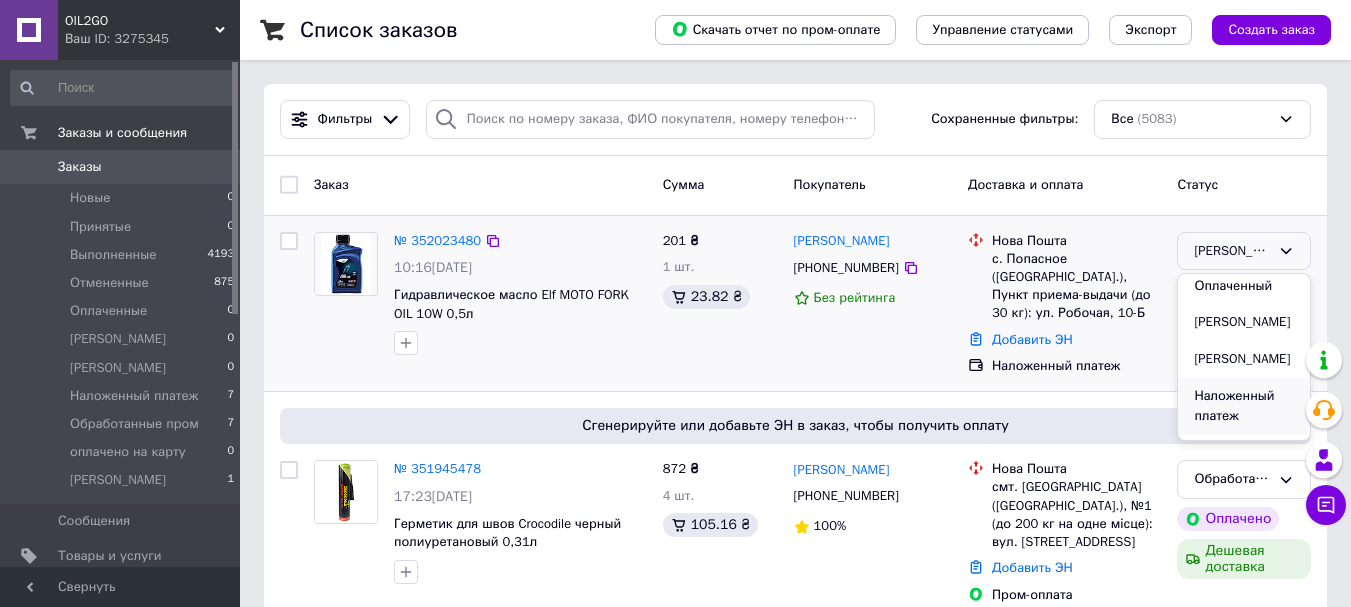 scroll, scrollTop: 200, scrollLeft: 0, axis: vertical 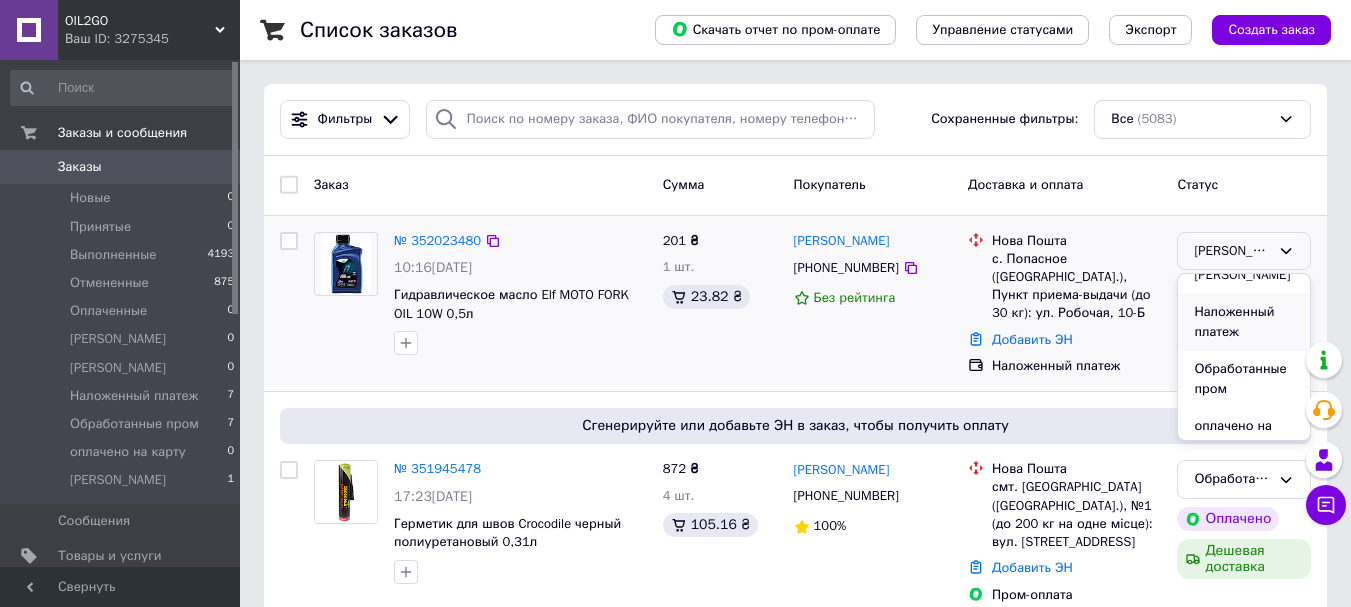 click on "Наложенный платеж" at bounding box center [1244, 322] 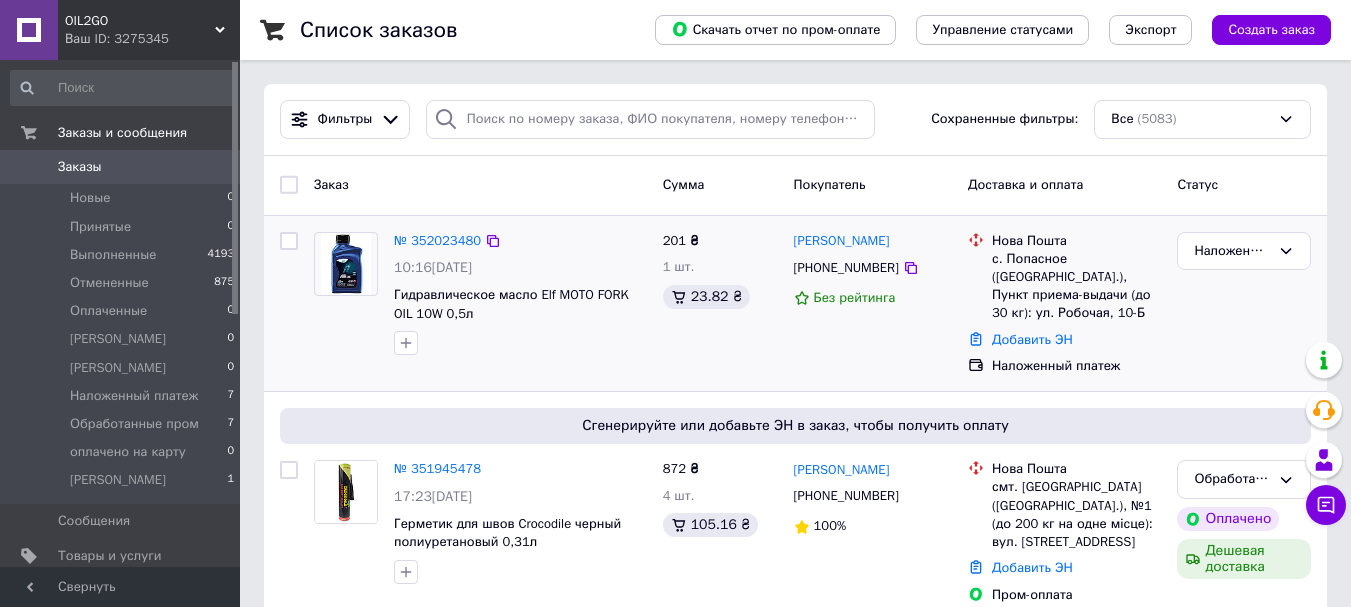 click on "Заказы" at bounding box center [80, 167] 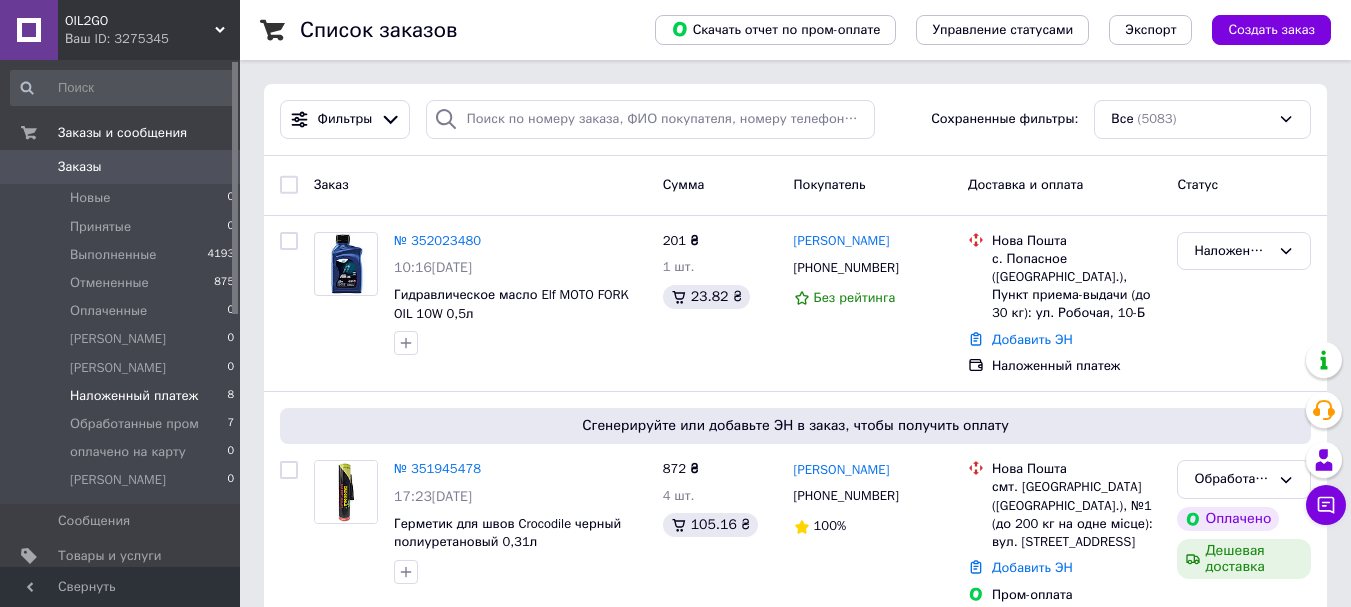 click on "Наложенный платеж" at bounding box center [134, 396] 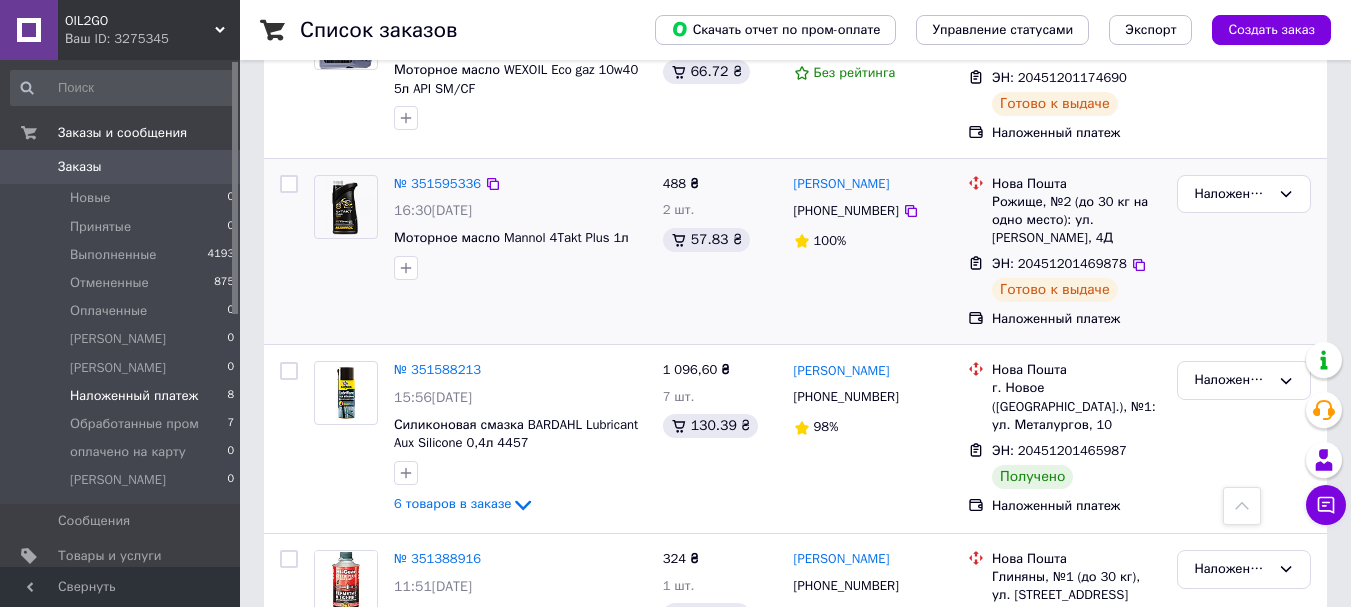 scroll, scrollTop: 800, scrollLeft: 0, axis: vertical 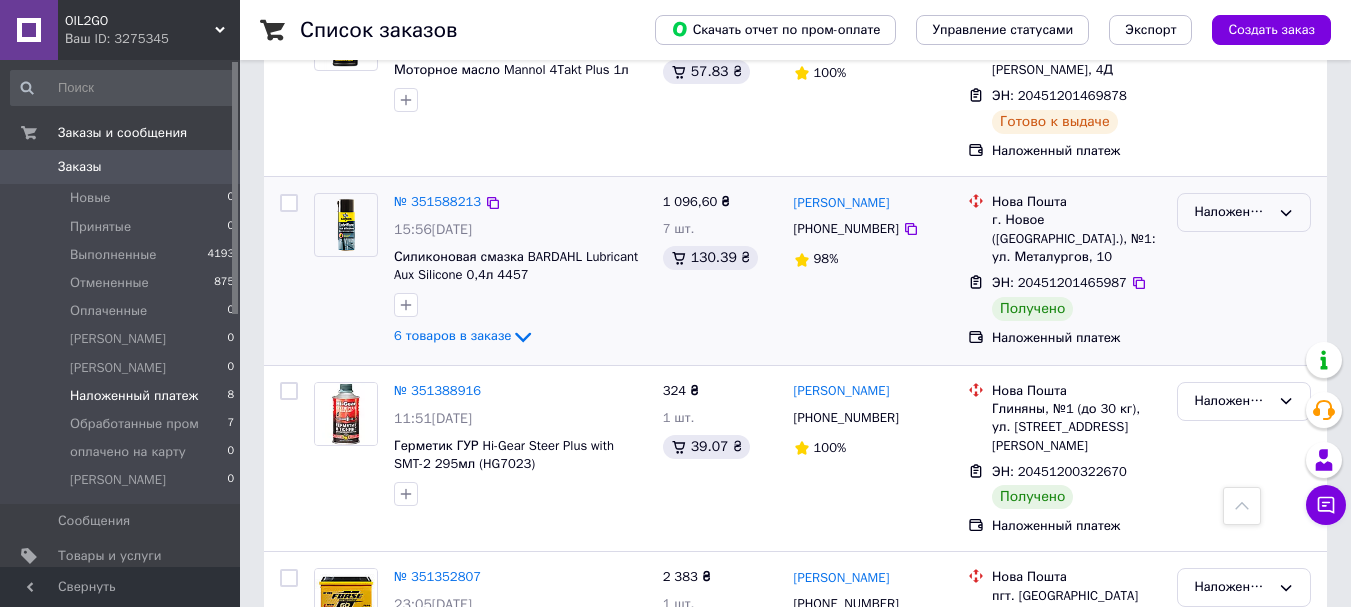 click on "Наложенный платеж" at bounding box center (1232, 212) 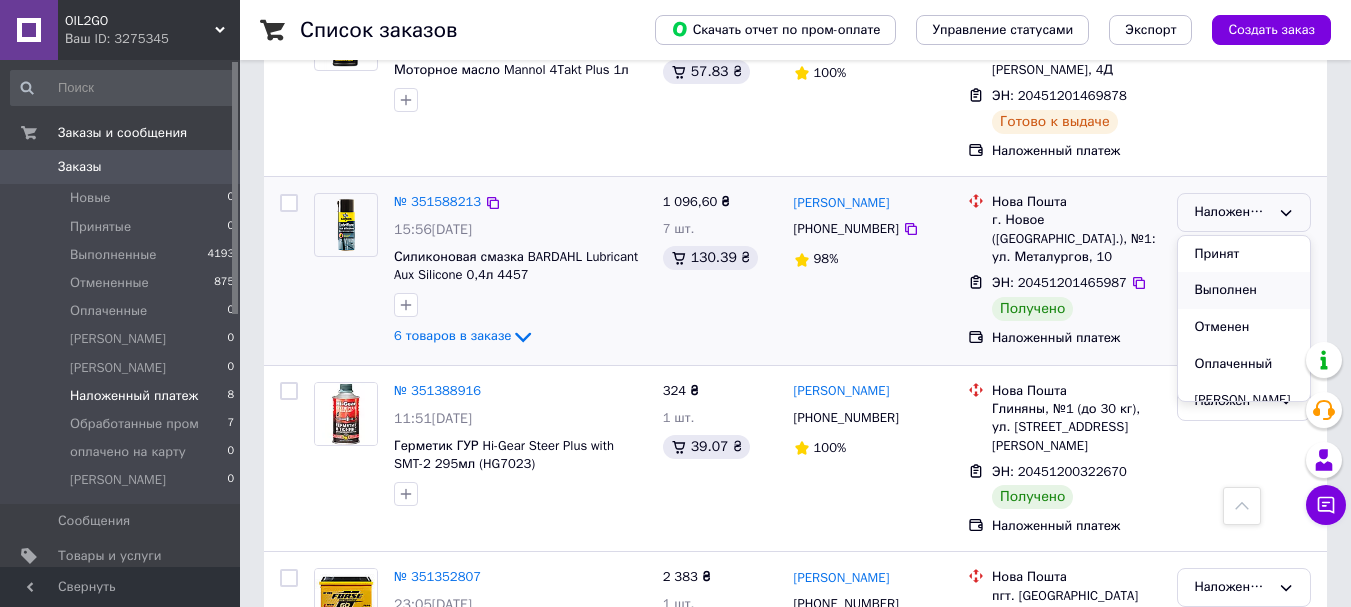 click on "Выполнен" at bounding box center [1244, 290] 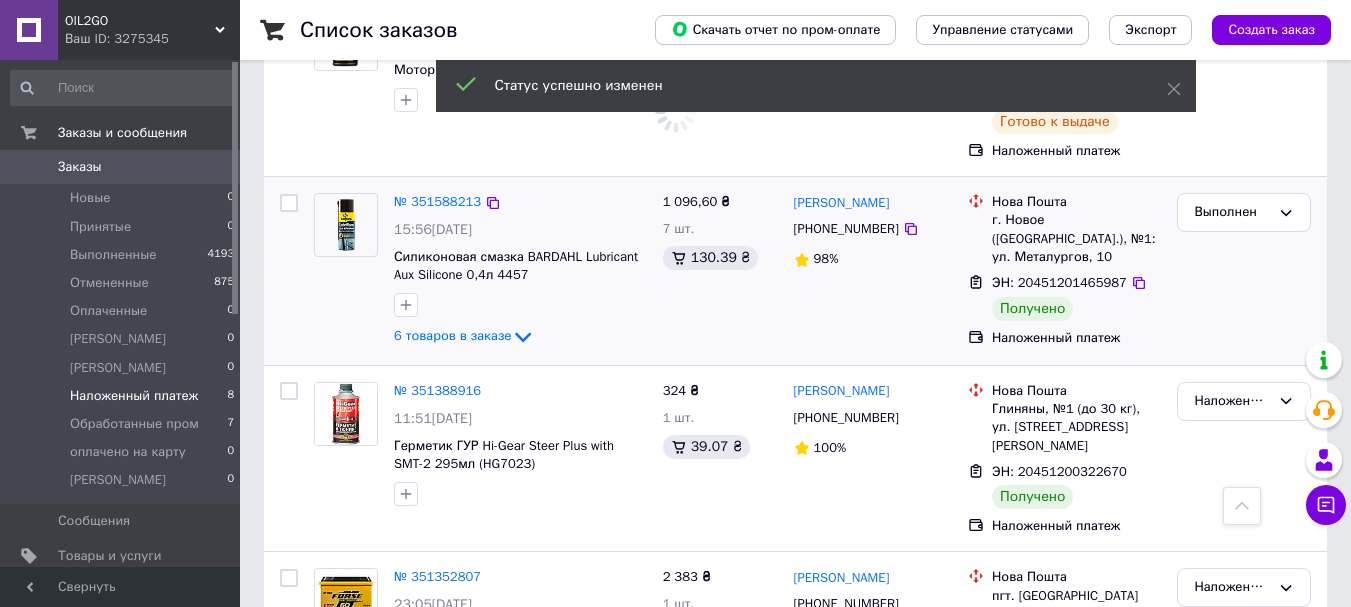 scroll, scrollTop: 900, scrollLeft: 0, axis: vertical 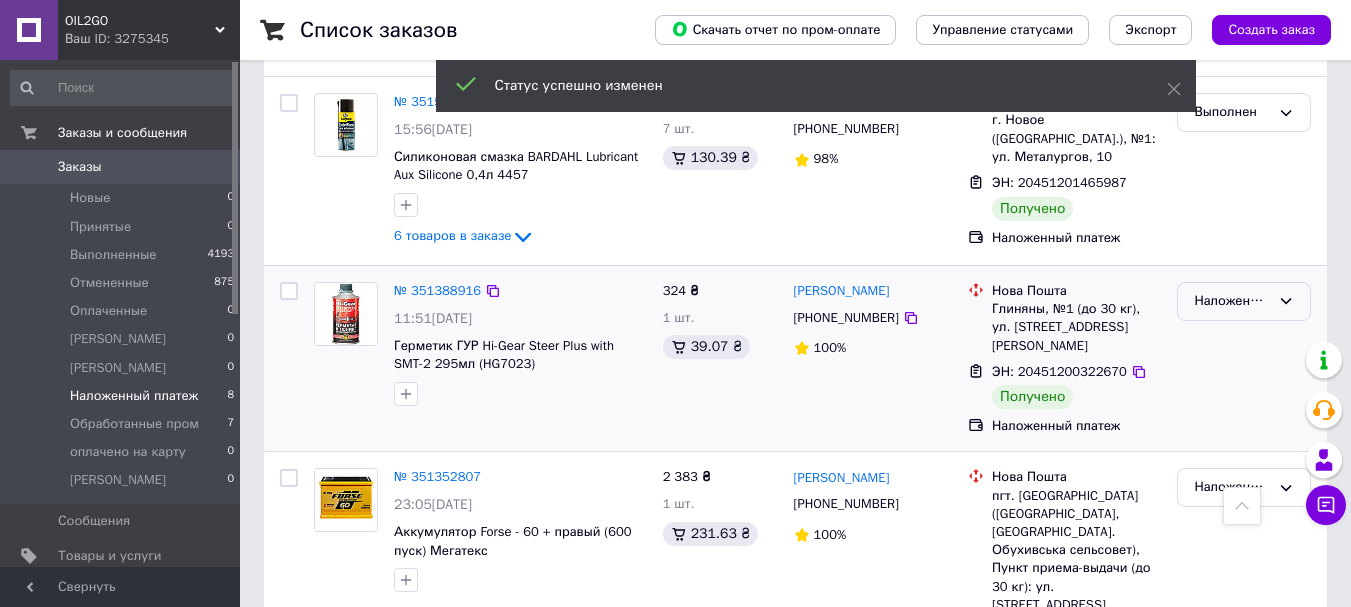 drag, startPoint x: 1194, startPoint y: 300, endPoint x: 1201, endPoint y: 316, distance: 17.464249 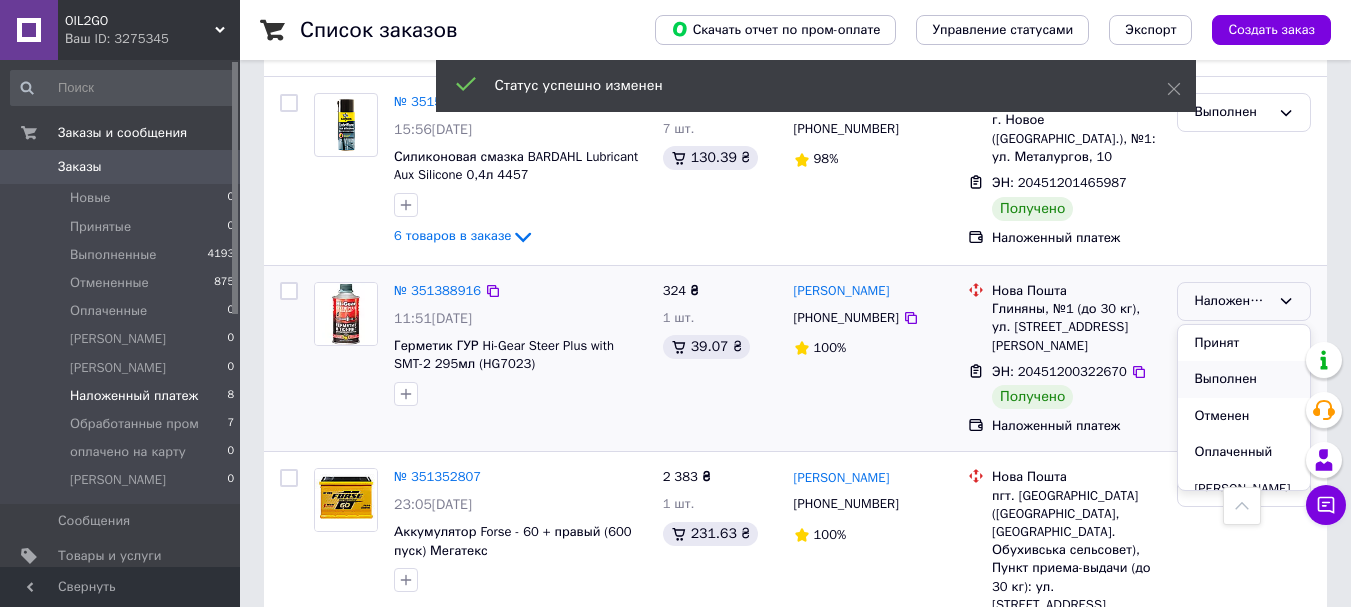 click on "Выполнен" at bounding box center [1244, 379] 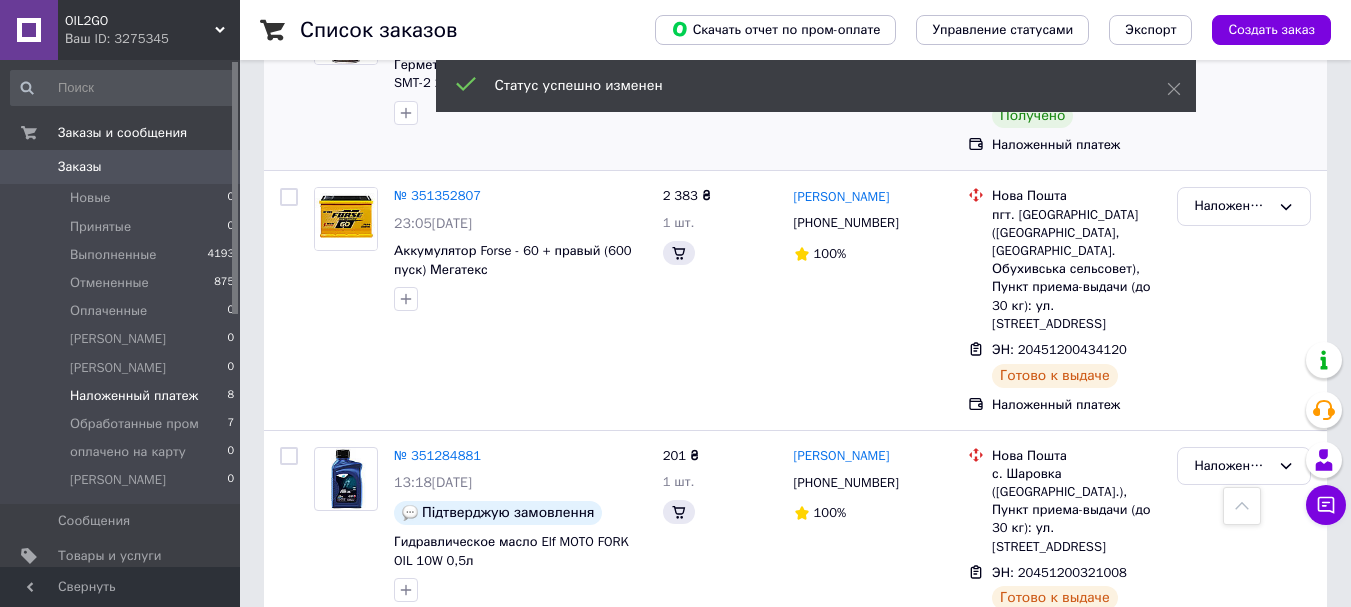 scroll, scrollTop: 1214, scrollLeft: 0, axis: vertical 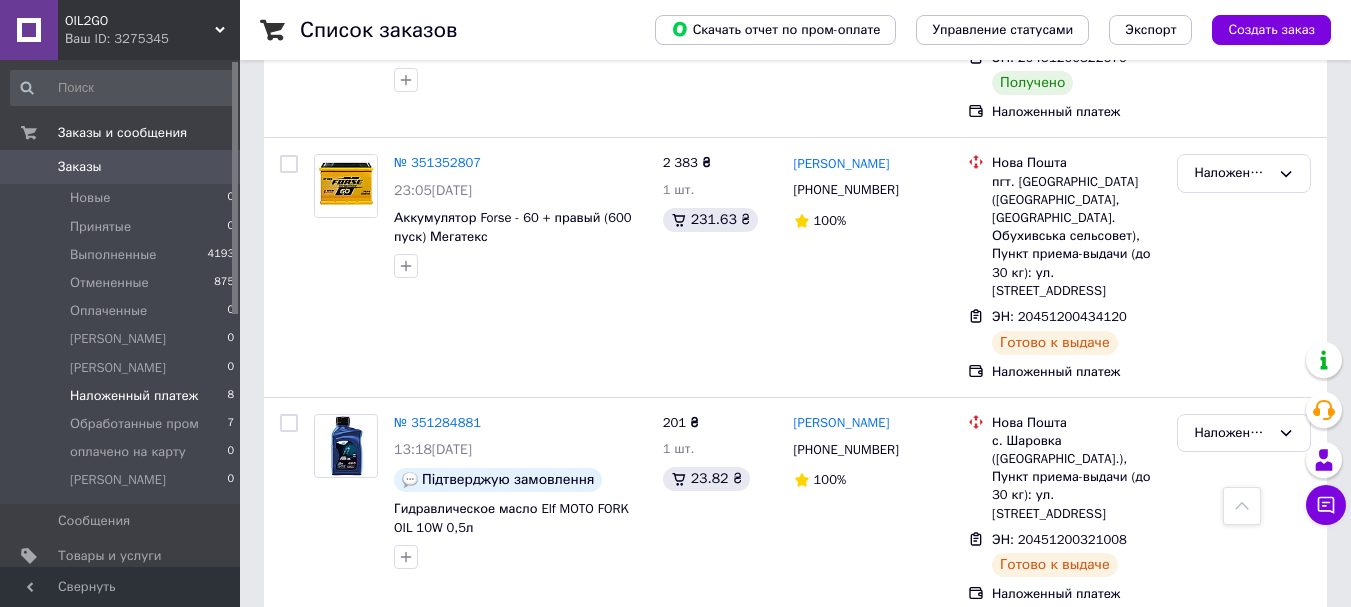 click on "Заказы" at bounding box center (80, 167) 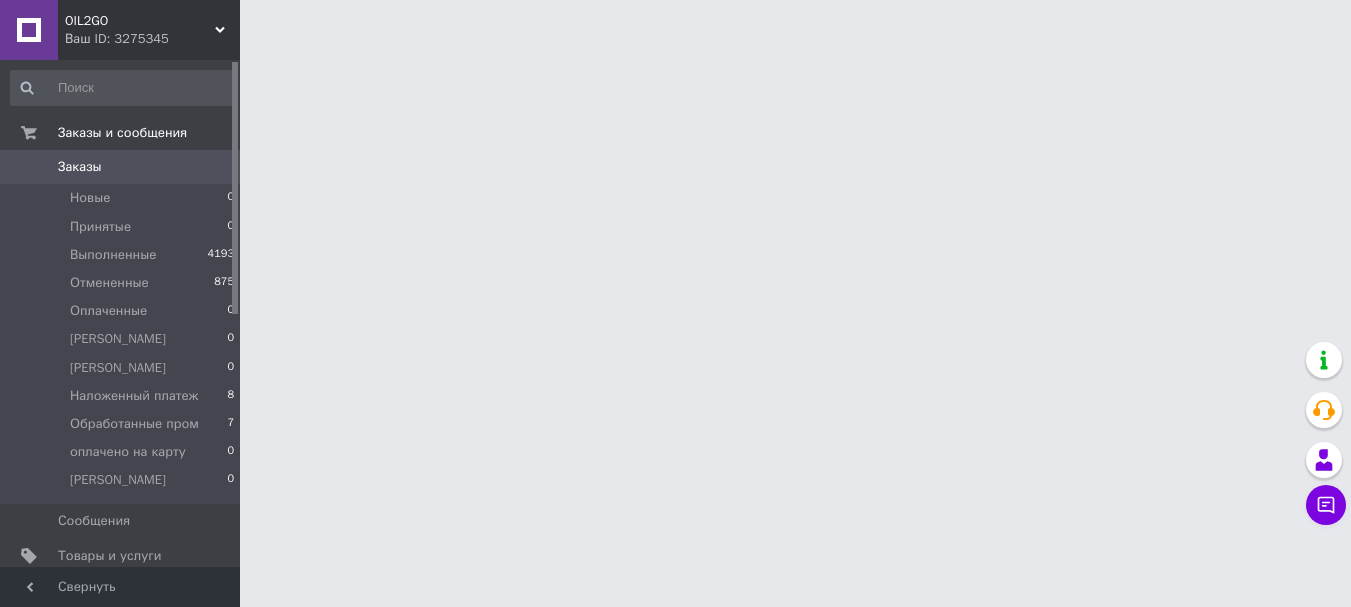scroll, scrollTop: 0, scrollLeft: 0, axis: both 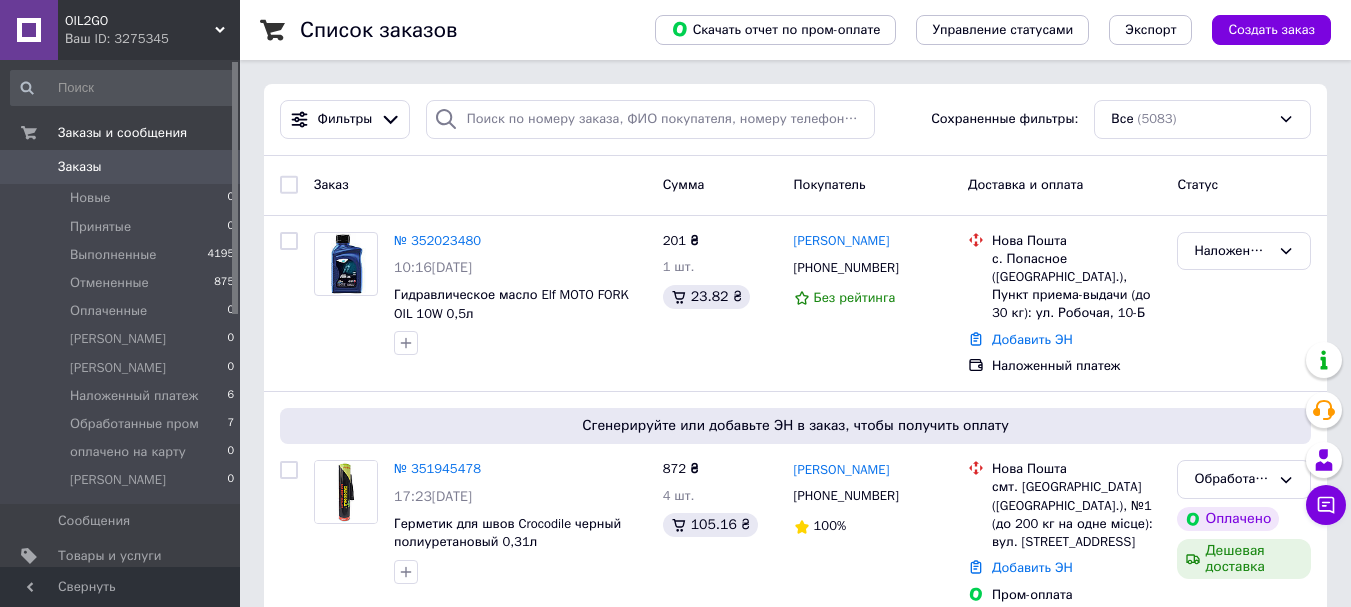 click on "OIL2GO" at bounding box center [140, 21] 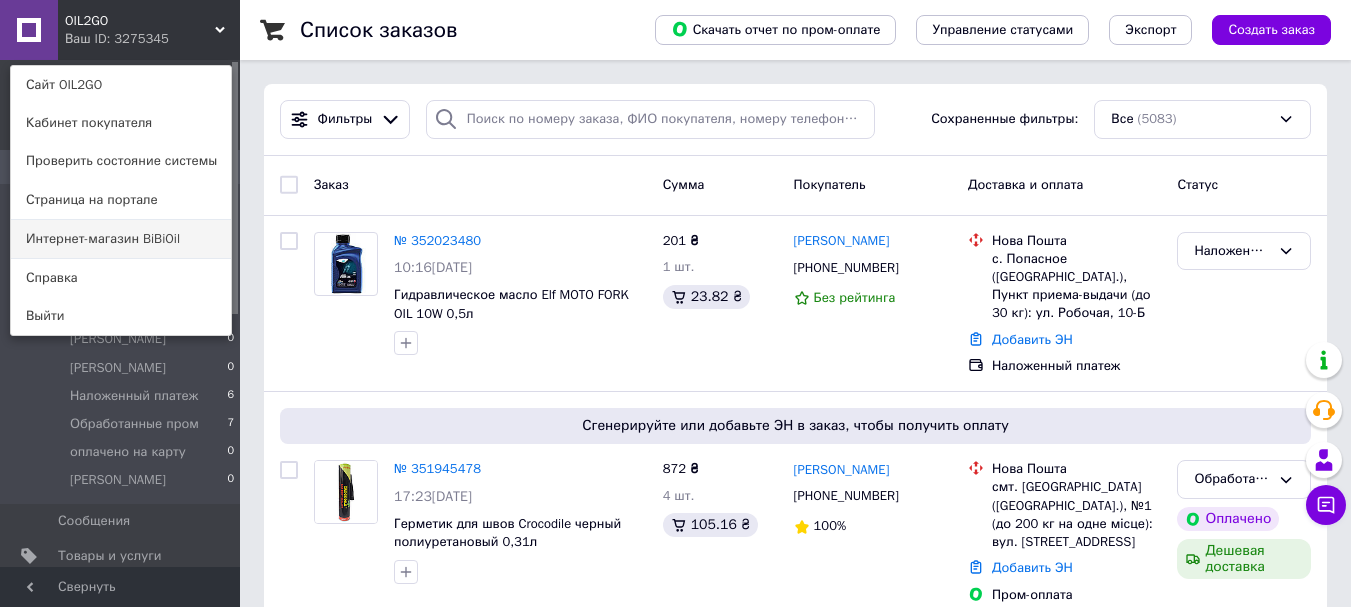 click on "Интернет-магазин BiBiOil" at bounding box center [121, 239] 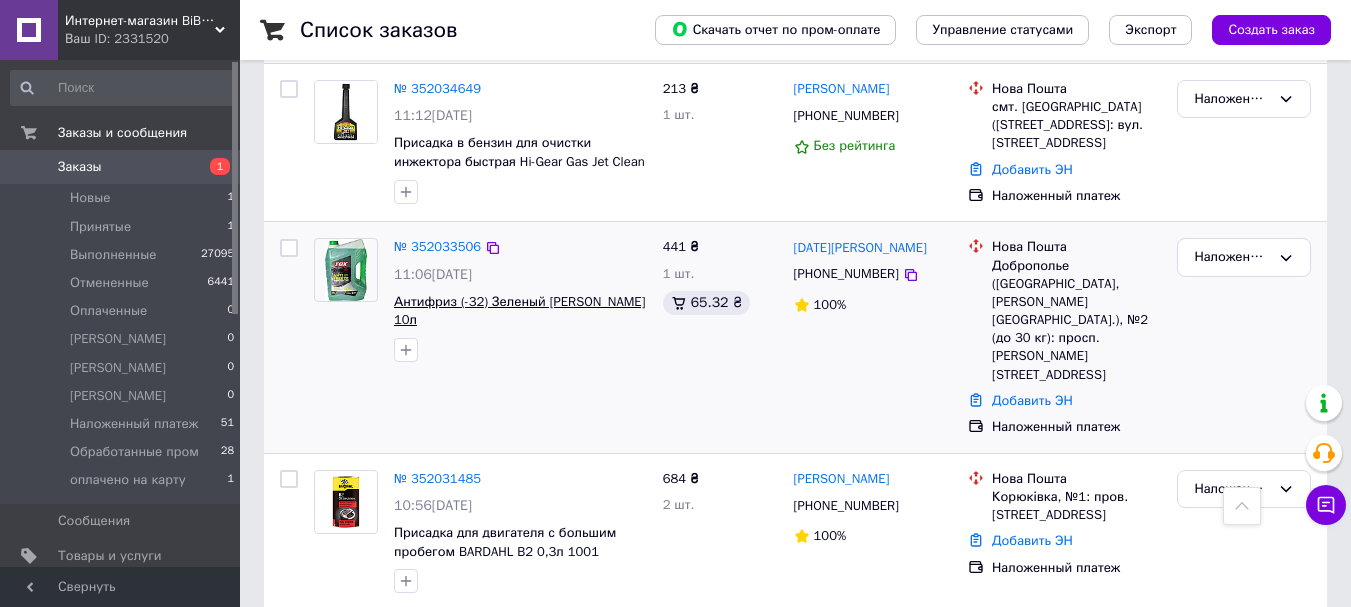 scroll, scrollTop: 500, scrollLeft: 0, axis: vertical 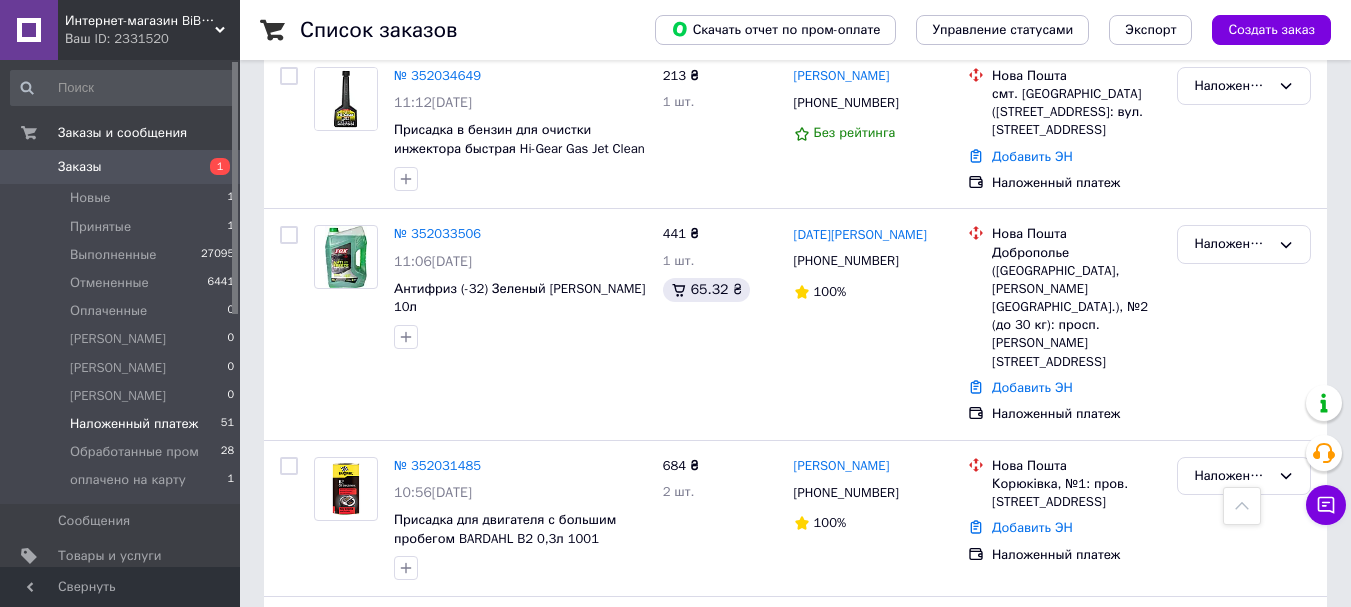 click on "Наложенный платеж" at bounding box center (134, 424) 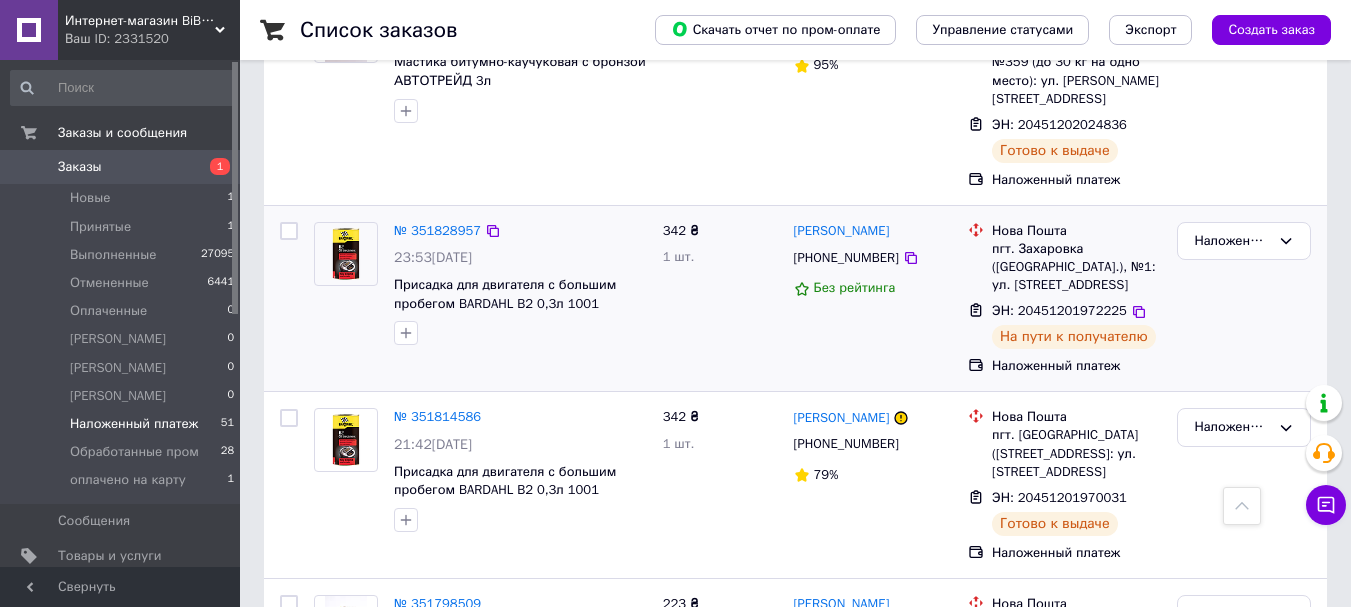 scroll, scrollTop: 3206, scrollLeft: 0, axis: vertical 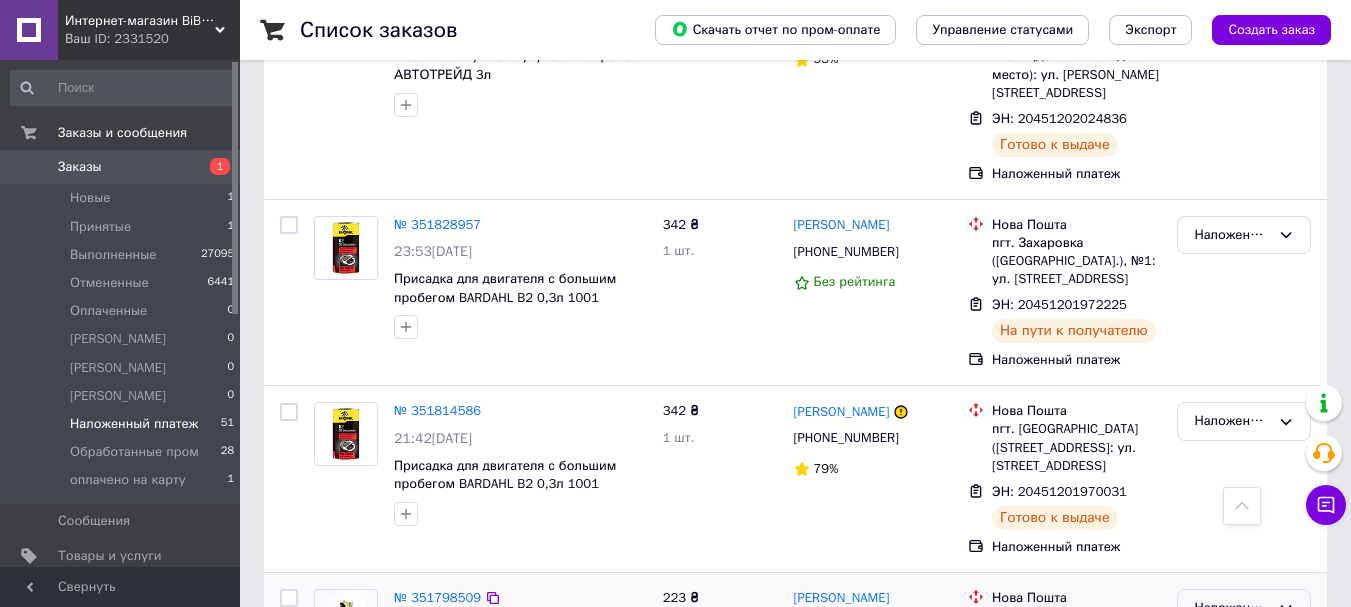 click on "Наложенный платеж" at bounding box center (1232, 608) 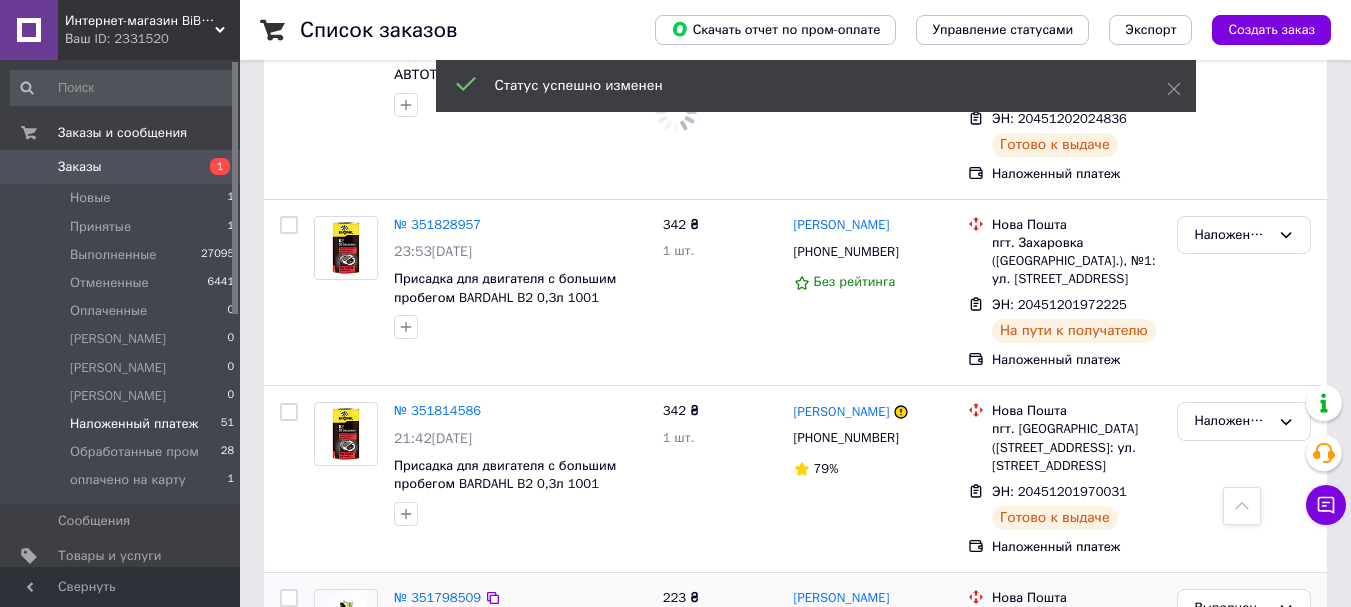 click on "2" at bounding box center (327, 785) 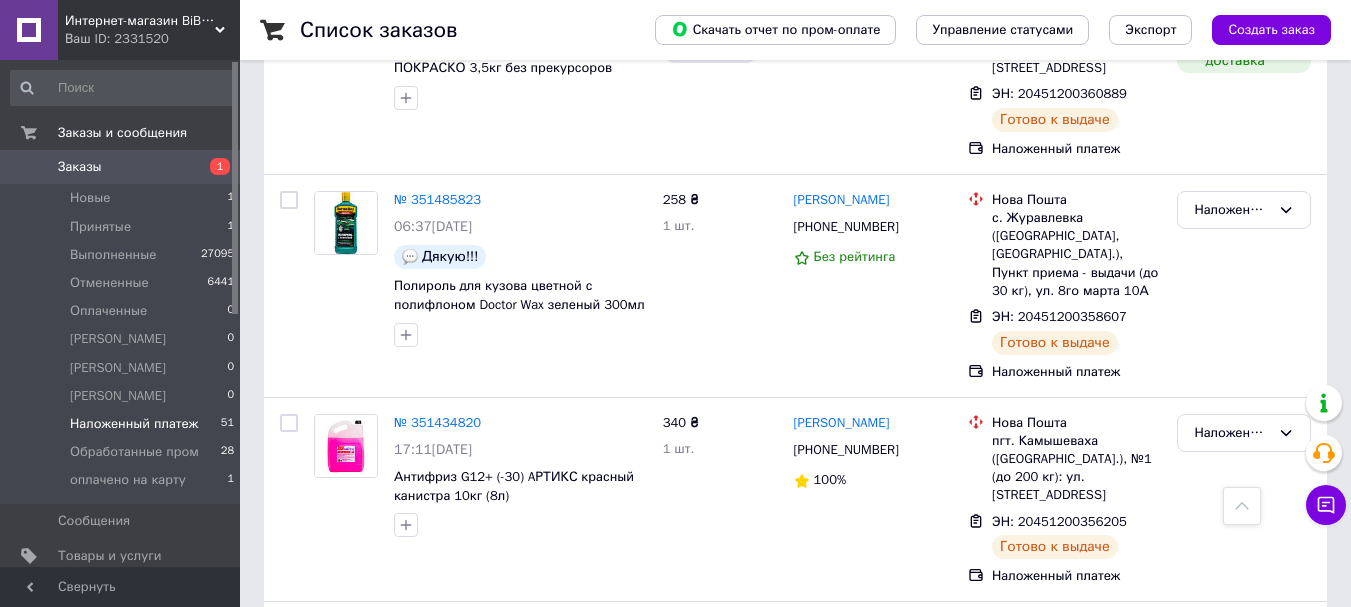 scroll, scrollTop: 3450, scrollLeft: 0, axis: vertical 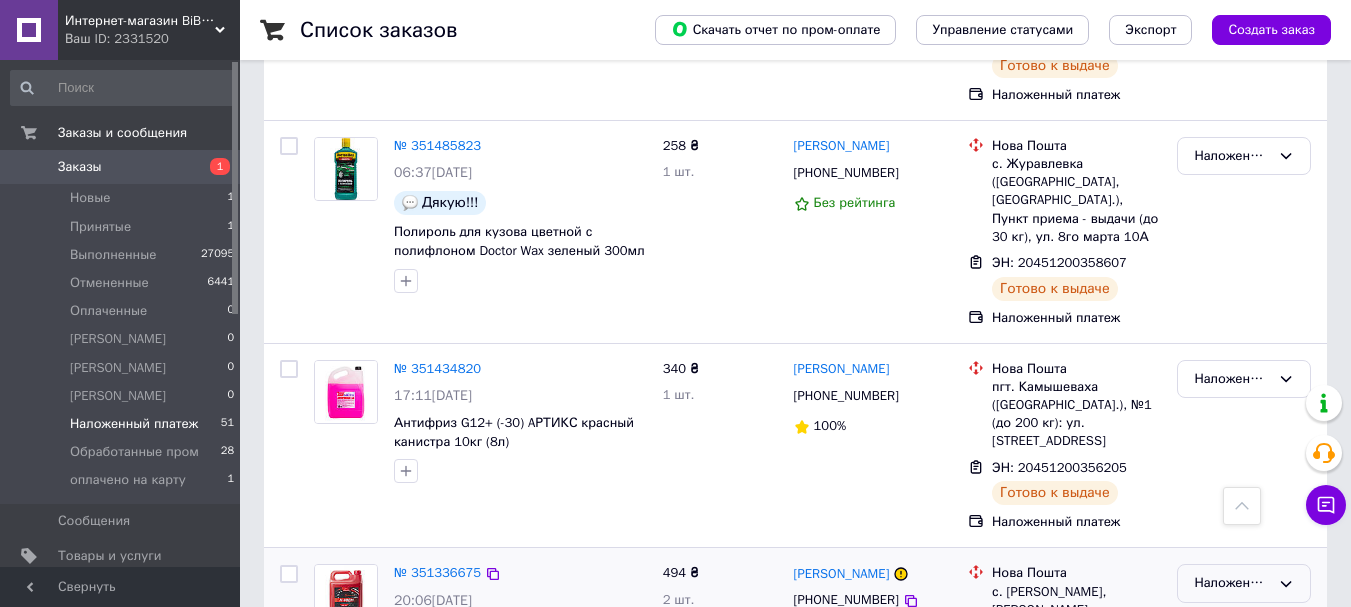 click on "Наложенный платеж" at bounding box center (1232, 583) 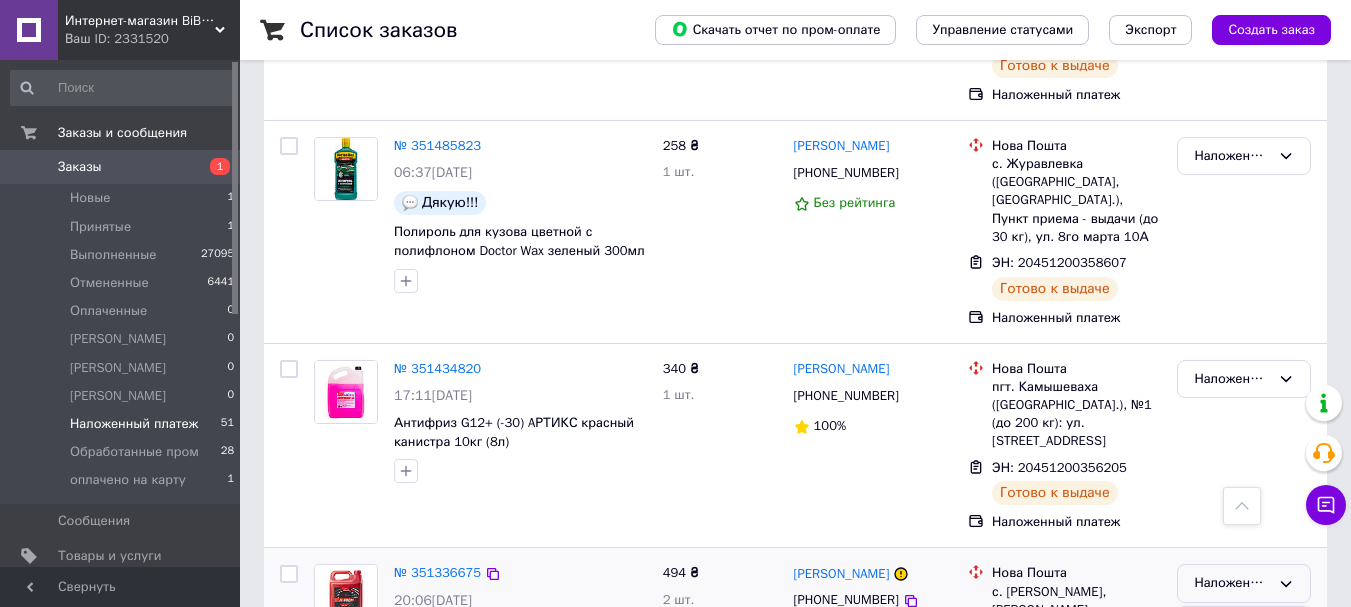 click on "Выполнен" at bounding box center (1244, 662) 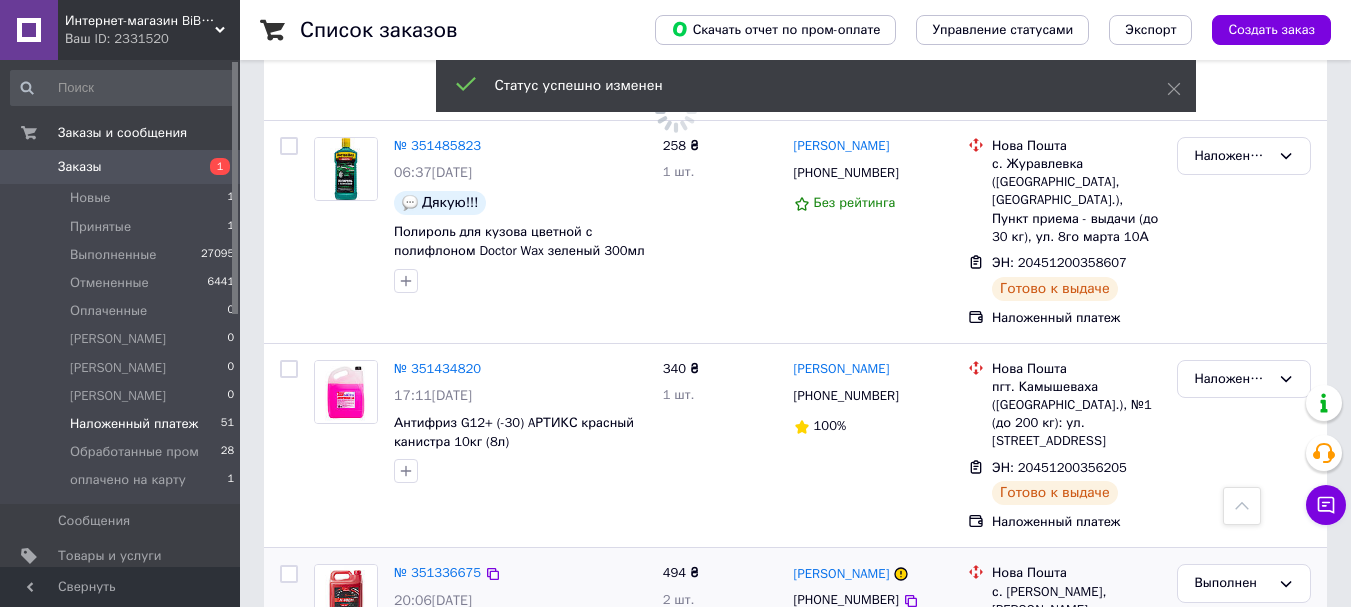 click on "3" at bounding box center [505, 797] 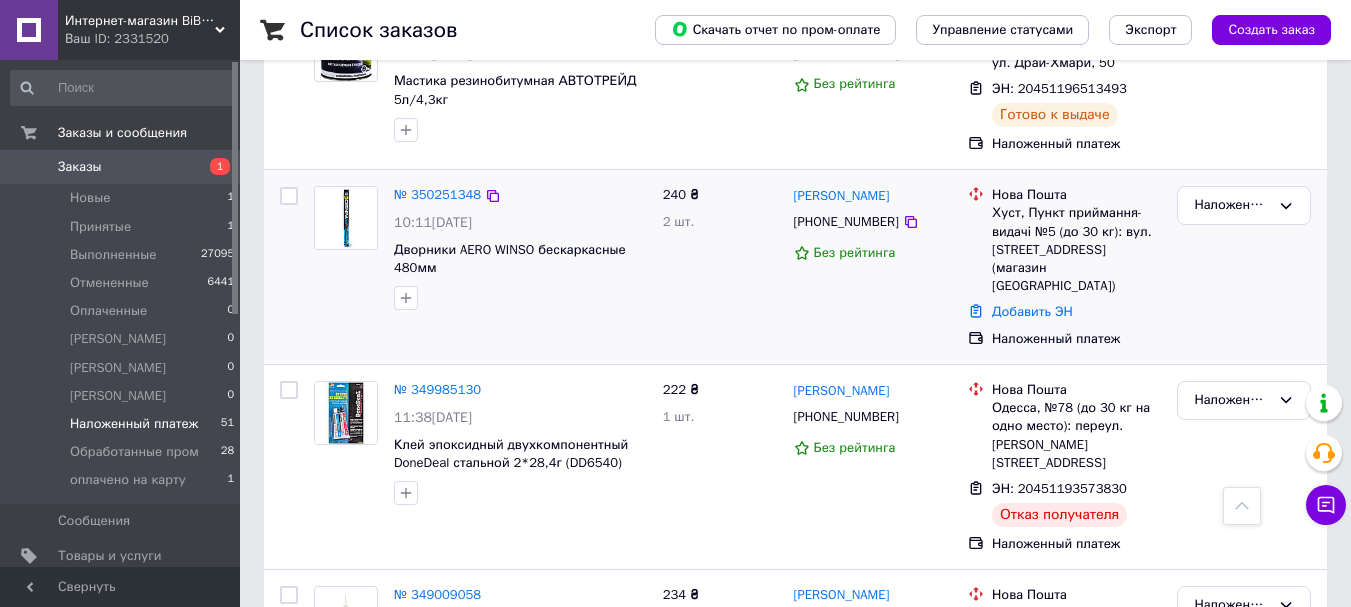 scroll, scrollTop: 1790, scrollLeft: 0, axis: vertical 